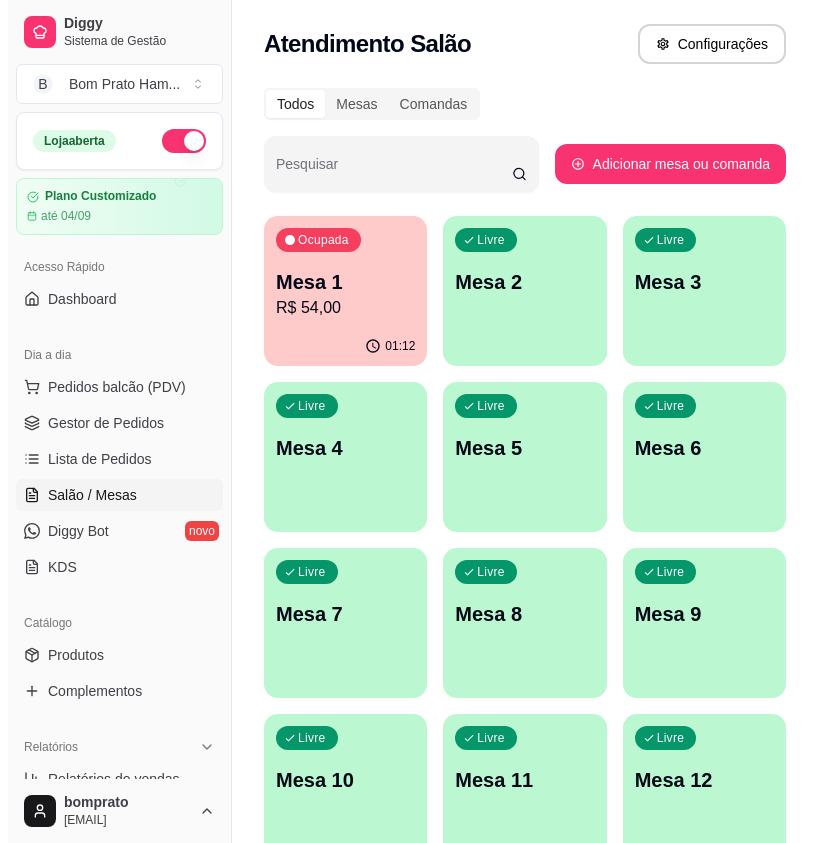 scroll, scrollTop: 0, scrollLeft: 0, axis: both 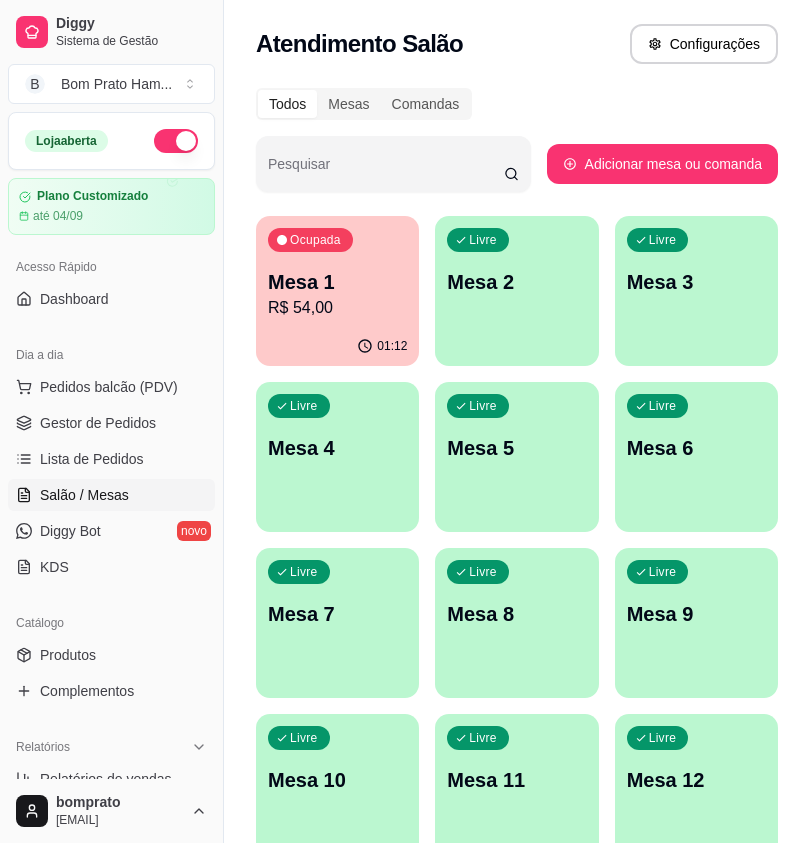 click on "01:12" at bounding box center [337, 346] 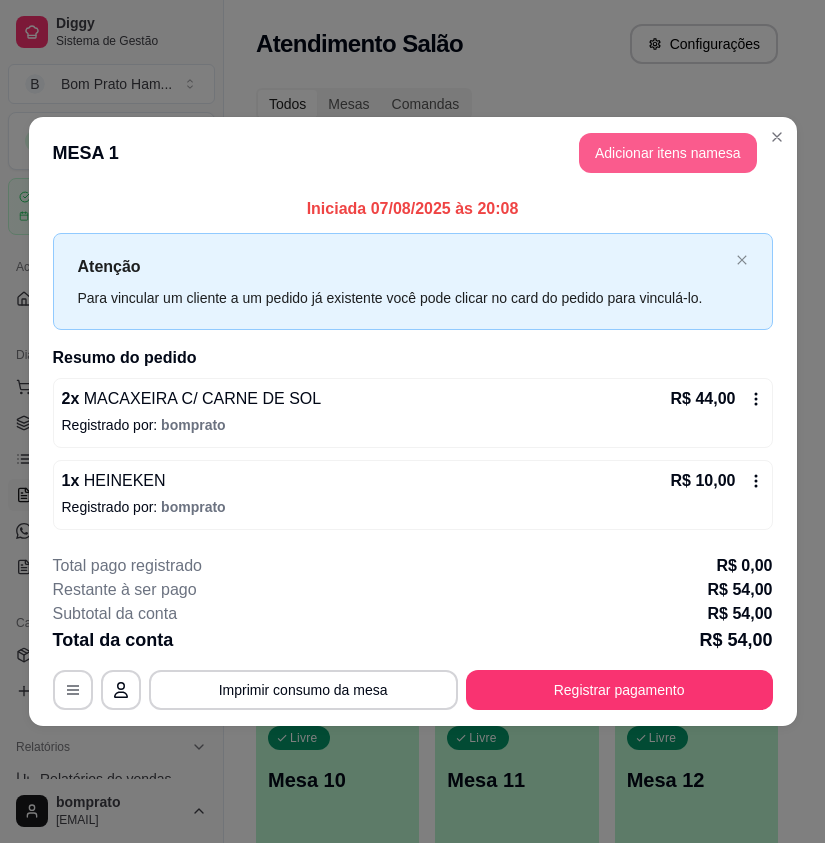 click on "Adicionar itens na  mesa" at bounding box center (668, 153) 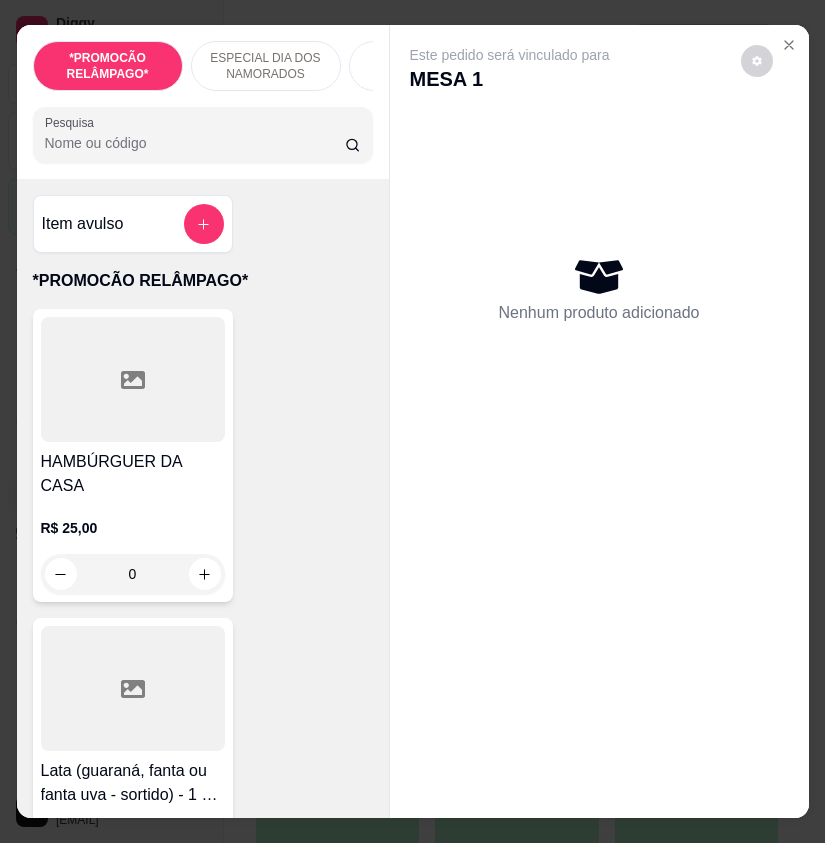 click on "Pesquisa" at bounding box center (195, 143) 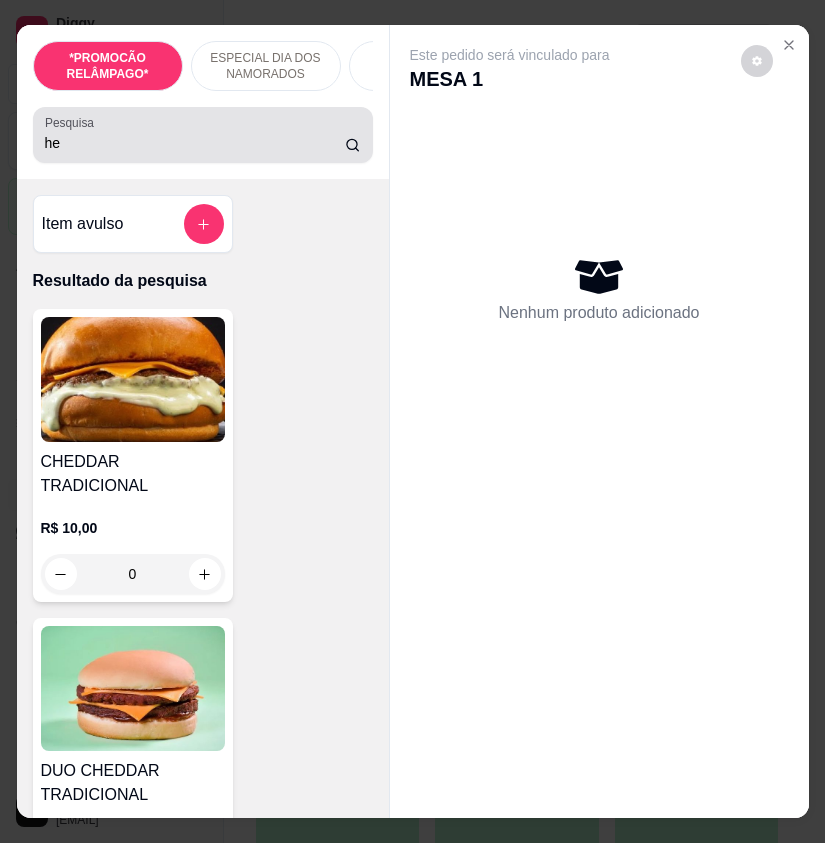 click on "he" at bounding box center [195, 143] 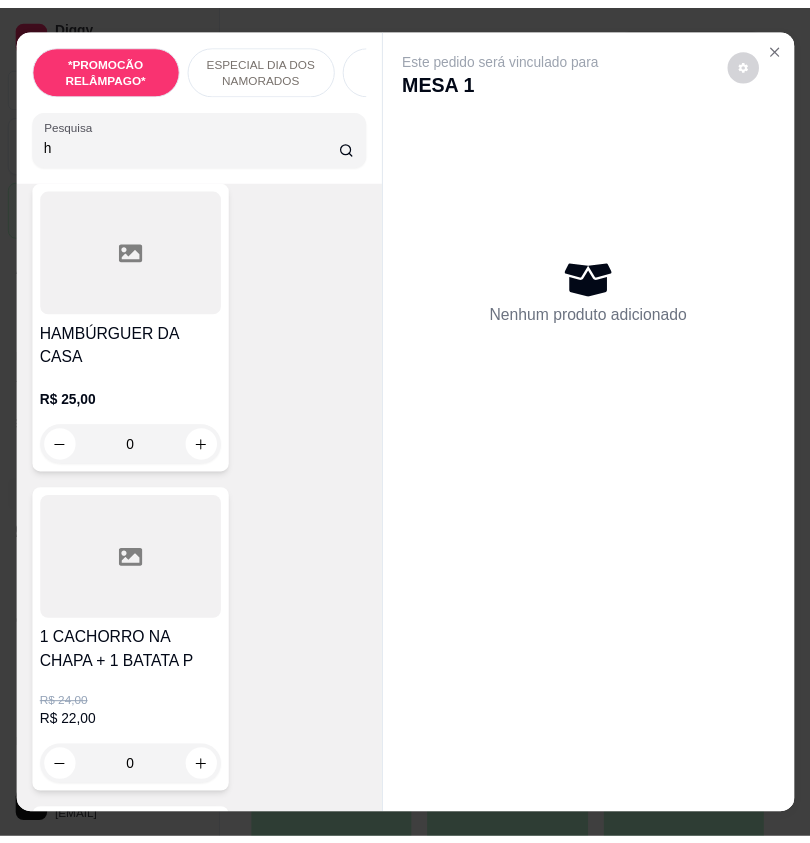 scroll, scrollTop: 0, scrollLeft: 0, axis: both 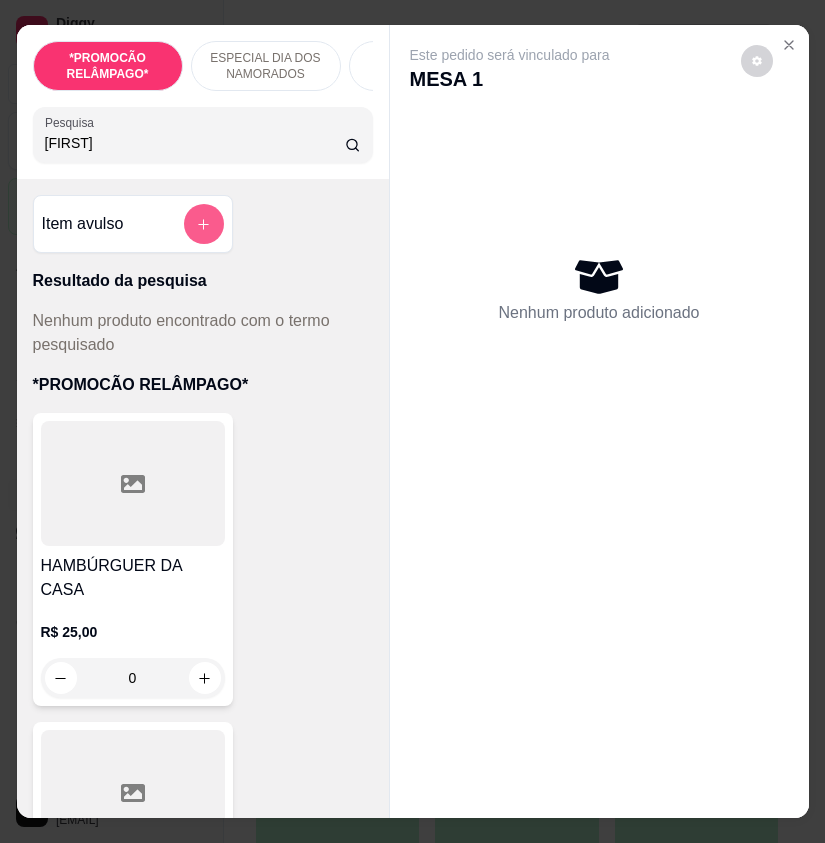 type on "[FIRST]" 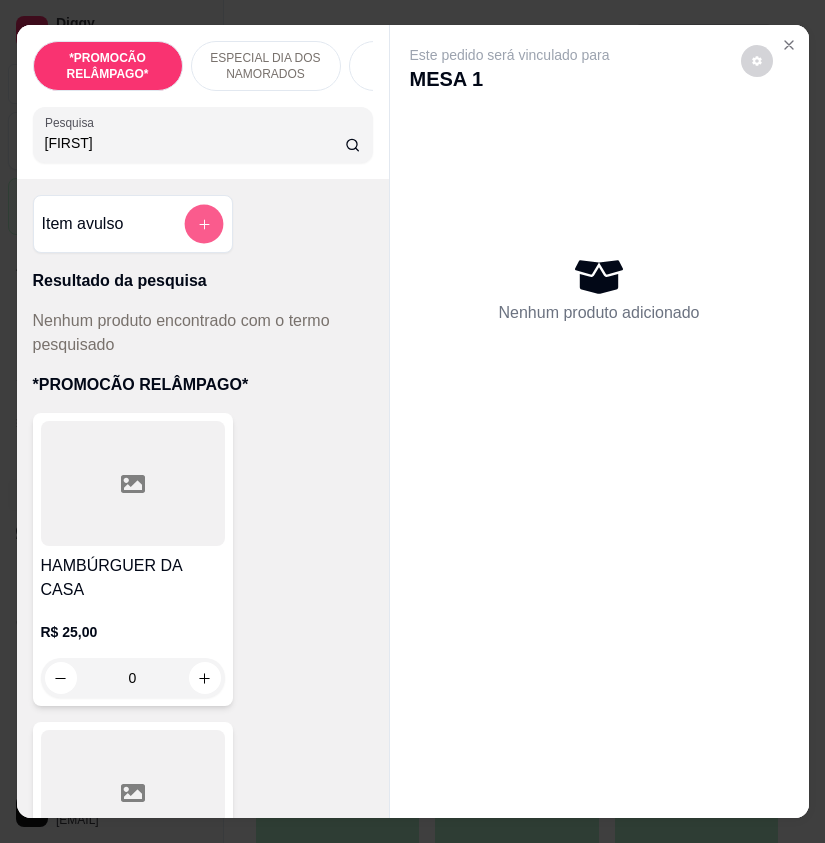click 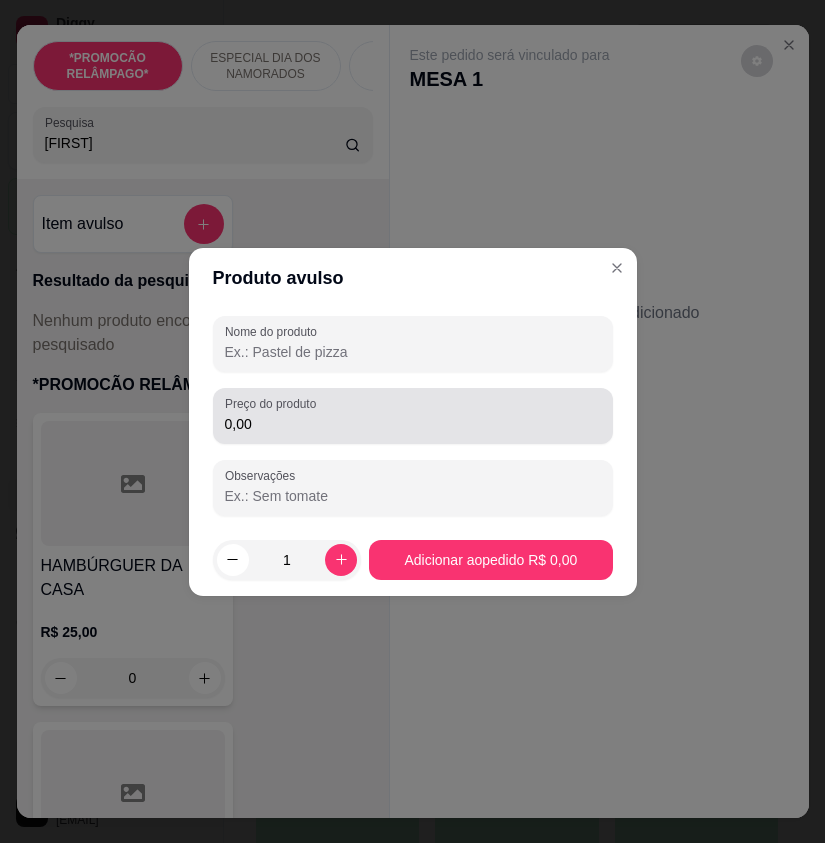 click on "0,00" at bounding box center [413, 424] 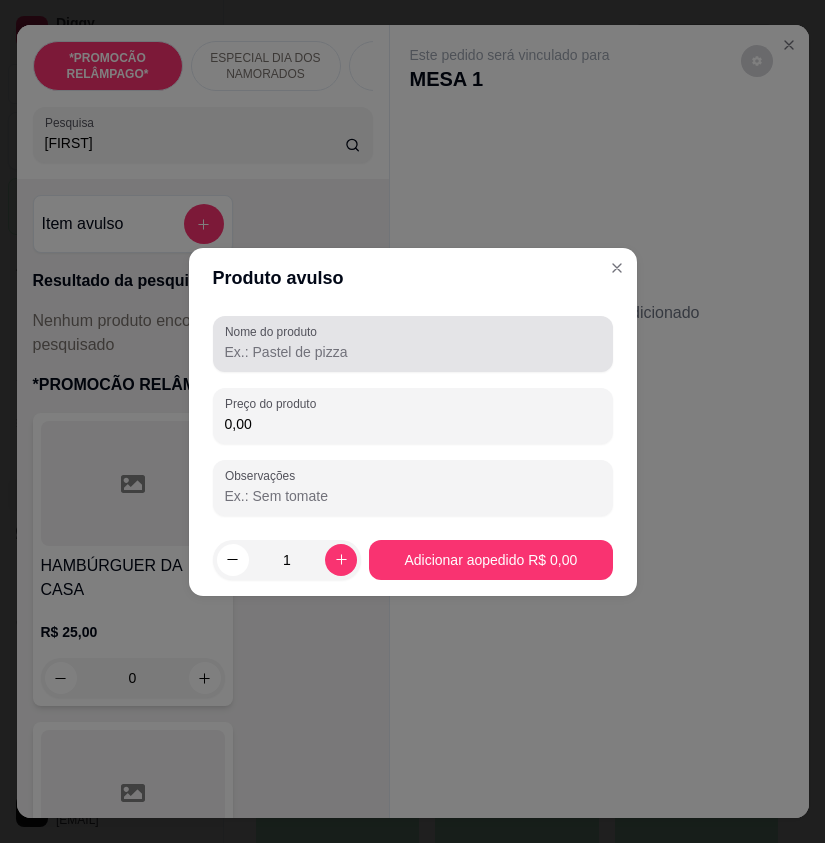 click at bounding box center (413, 344) 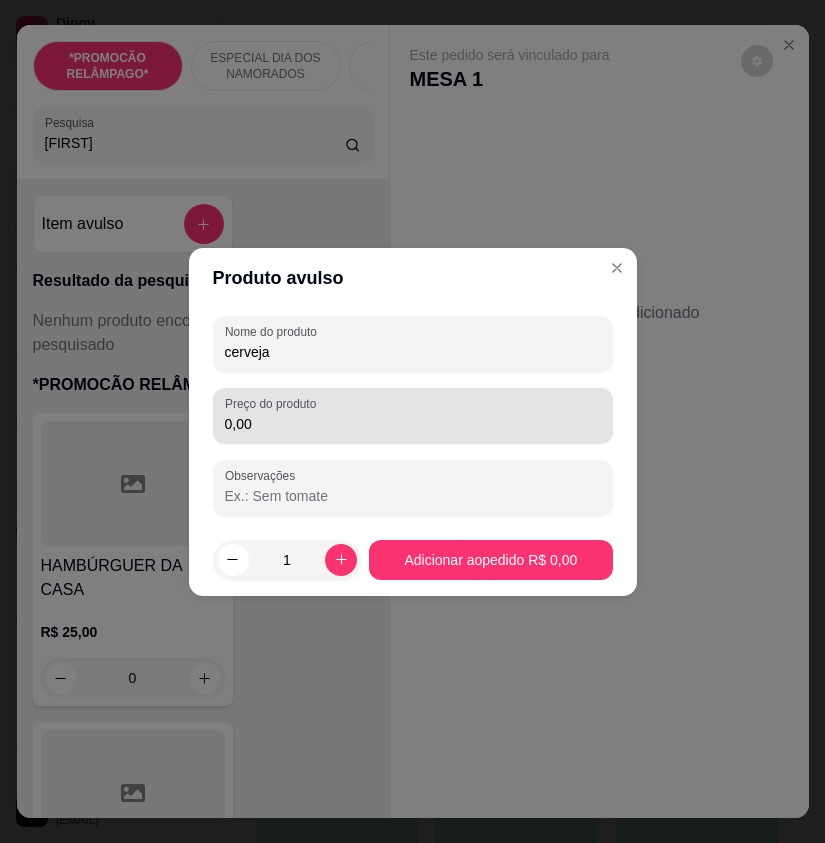 type on "cerveja" 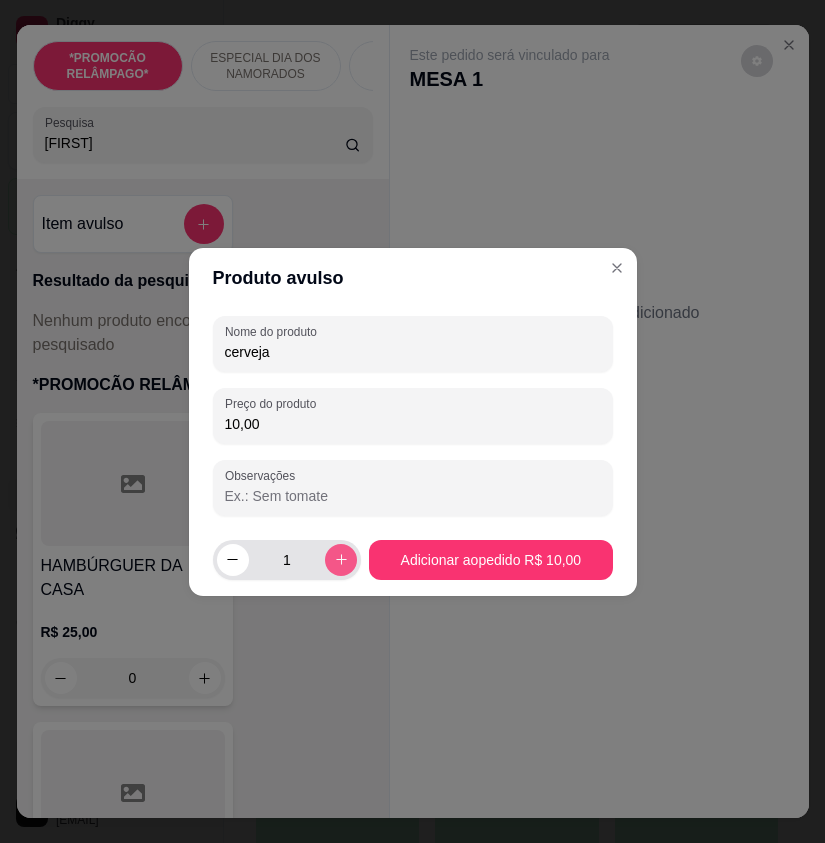 type on "10,00" 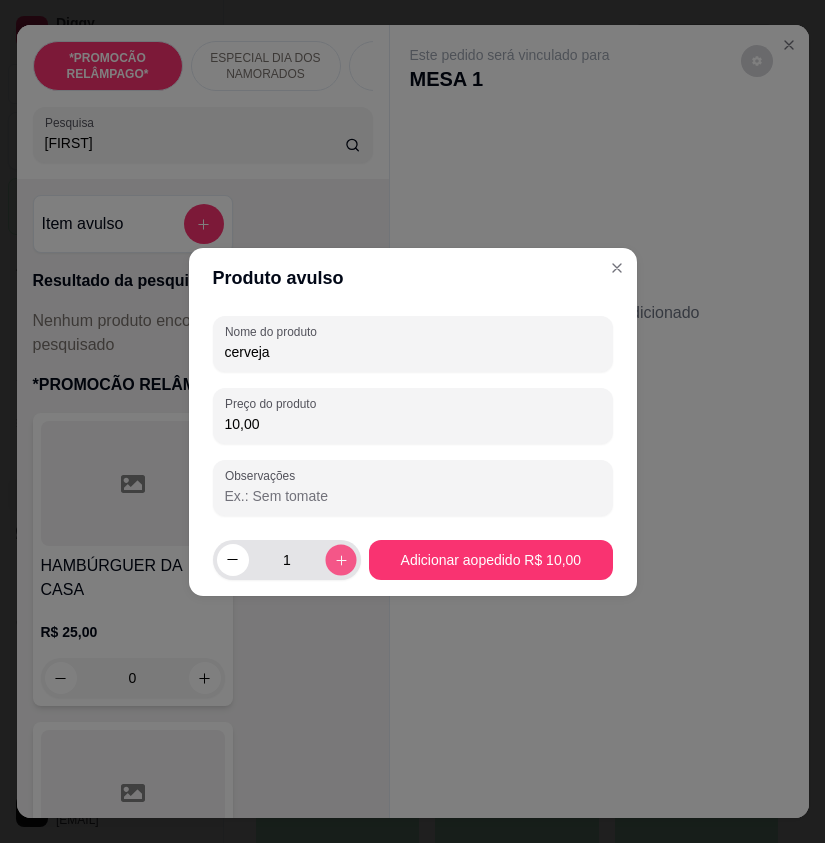 click 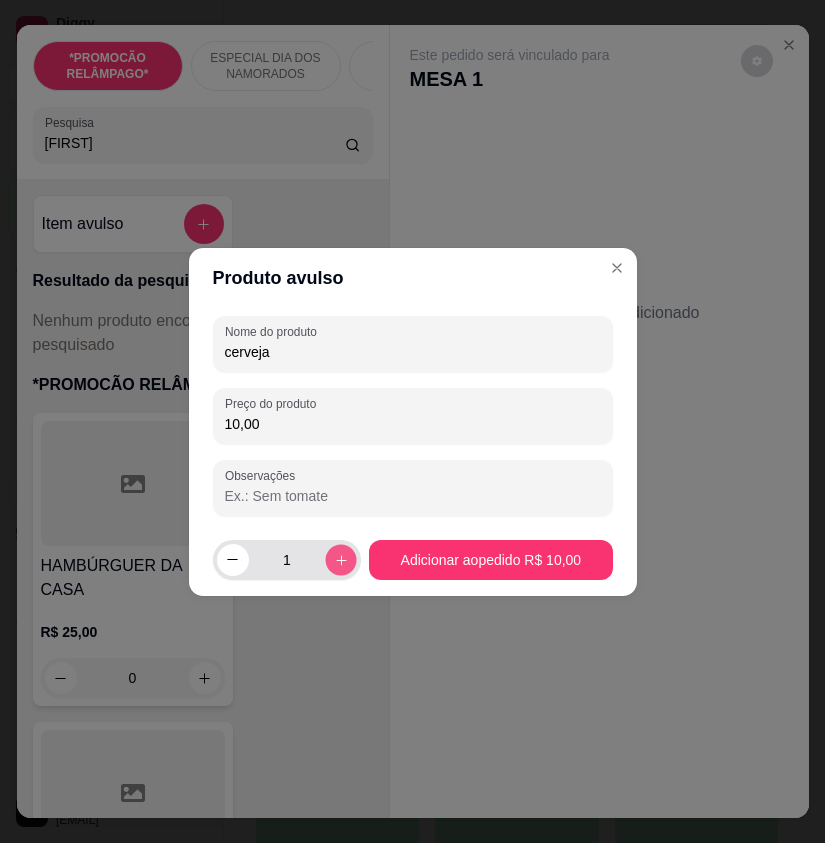 type on "2" 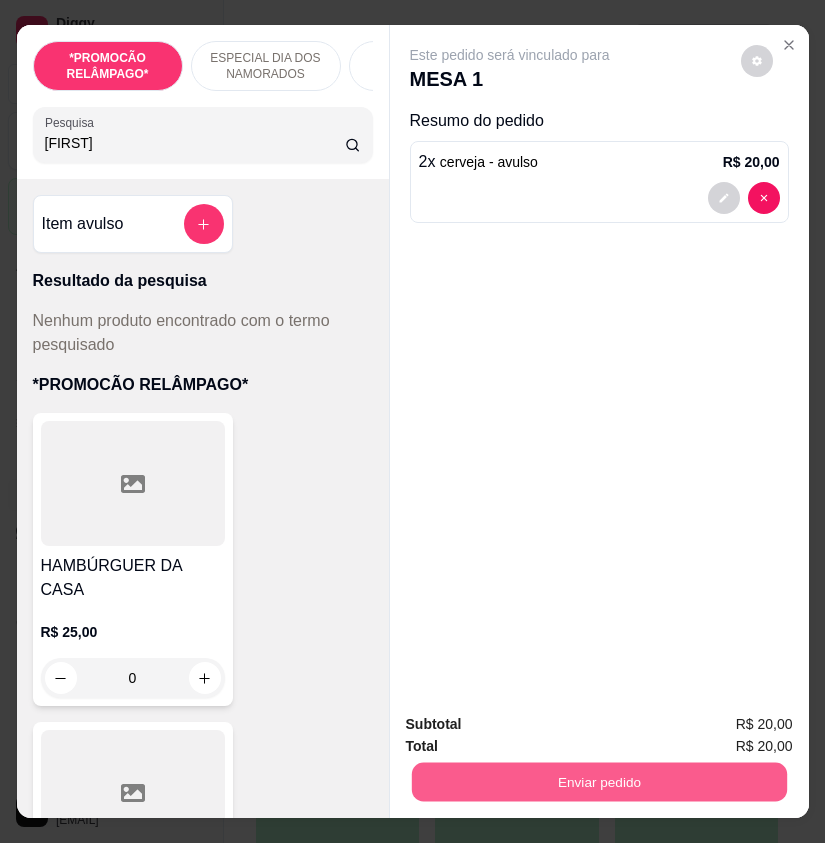click on "Enviar pedido" at bounding box center (598, 781) 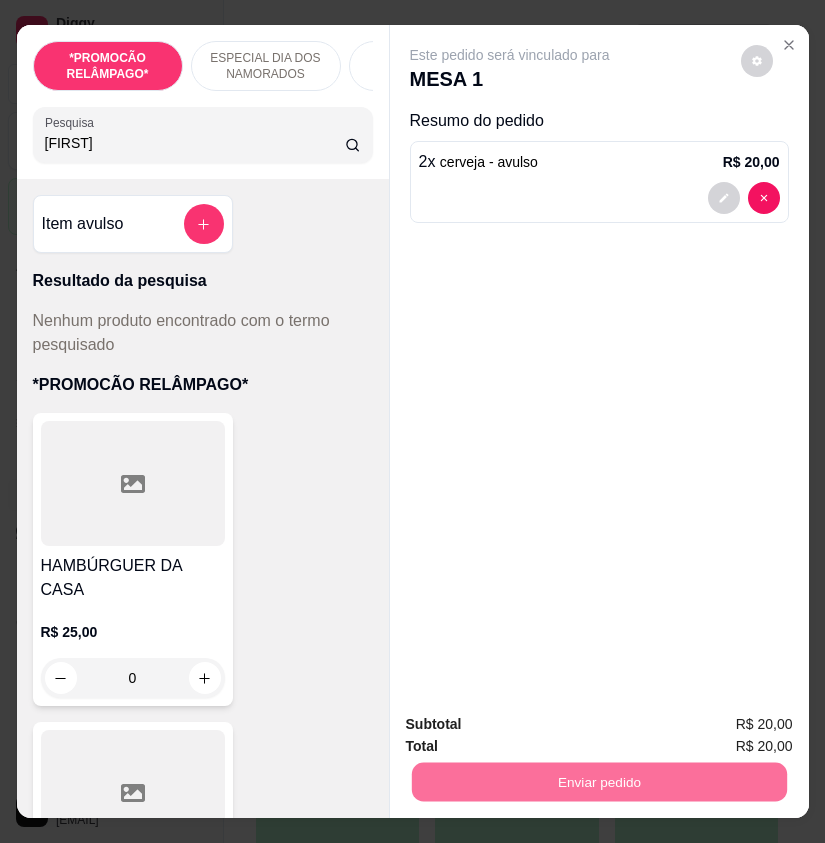 click on "Não registrar e enviar pedido" at bounding box center [530, 725] 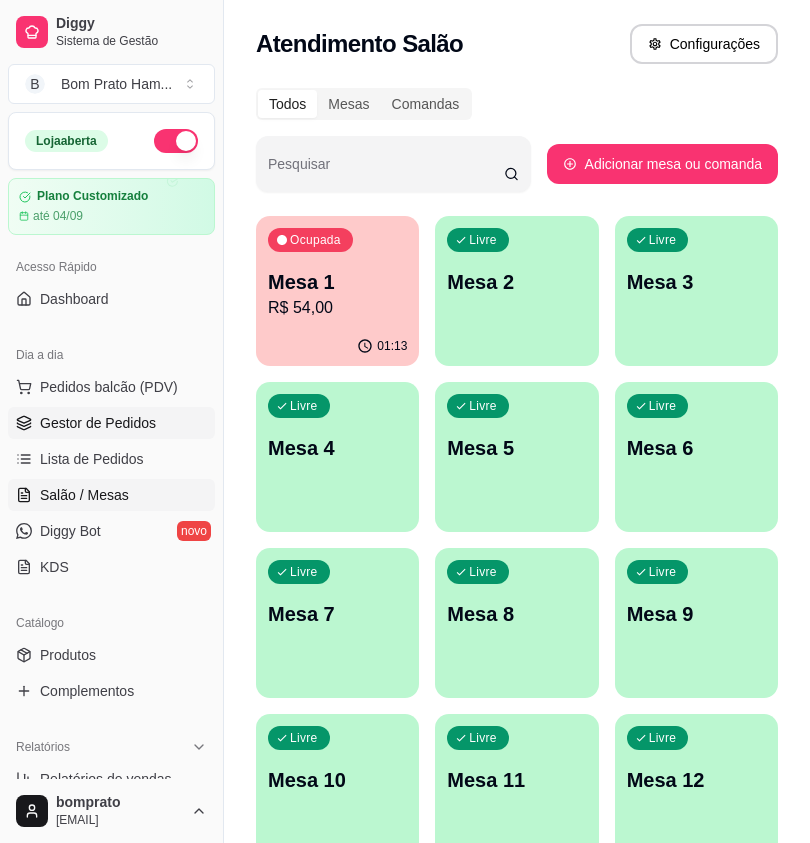 click on "Gestor de Pedidos" at bounding box center (98, 423) 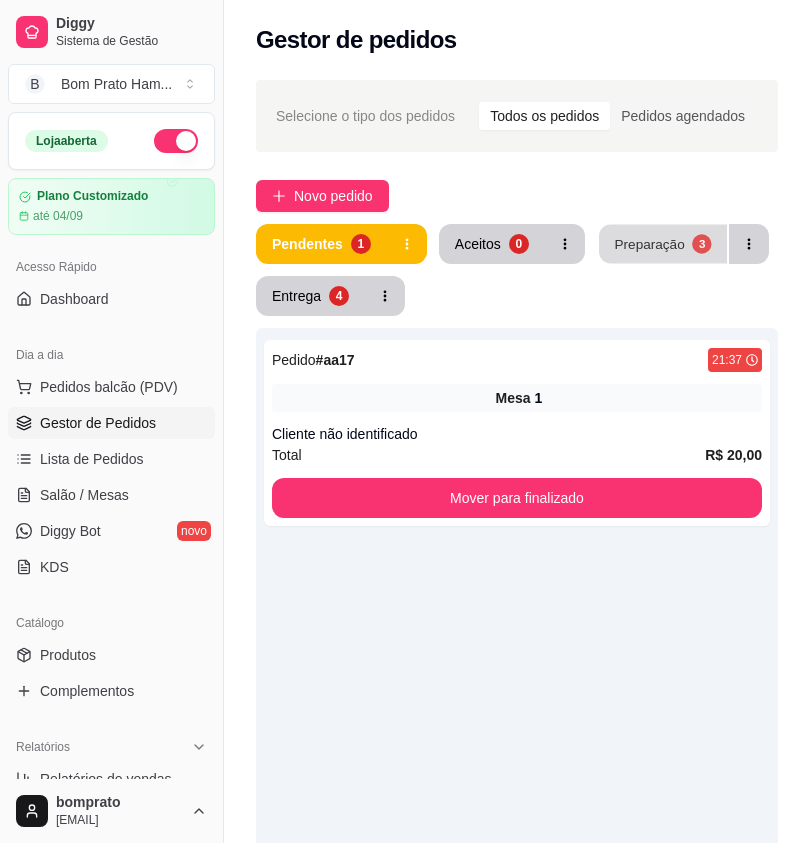 click on "Preparação" at bounding box center (649, 243) 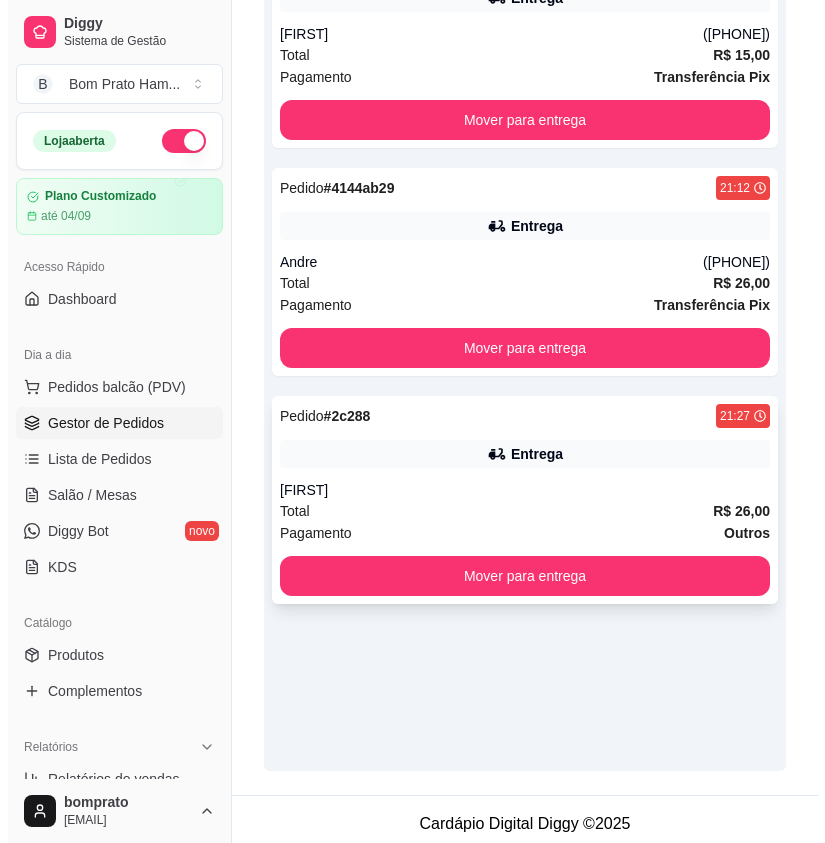 scroll, scrollTop: 0, scrollLeft: 0, axis: both 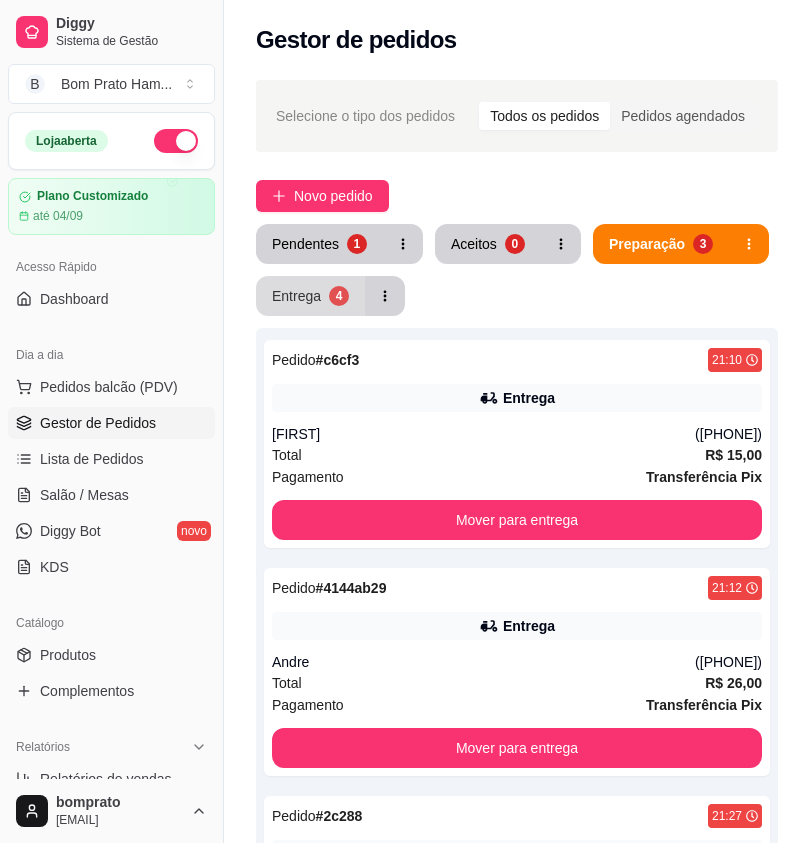 click on "Entrega 4" at bounding box center [310, 296] 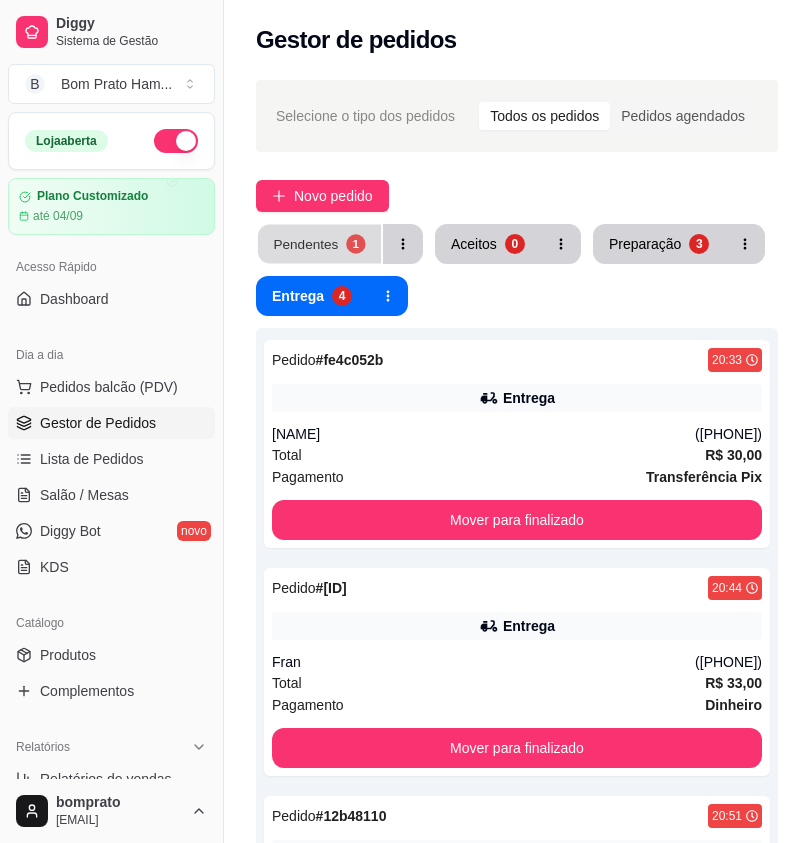 click on "Pendentes 1" at bounding box center [319, 244] 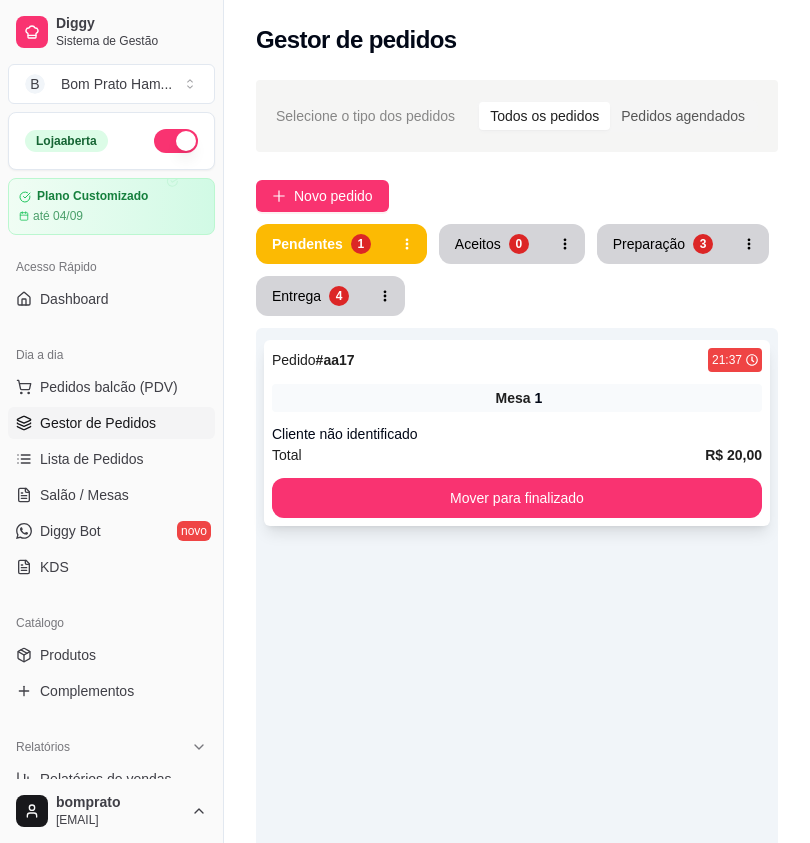 click on "Pedido # [ID] [TIME] Mesa 1 Cliente não identificado Total R$ 20,00 Mover para finalizado" at bounding box center (517, 433) 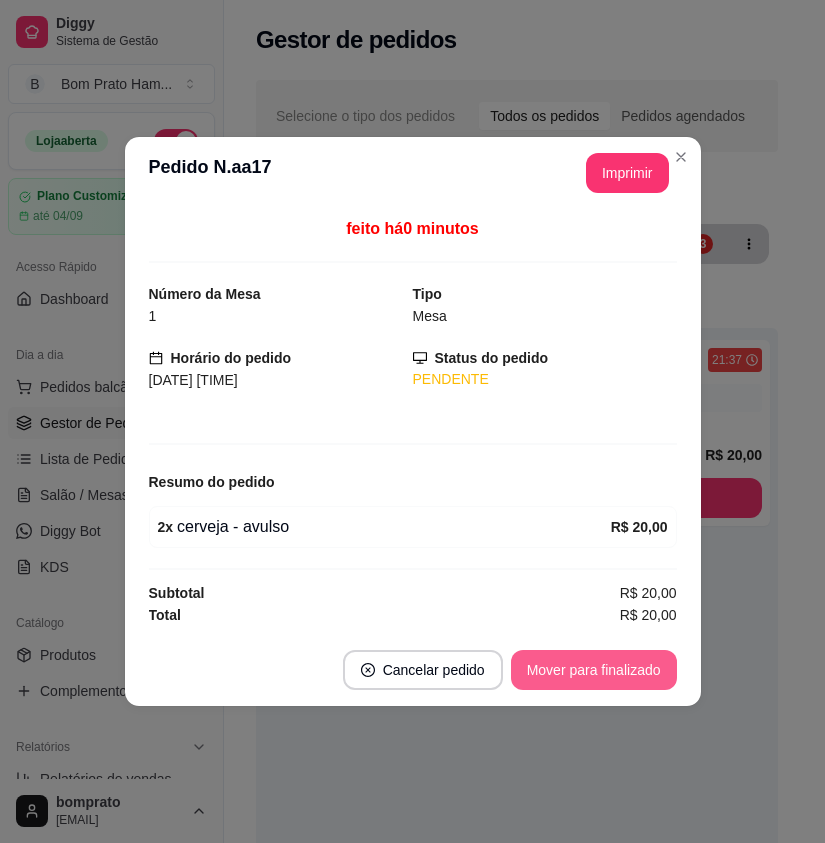 click on "Mover para finalizado" at bounding box center (594, 670) 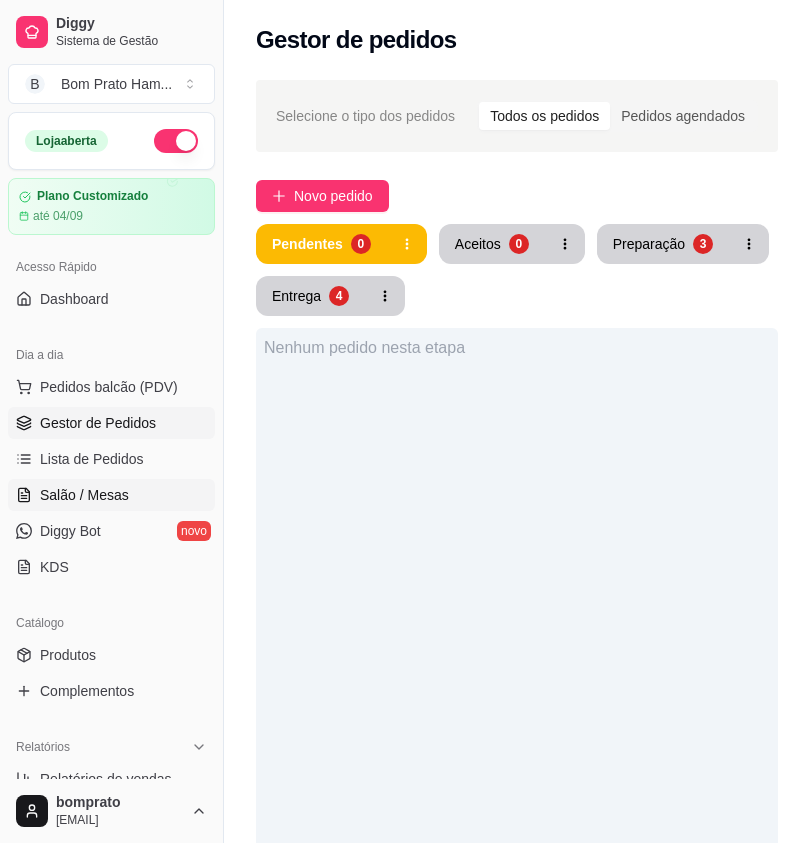 click on "Salão / Mesas" at bounding box center (111, 495) 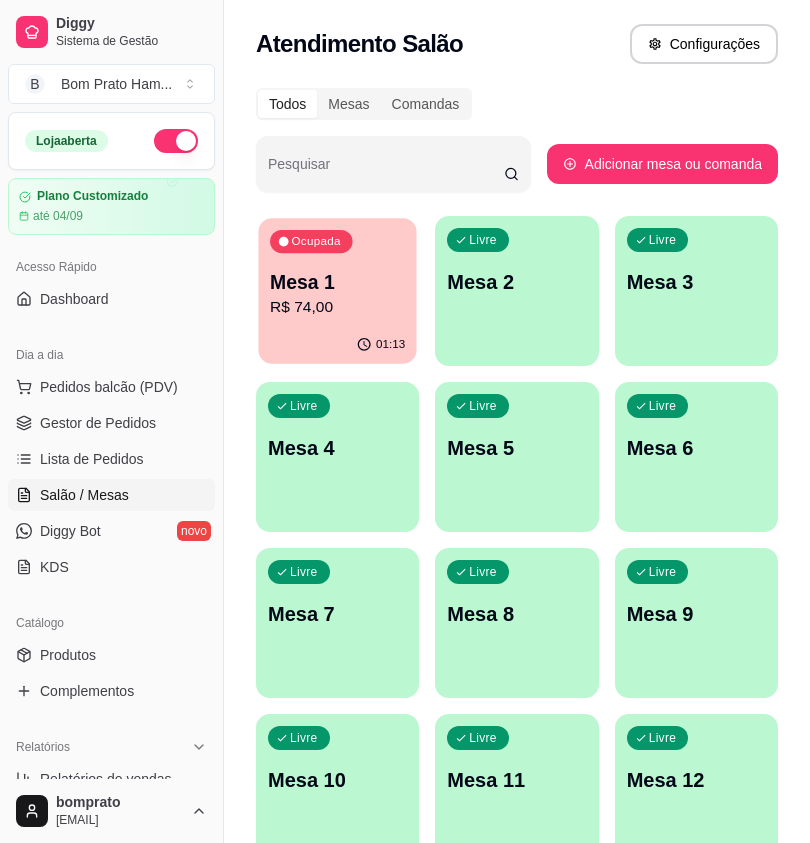 click on "Mesa 1" at bounding box center (337, 282) 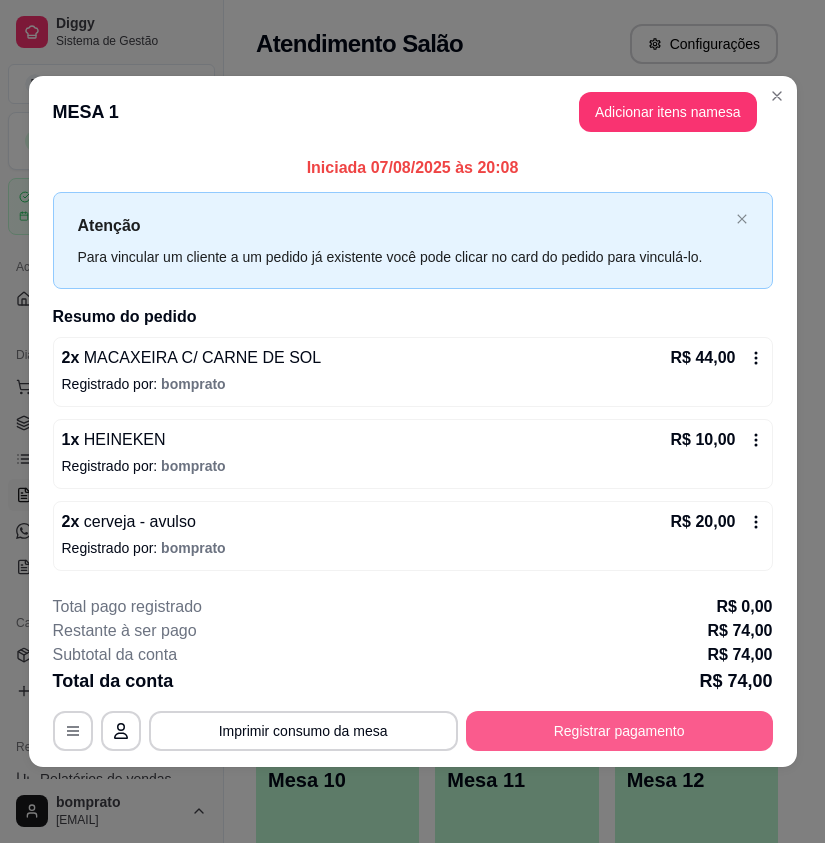 click on "Registrar pagamento" at bounding box center (619, 731) 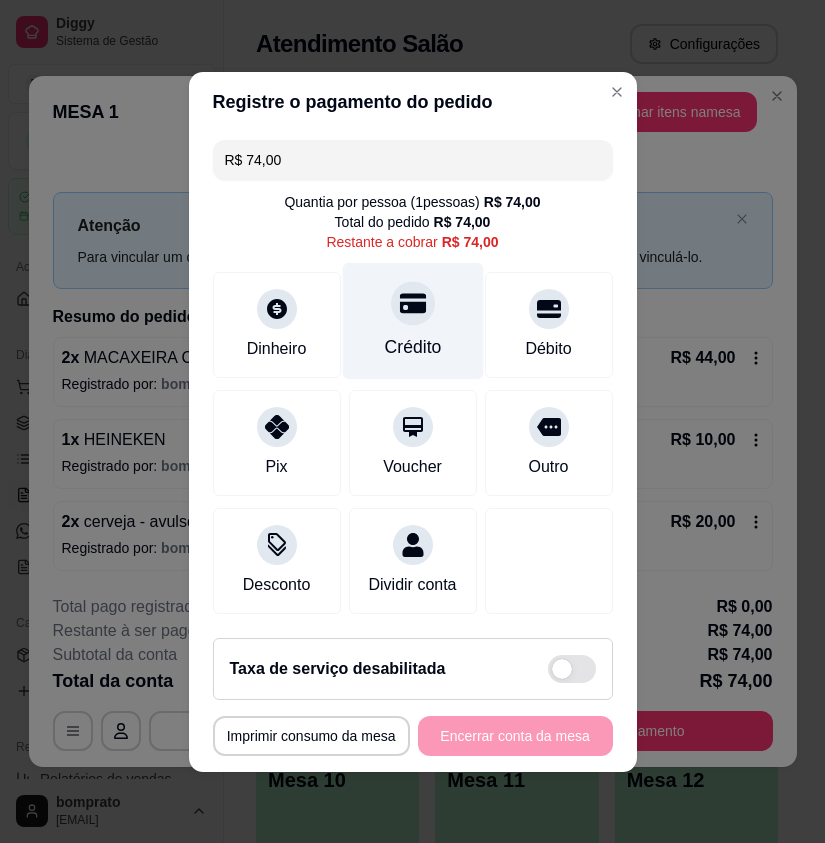 click on "Crédito" at bounding box center (412, 320) 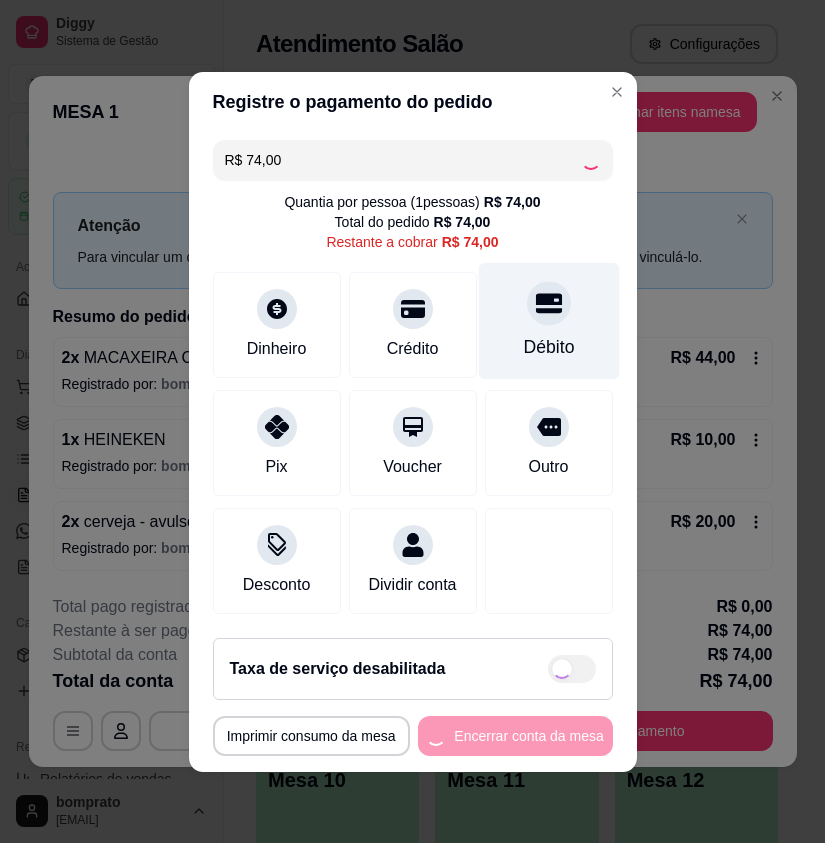 click on "Débito" at bounding box center [548, 320] 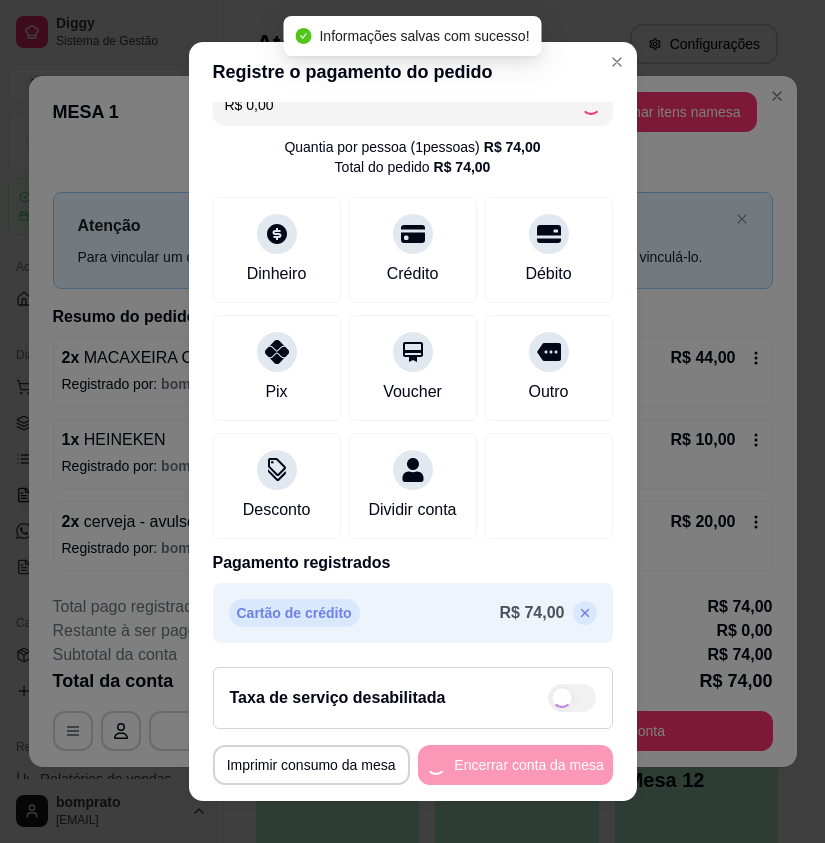 scroll, scrollTop: 49, scrollLeft: 0, axis: vertical 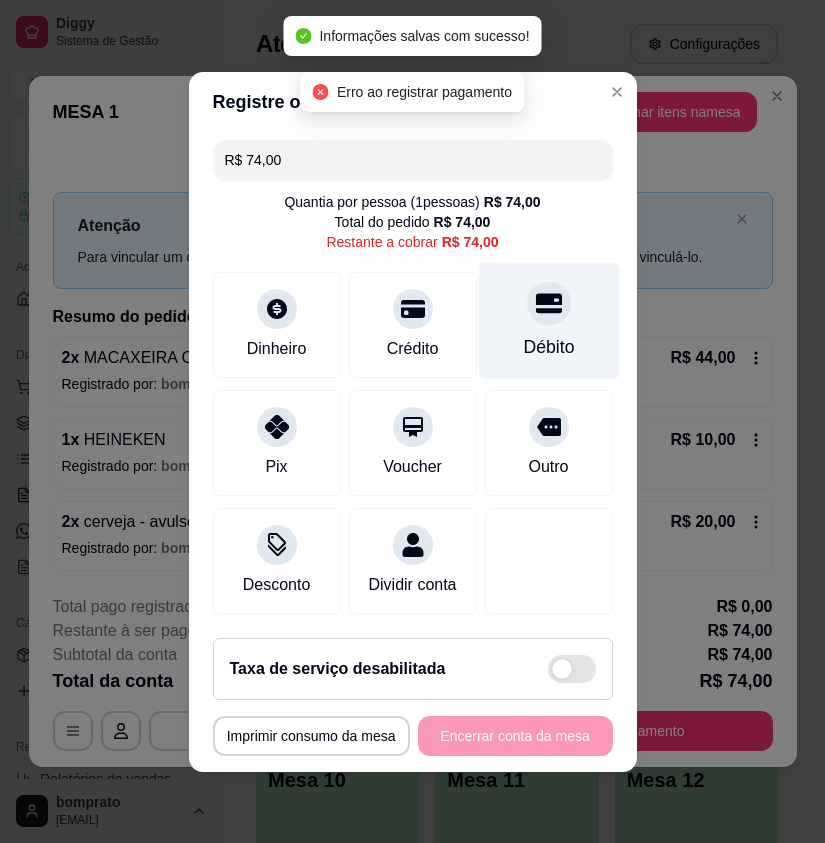 click at bounding box center [549, 303] 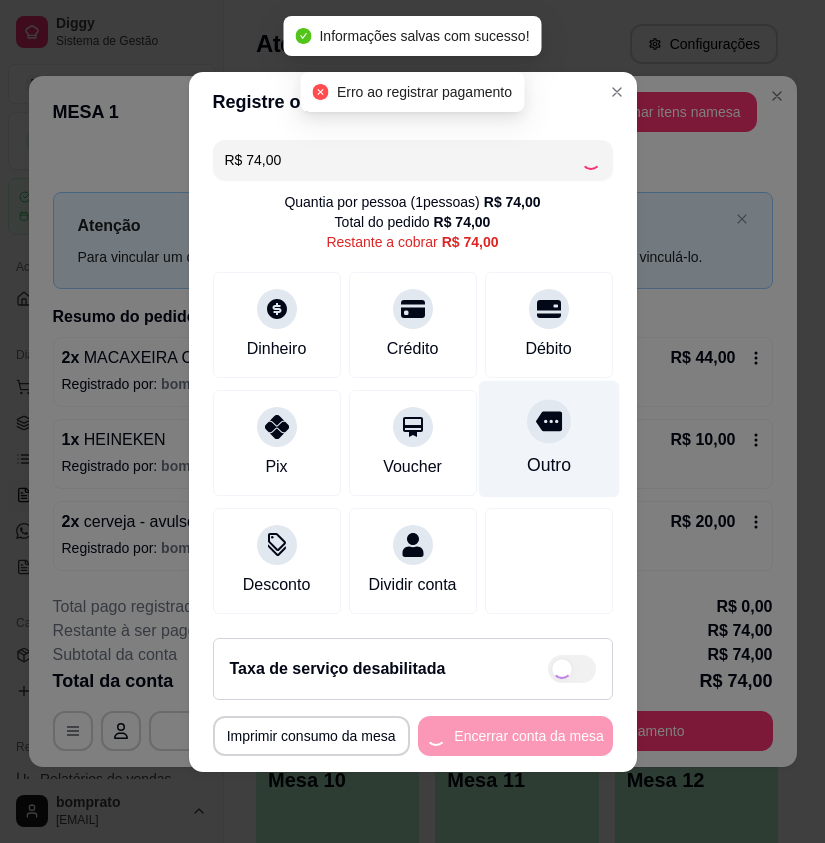 type on "R$ 0,00" 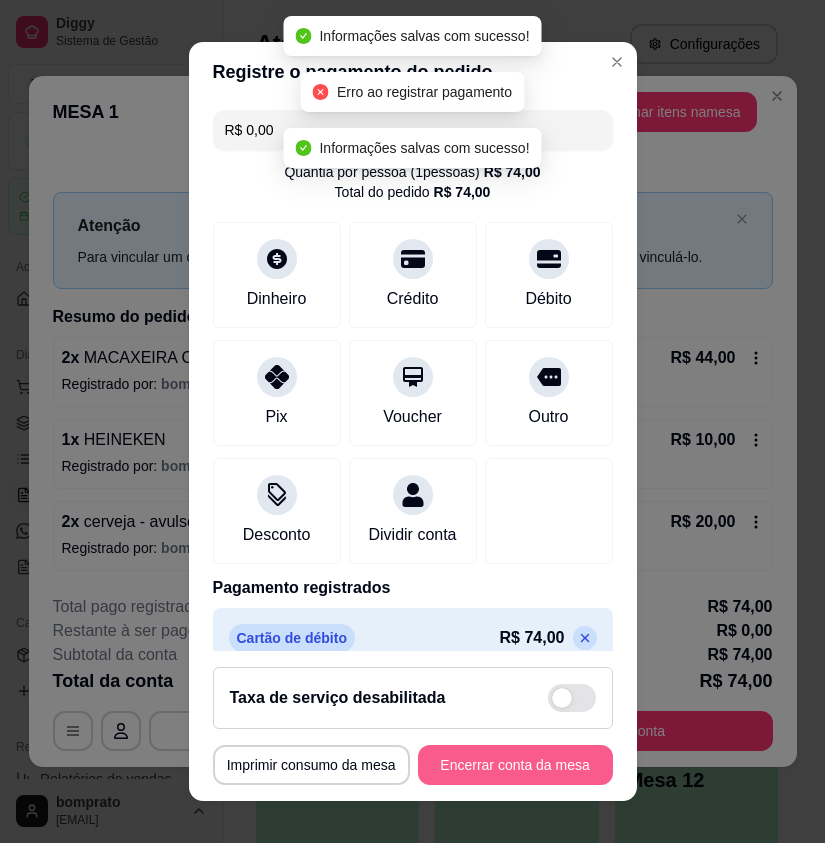 click on "Encerrar conta da mesa" at bounding box center (515, 765) 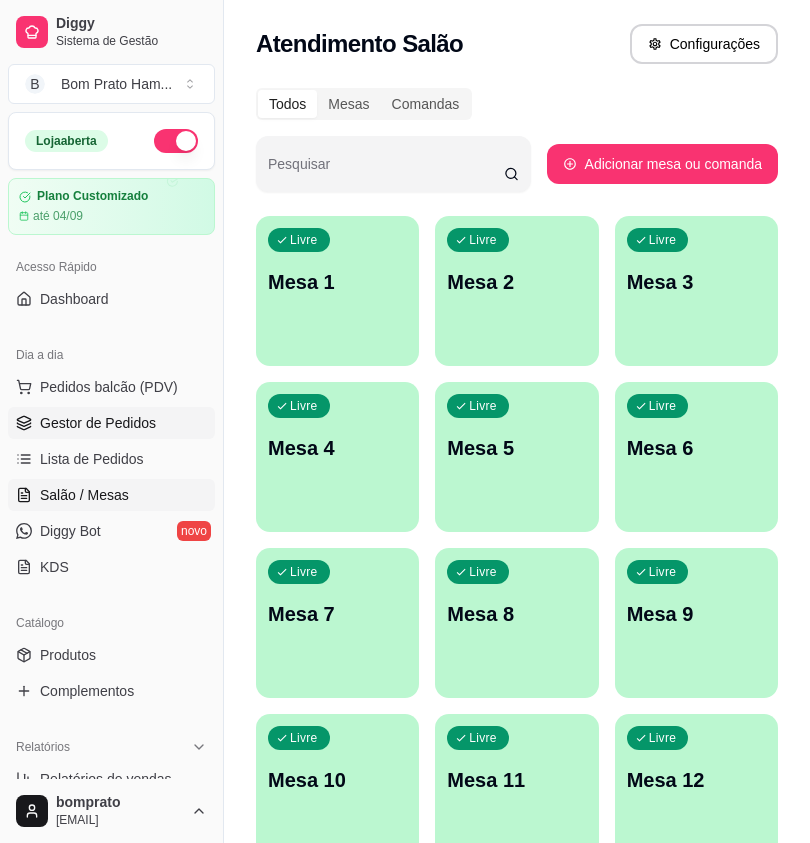 click on "Gestor de Pedidos" at bounding box center [111, 423] 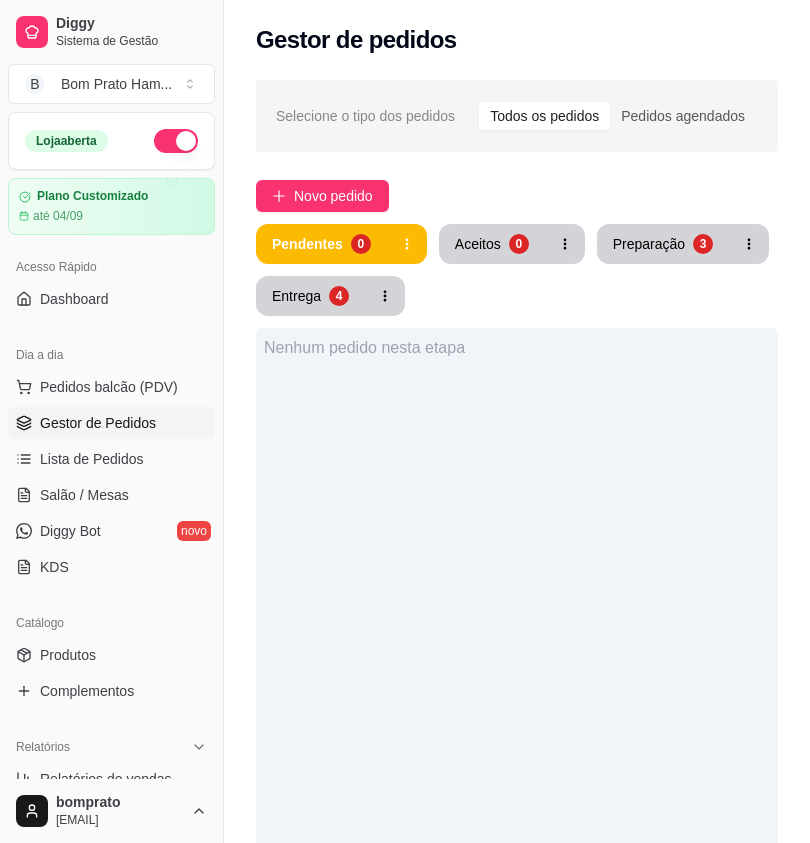 click on "Nenhum pedido nesta etapa" at bounding box center (517, 749) 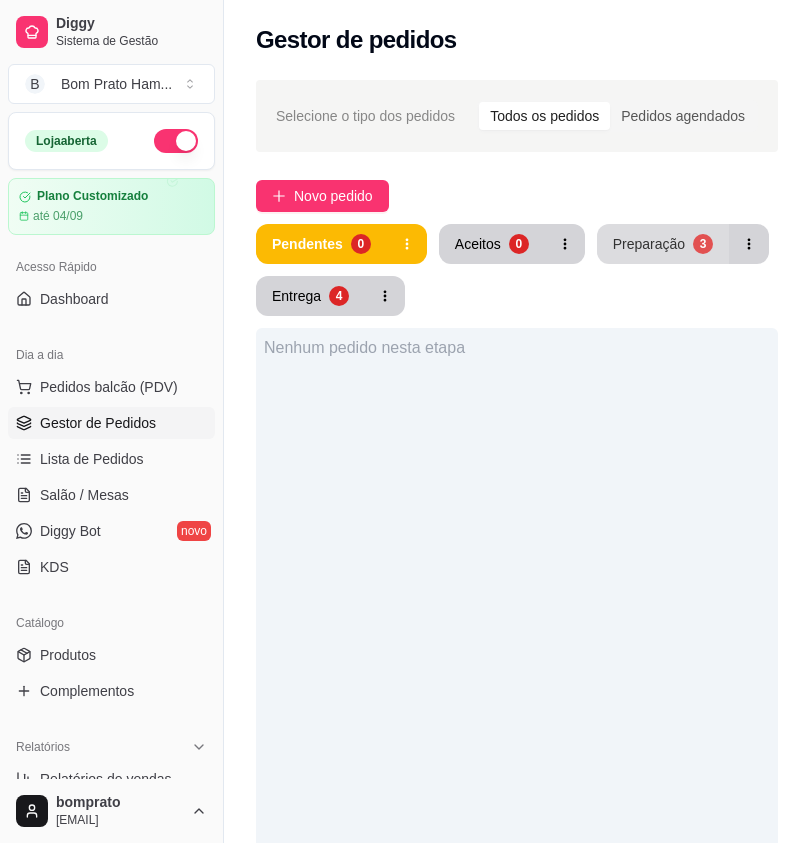 click on "Preparação" at bounding box center [649, 244] 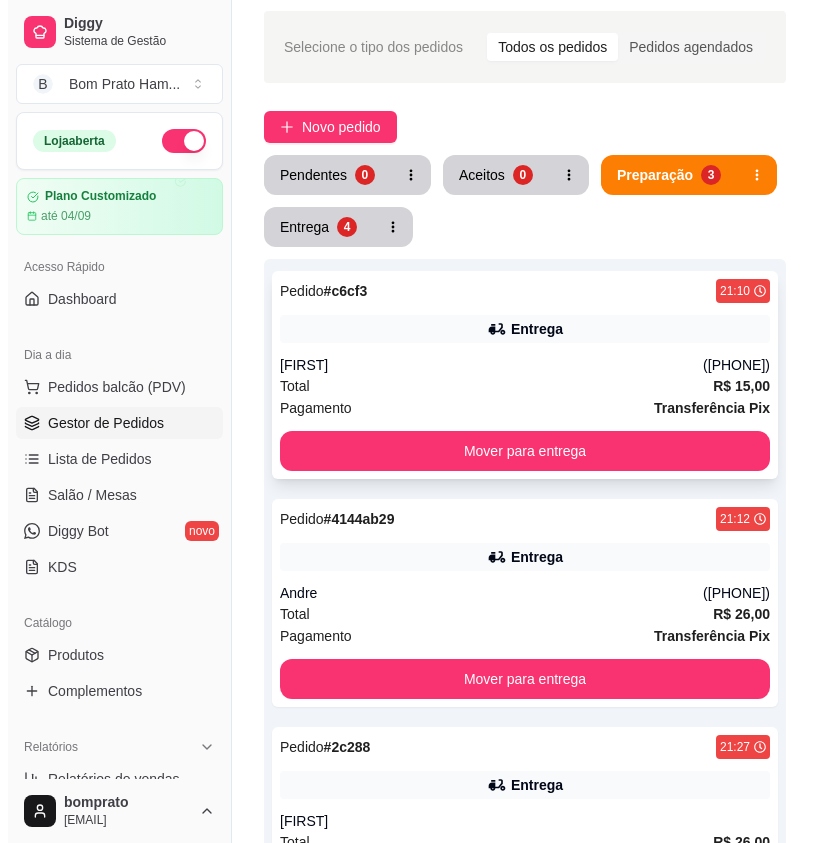 scroll, scrollTop: 0, scrollLeft: 0, axis: both 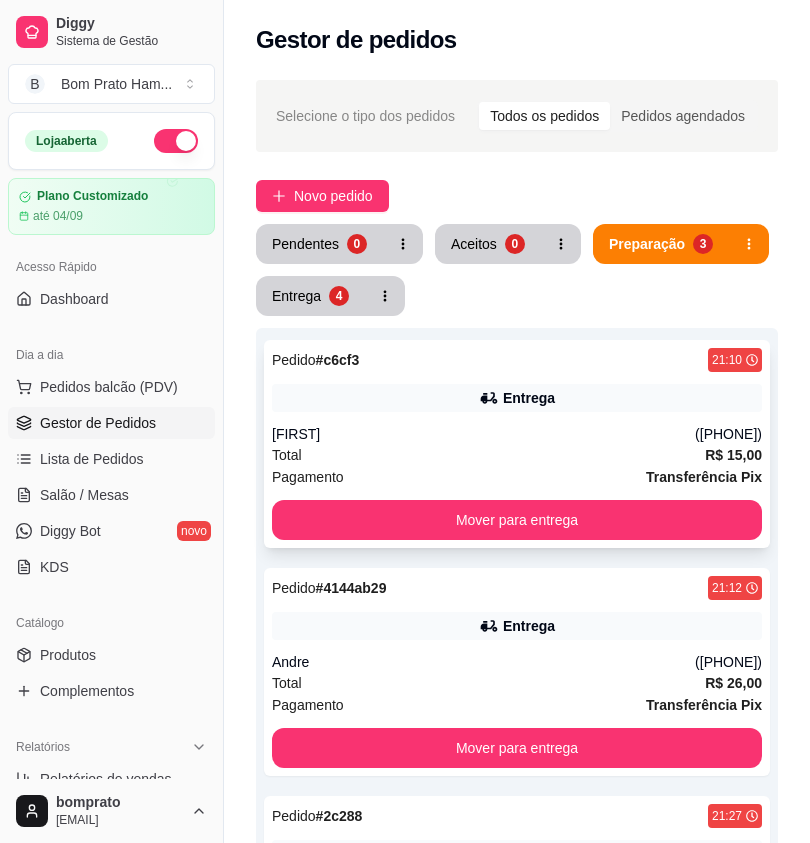 click on "Entrega" at bounding box center [517, 398] 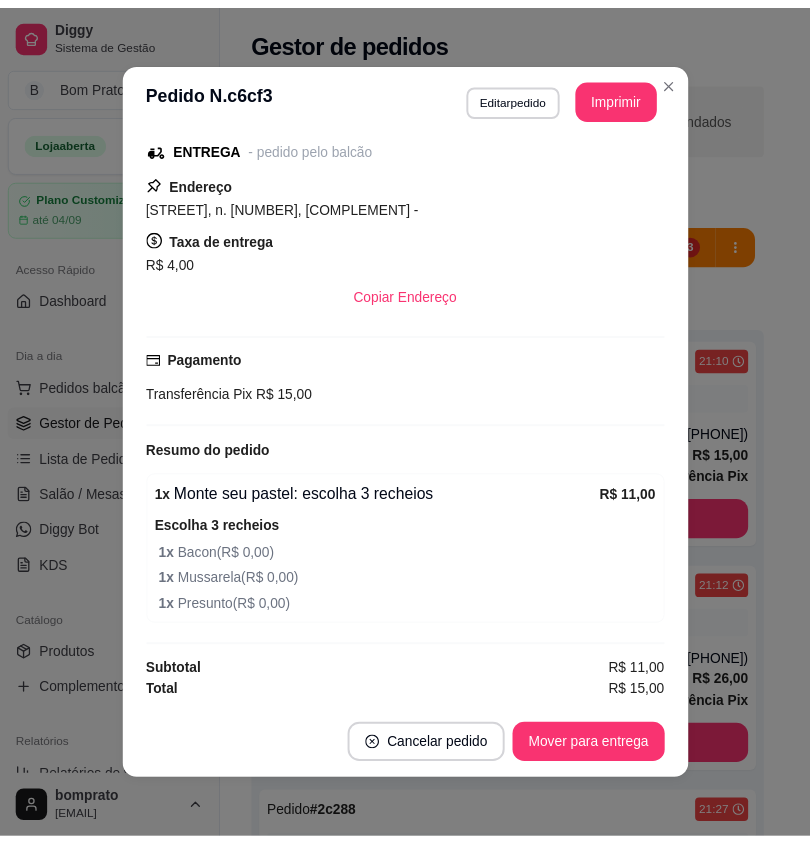 scroll, scrollTop: 264, scrollLeft: 0, axis: vertical 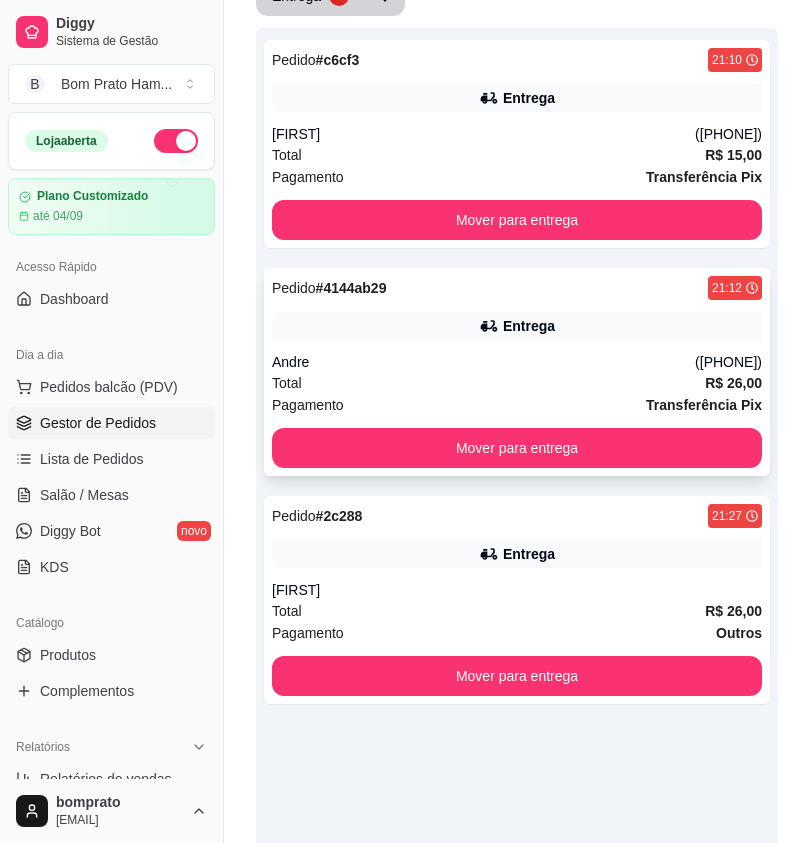 click on "Pagamento Transferência Pix" at bounding box center [517, 405] 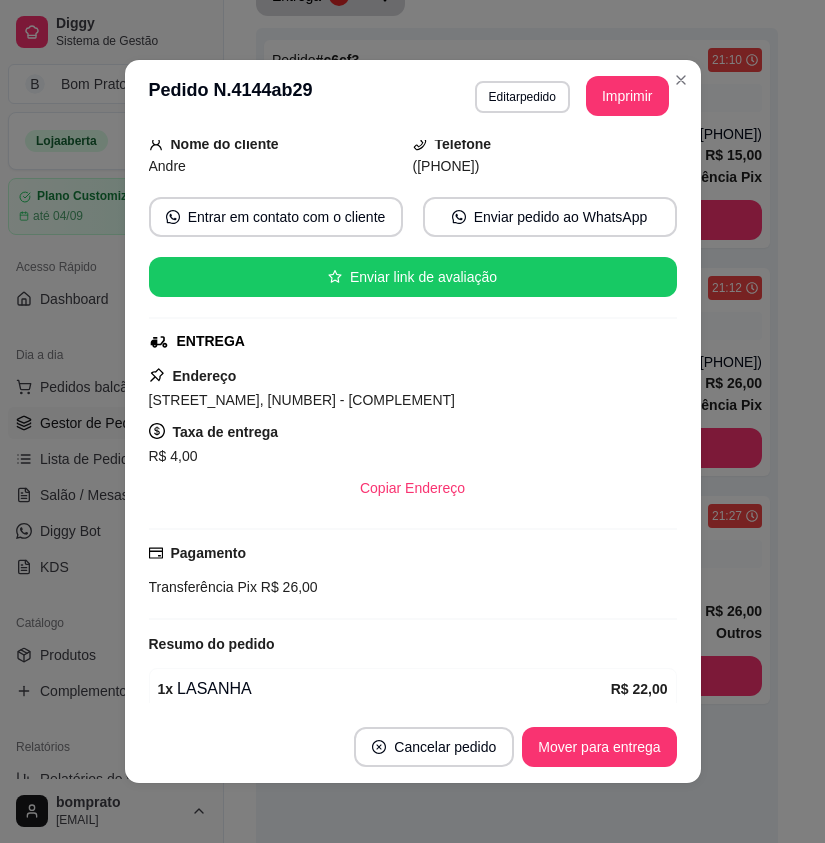 scroll, scrollTop: 272, scrollLeft: 0, axis: vertical 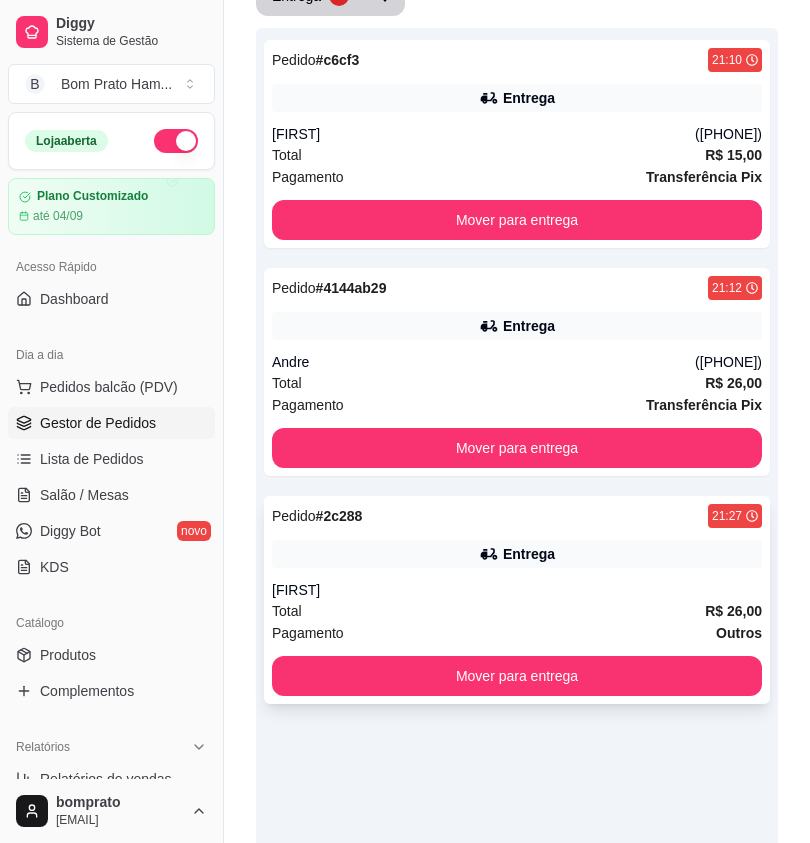 click on "Entrega" at bounding box center (517, 554) 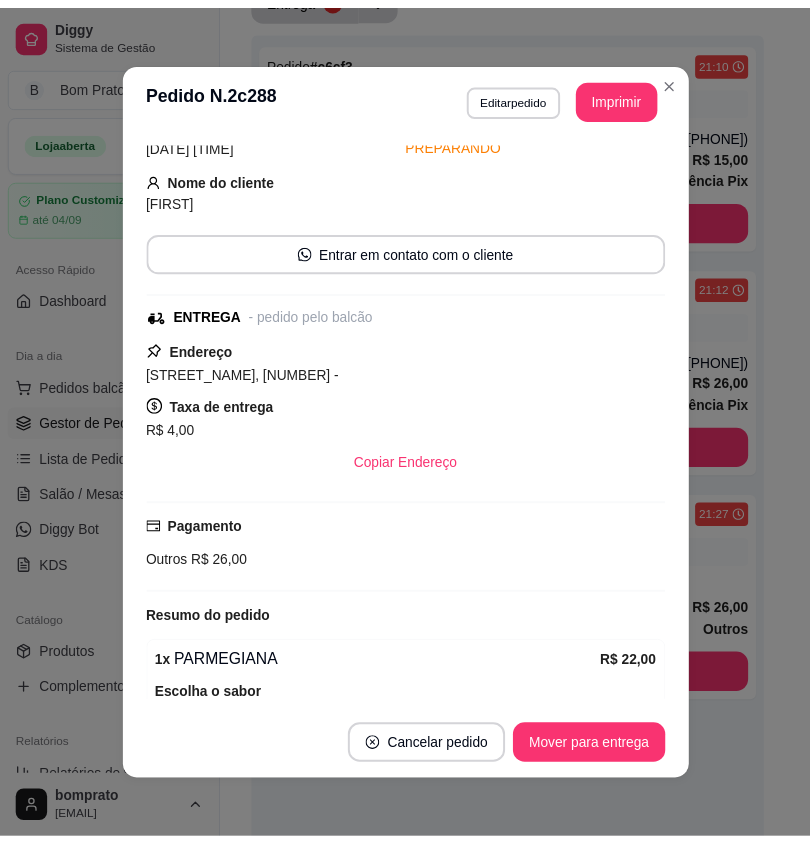 scroll, scrollTop: 212, scrollLeft: 0, axis: vertical 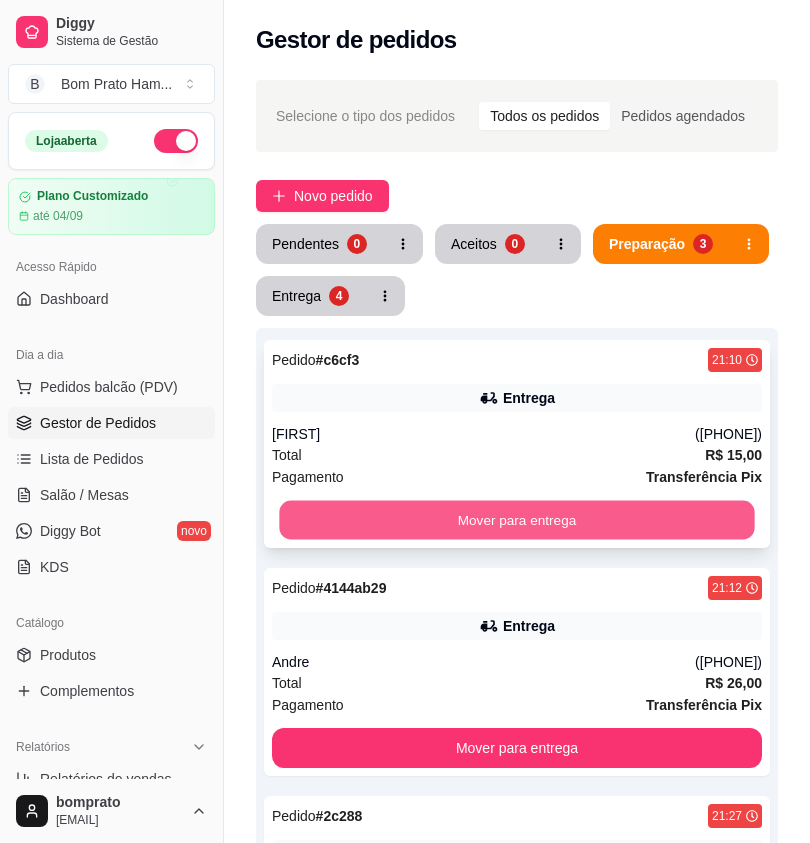click on "Mover para entrega" at bounding box center [516, 520] 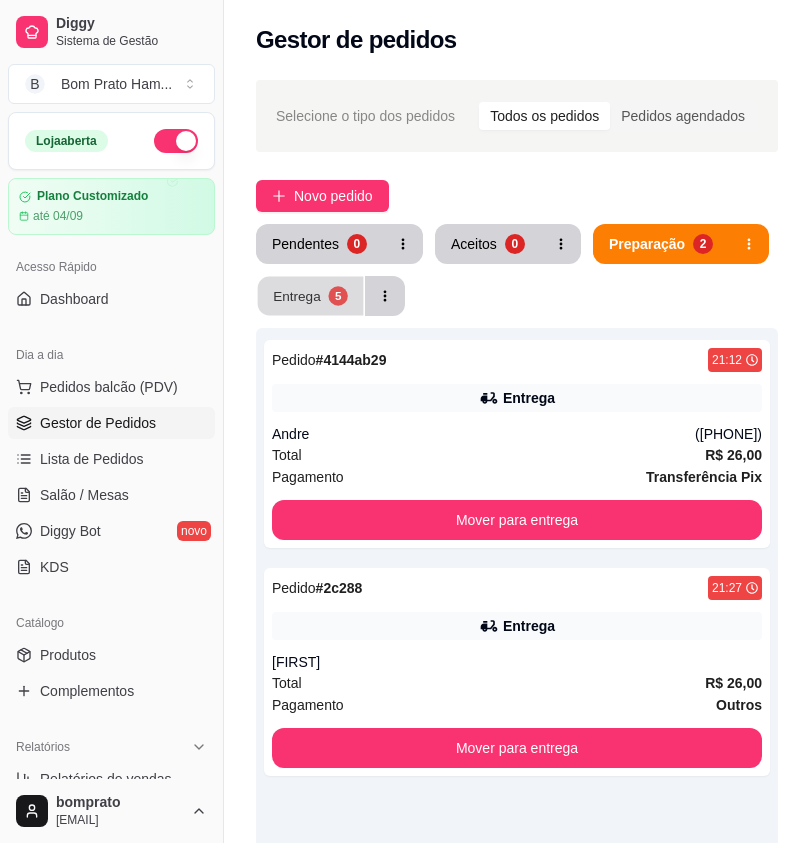 click on "5" at bounding box center (337, 295) 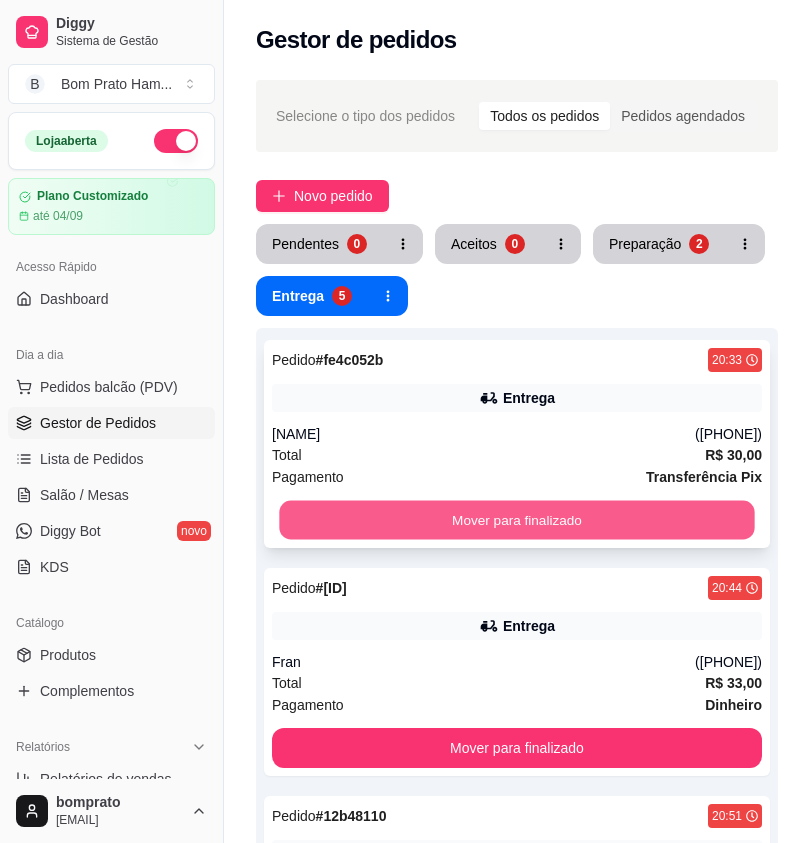click on "Mover para finalizado" at bounding box center (516, 520) 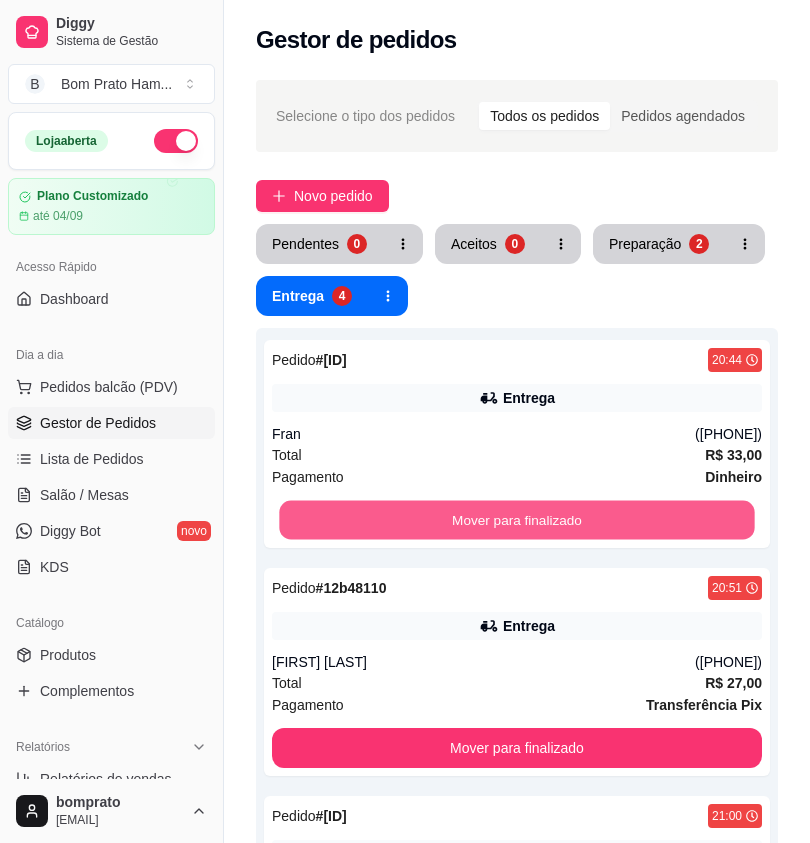 click on "Mover para finalizado" at bounding box center [516, 520] 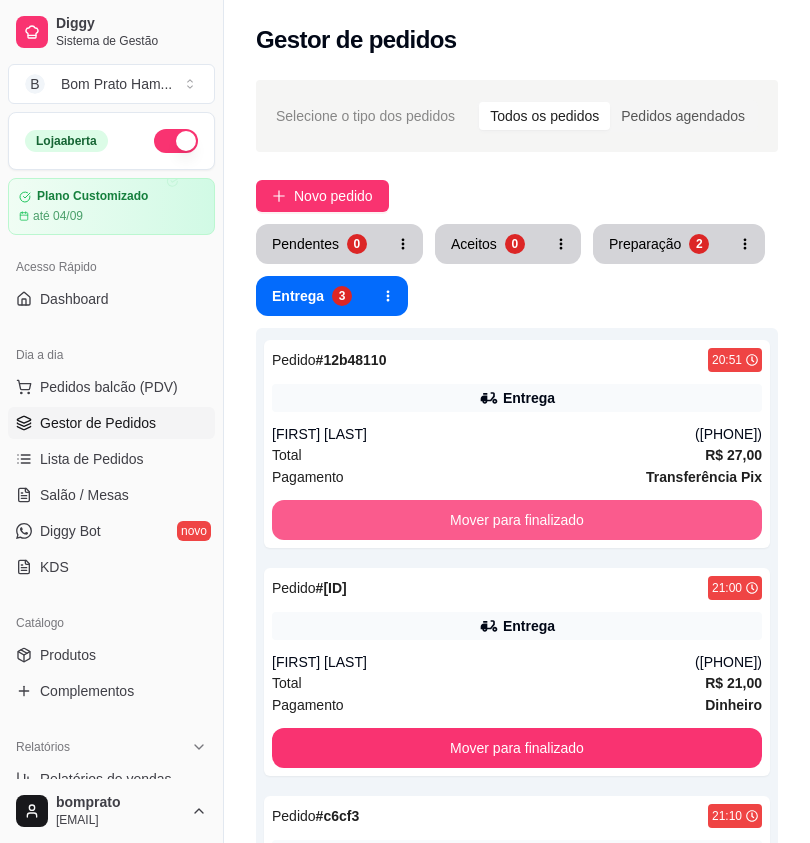 click on "Mover para finalizado" at bounding box center (517, 520) 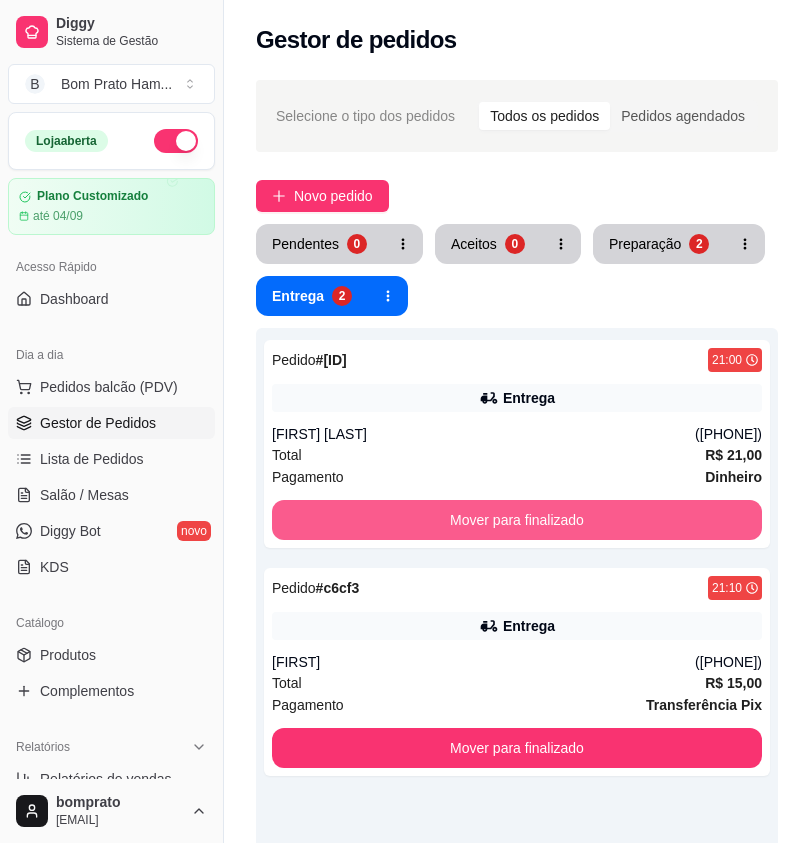 click on "Mover para finalizado" at bounding box center (517, 520) 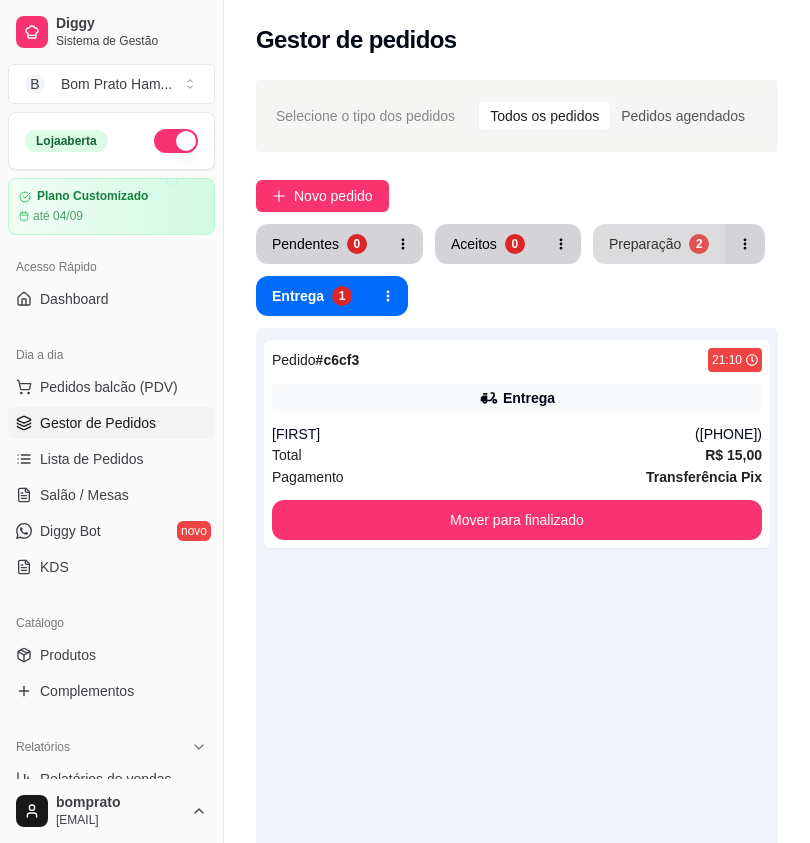click on "Preparação 2" at bounding box center [659, 244] 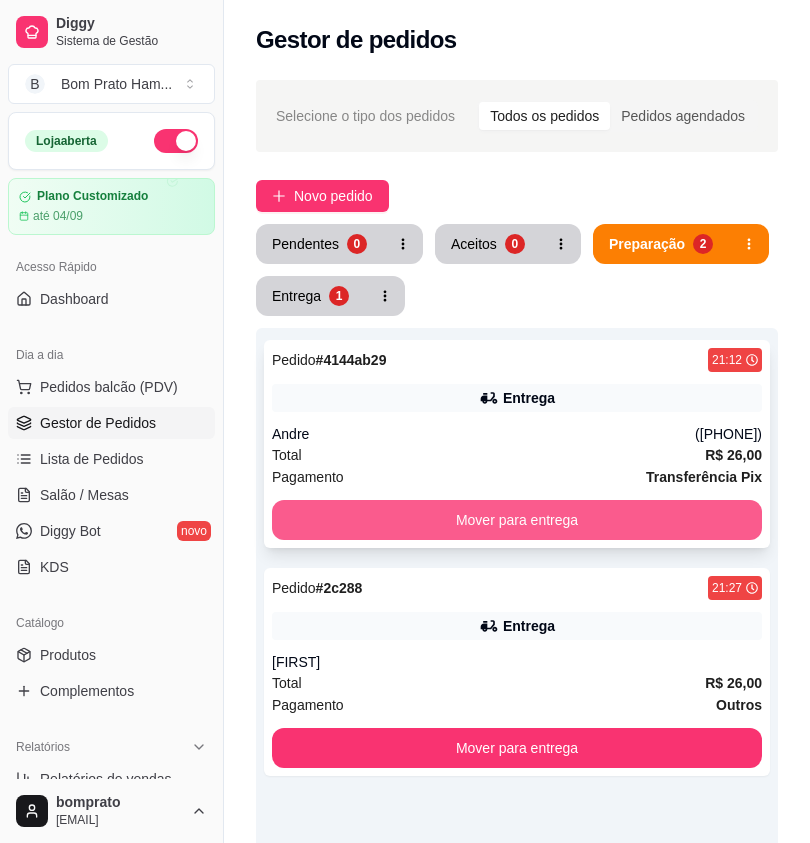 click on "Mover para entrega" at bounding box center (517, 520) 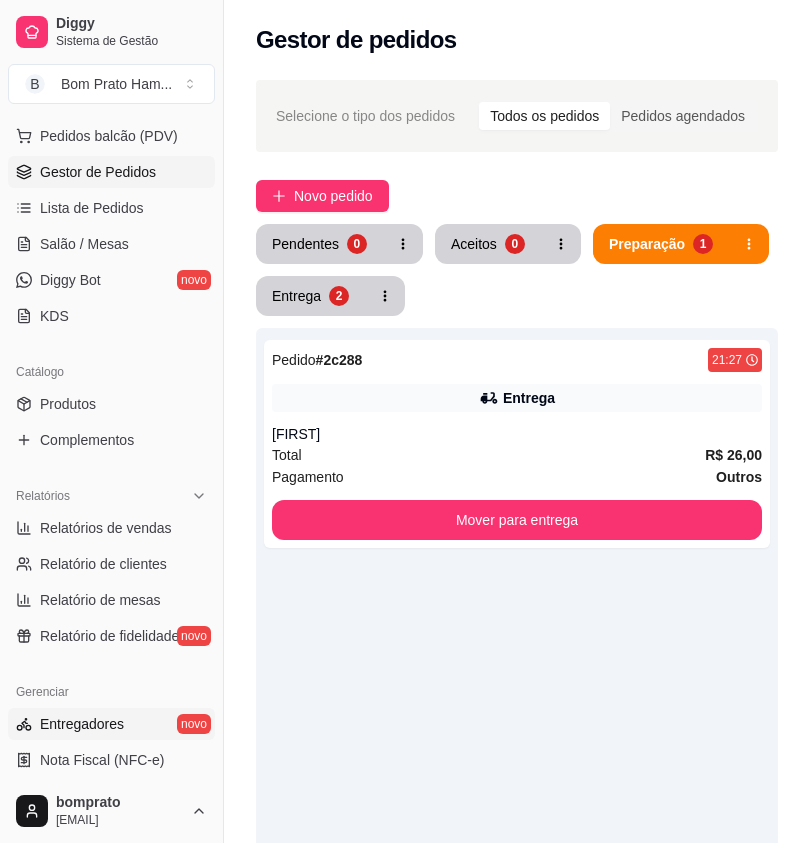 scroll, scrollTop: 300, scrollLeft: 0, axis: vertical 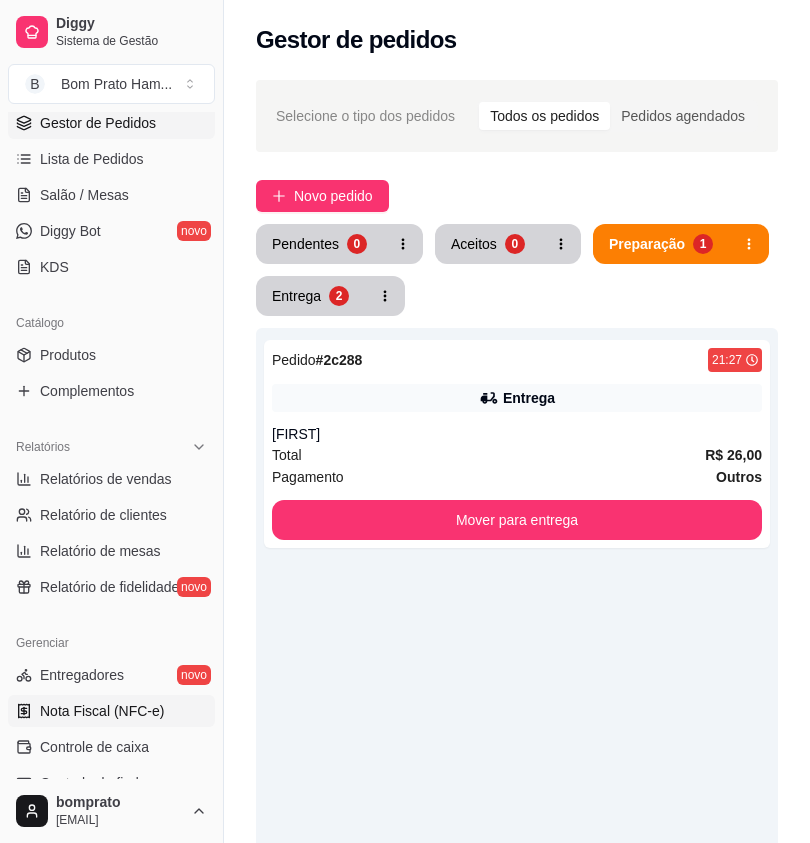 click on "Nota Fiscal (NFC-e)" at bounding box center [111, 711] 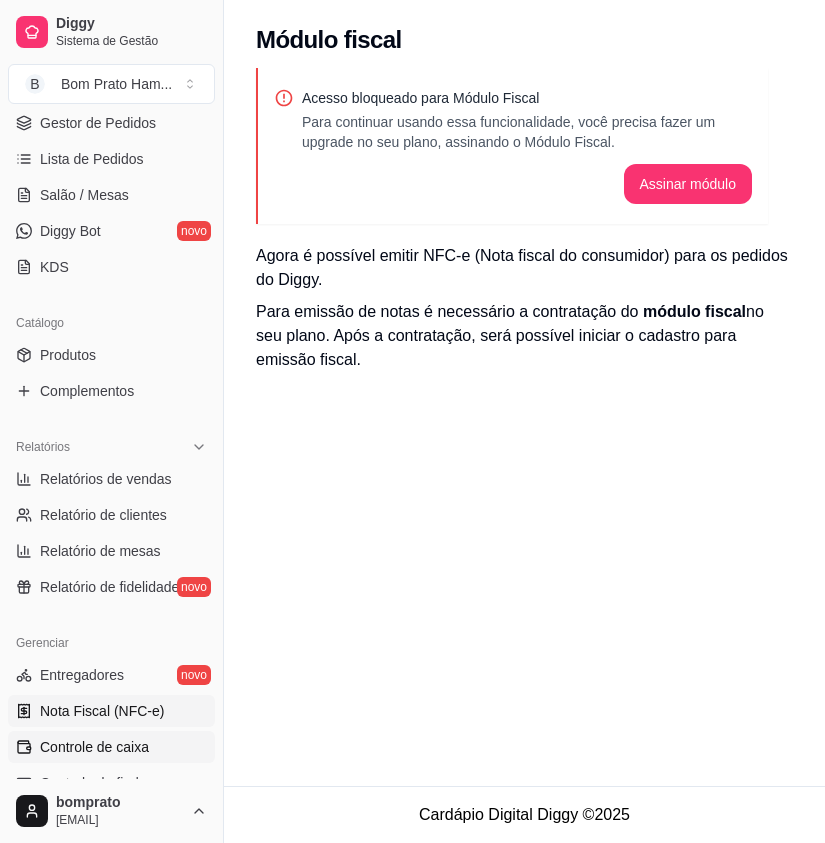 click on "Controle de caixa" at bounding box center (111, 747) 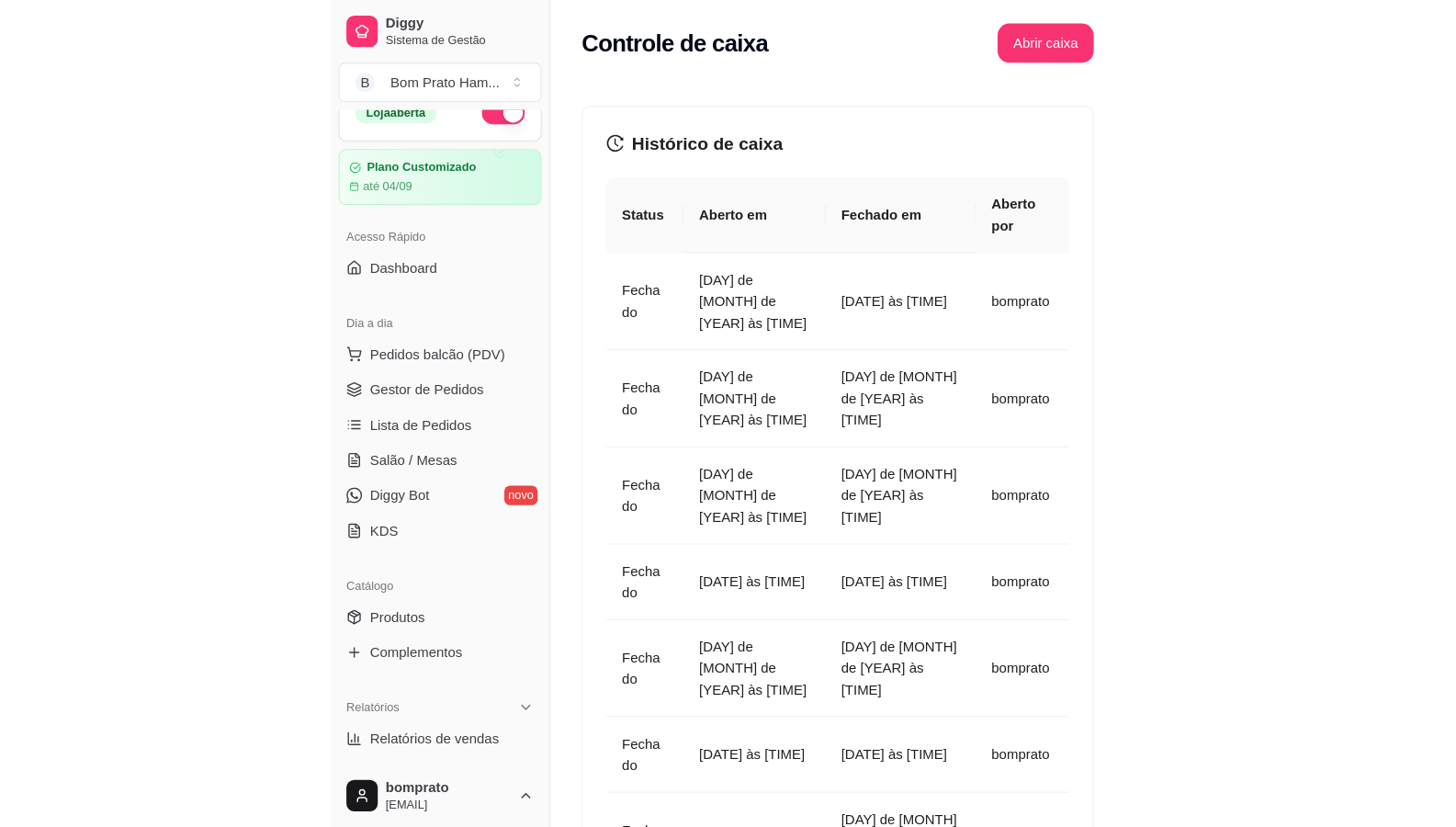 scroll, scrollTop: 0, scrollLeft: 0, axis: both 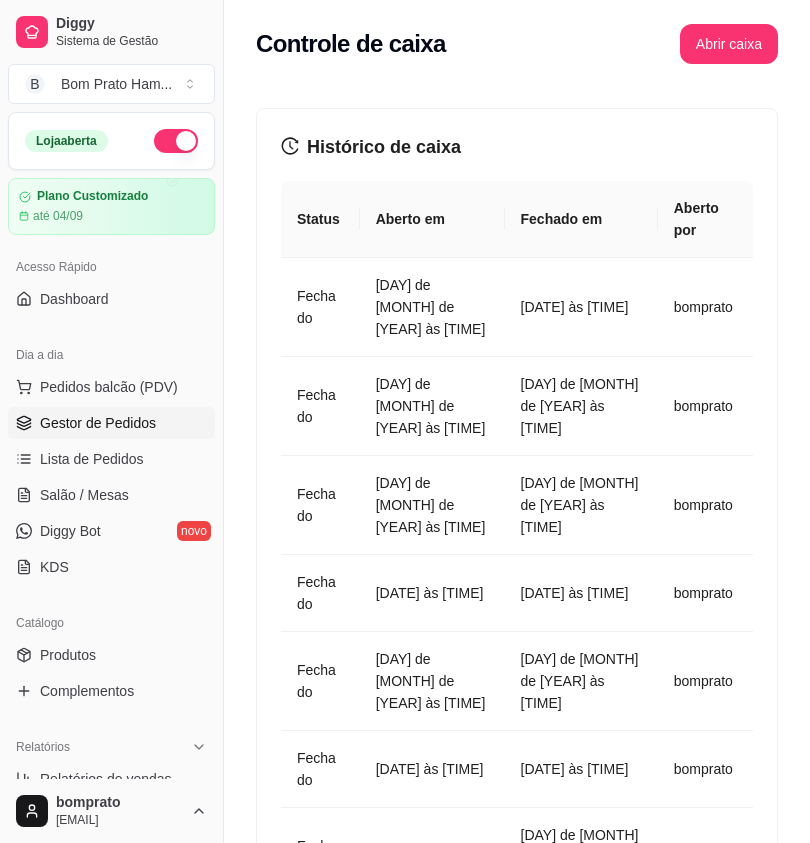 click on "Gestor de Pedidos" at bounding box center (111, 423) 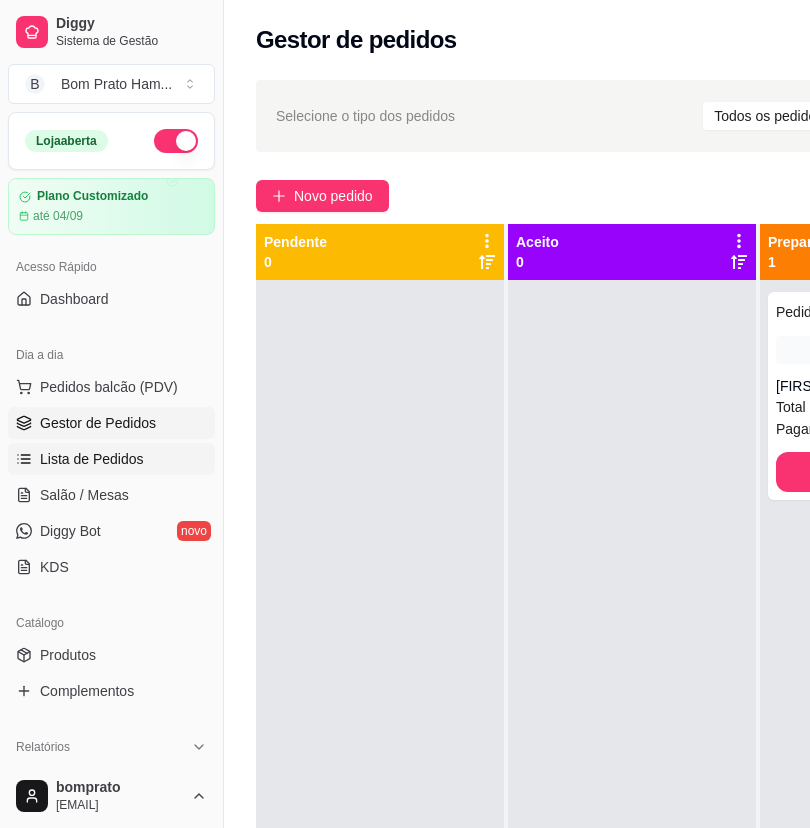 click on "Lista de Pedidos" at bounding box center (111, 459) 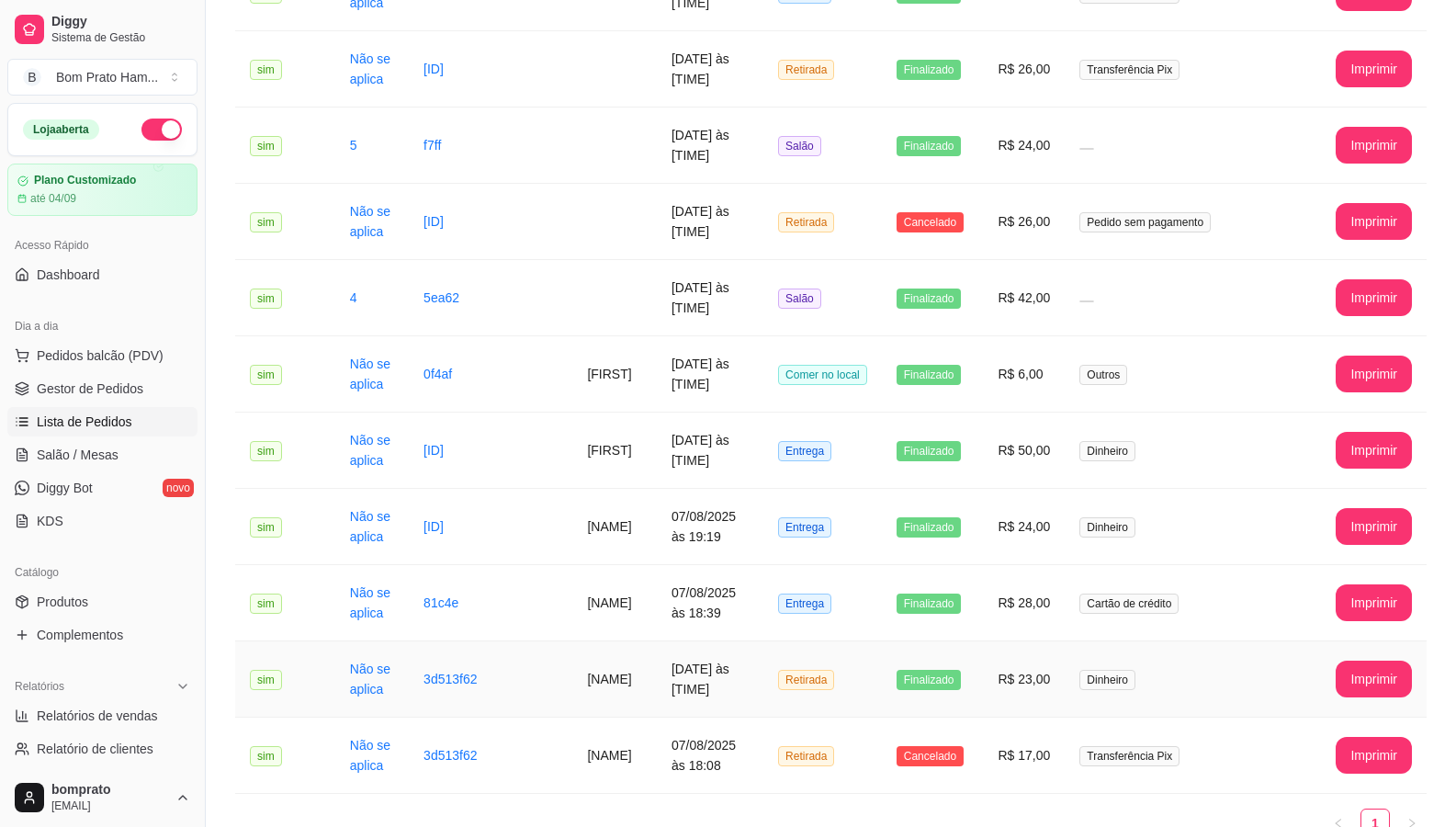 scroll, scrollTop: 1754, scrollLeft: 0, axis: vertical 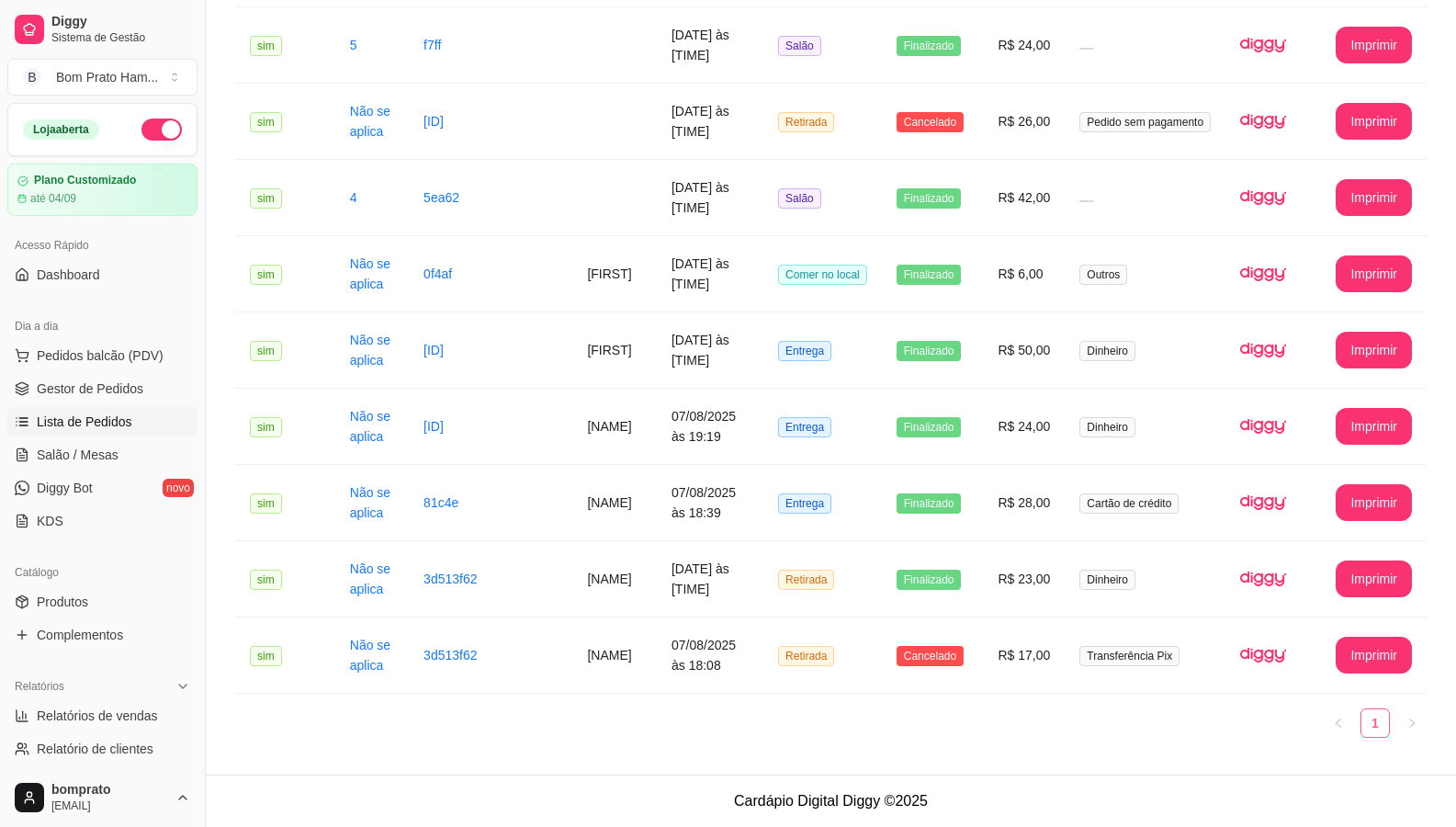 click on "1" at bounding box center (1375, 723) 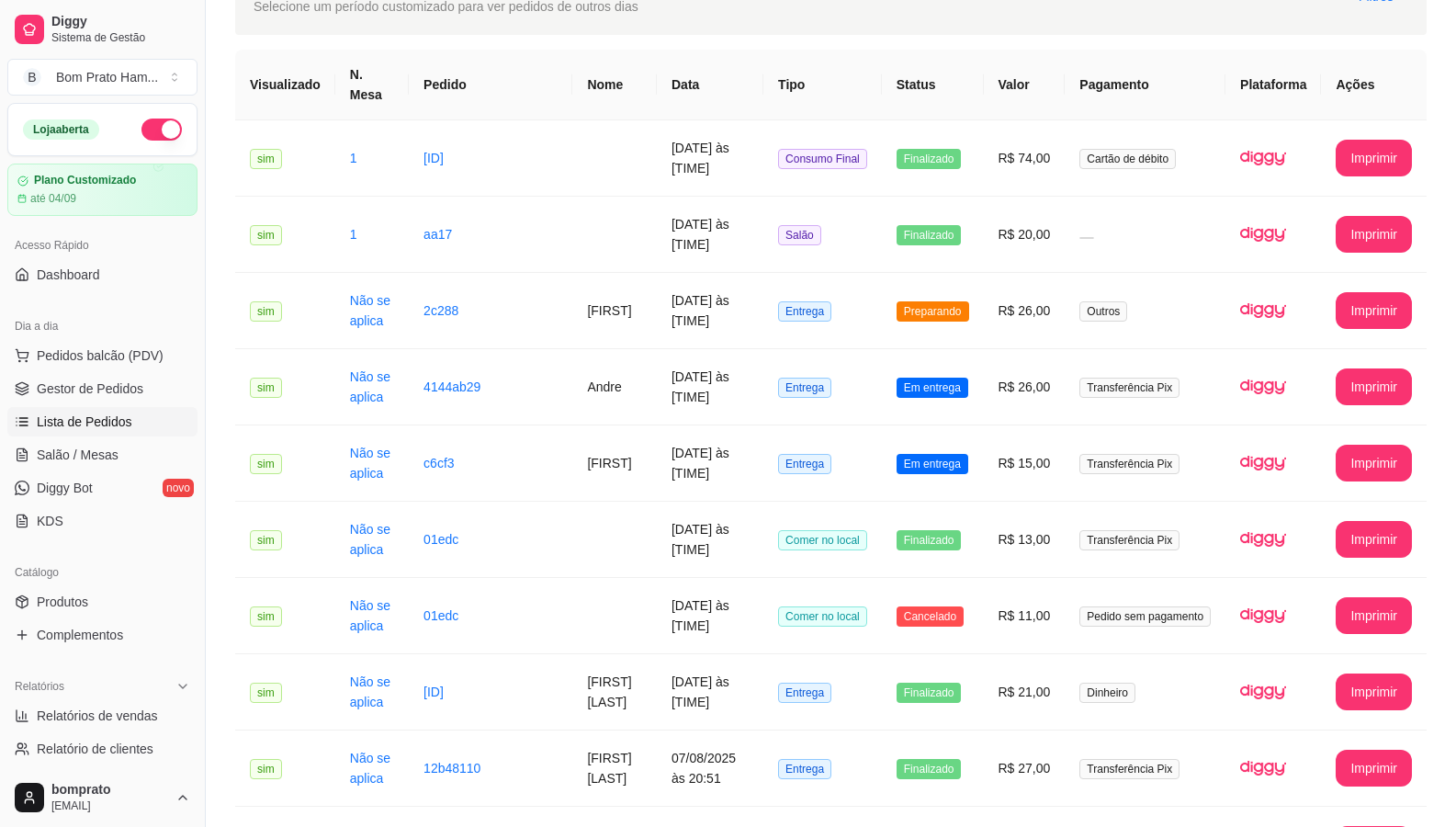 scroll, scrollTop: 0, scrollLeft: 0, axis: both 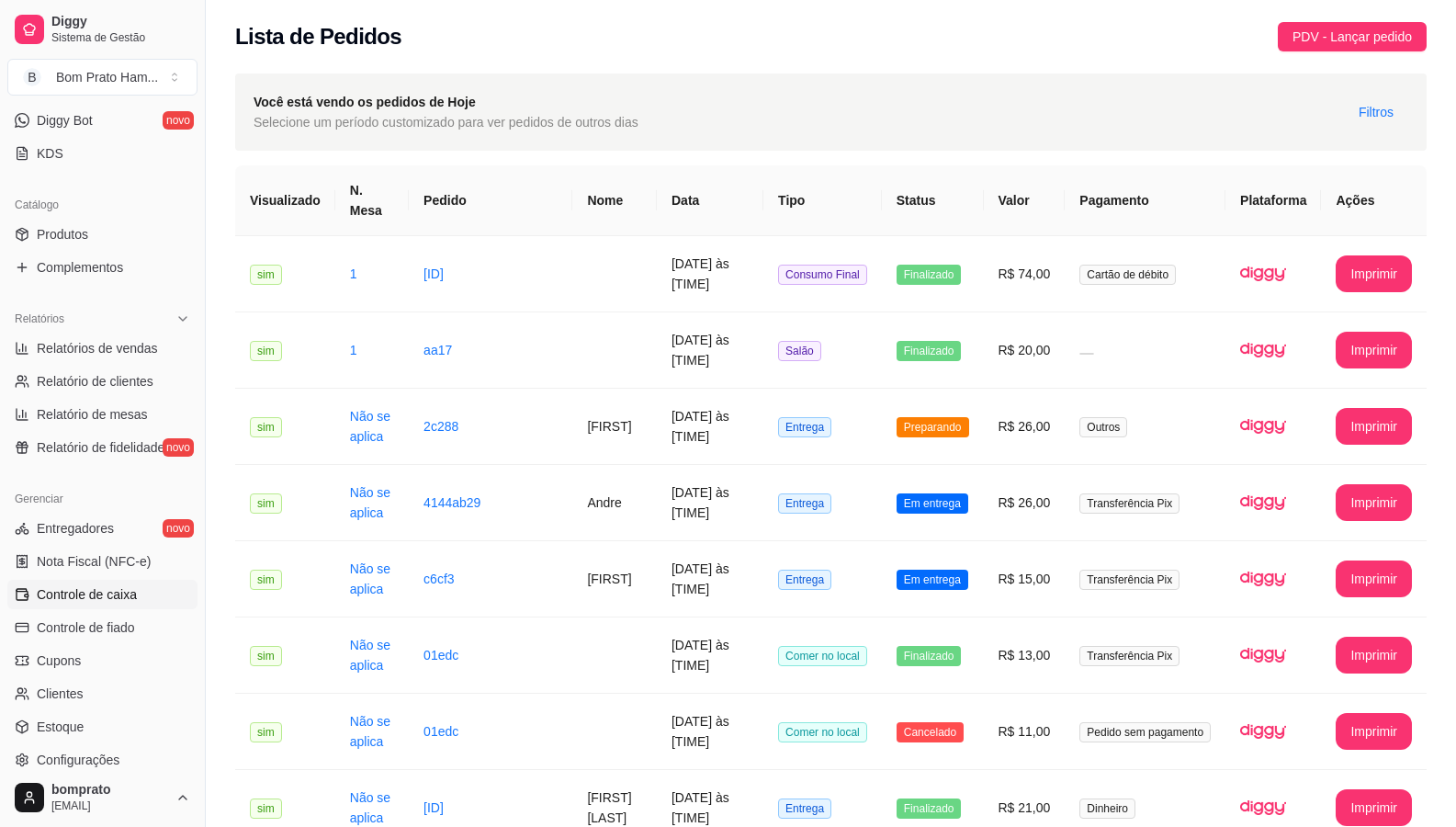 click on "Controle de caixa" at bounding box center (86, 595) 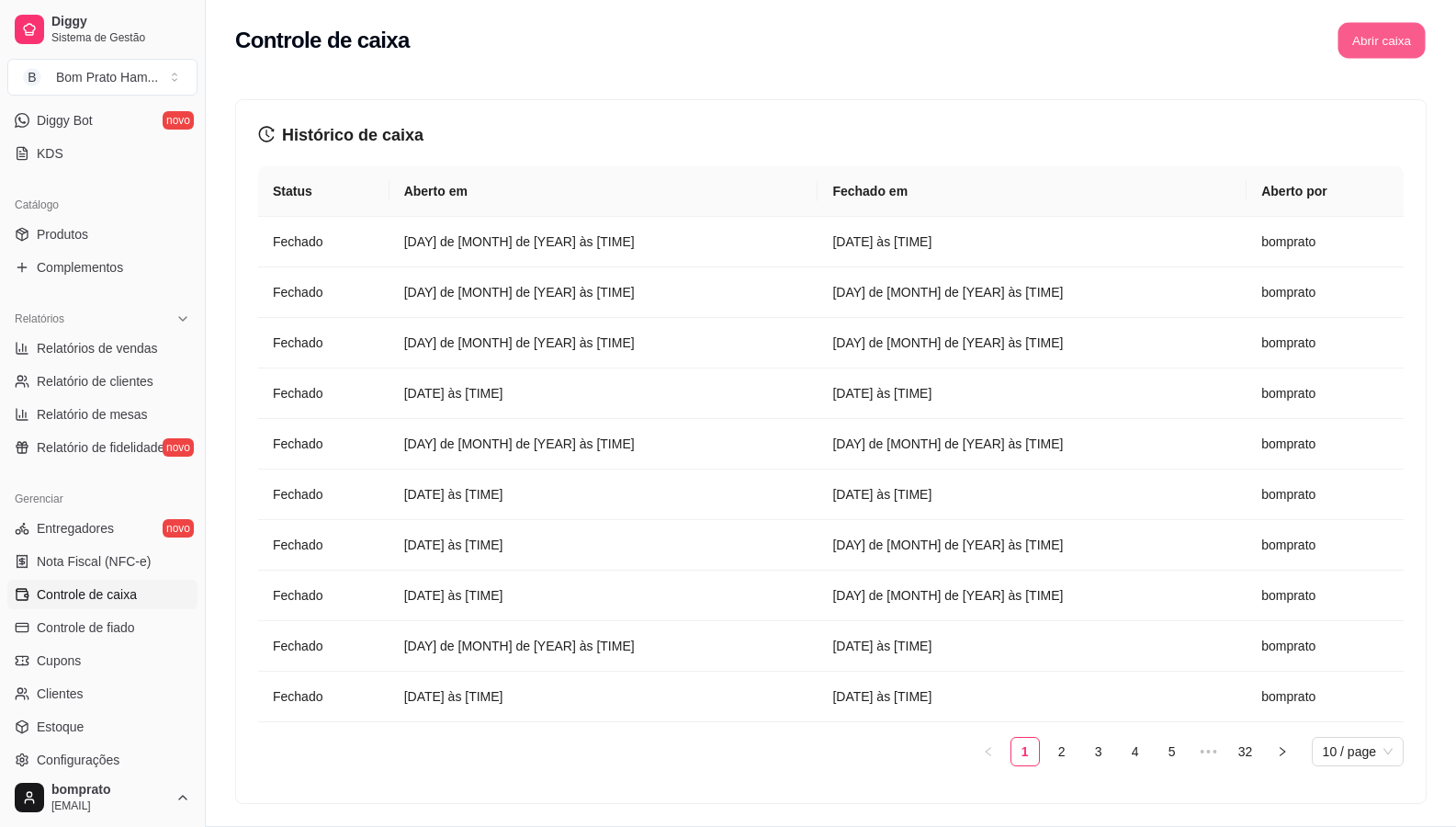 click on "Abrir caixa" at bounding box center [1381, 40] 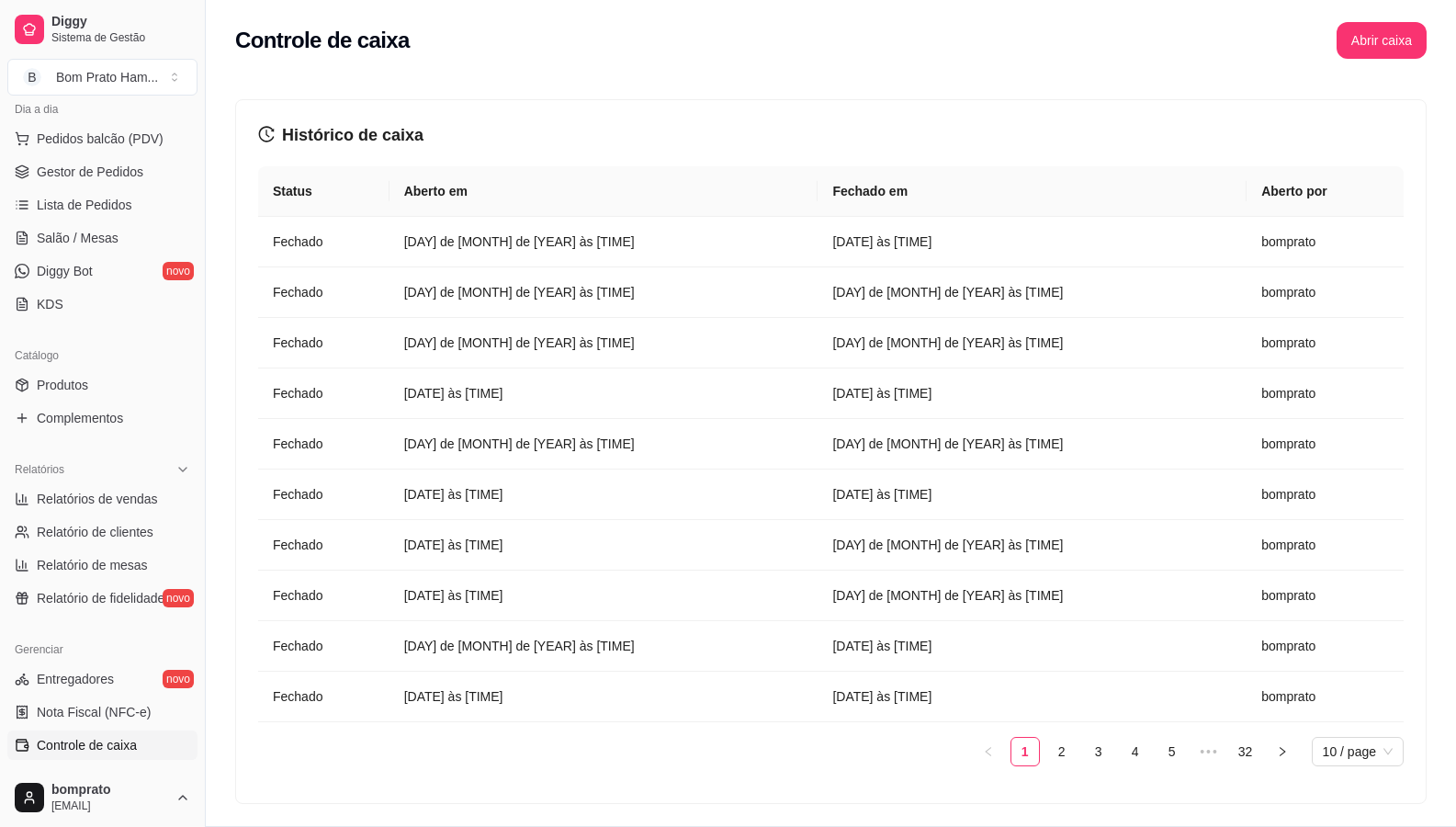 scroll, scrollTop: 0, scrollLeft: 0, axis: both 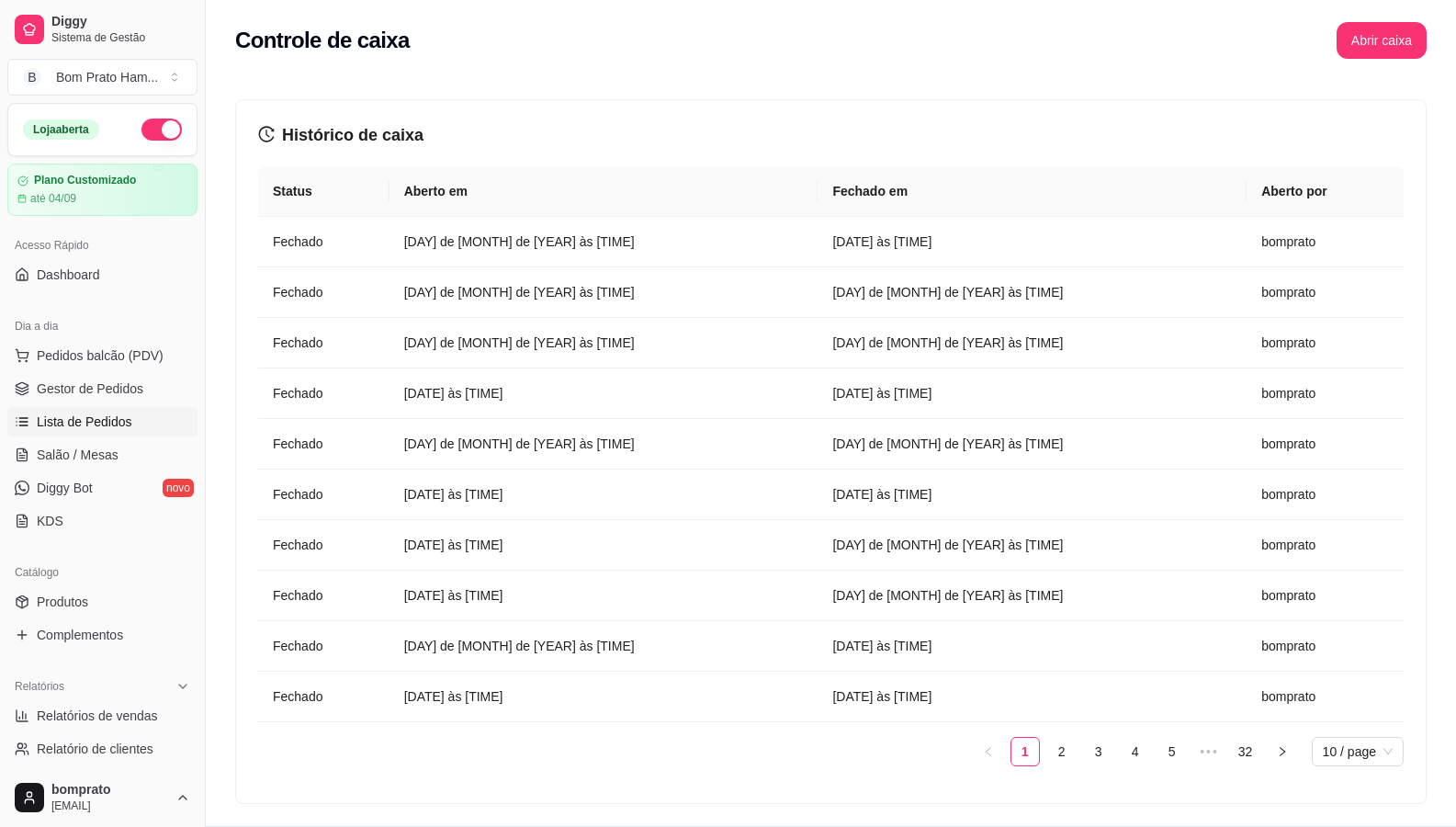 click on "Lista de Pedidos" at bounding box center (102, 422) 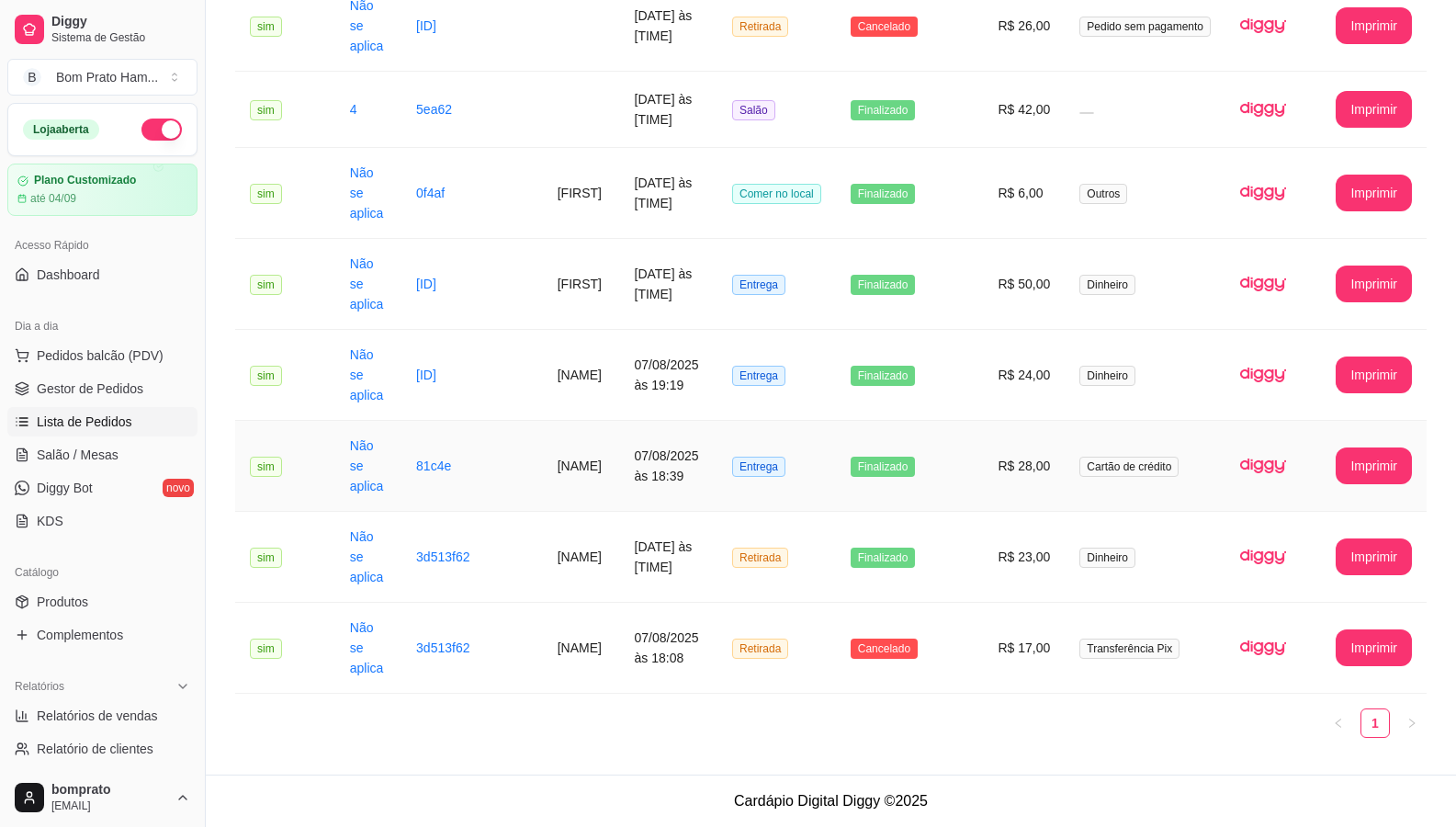 scroll, scrollTop: 2205, scrollLeft: 0, axis: vertical 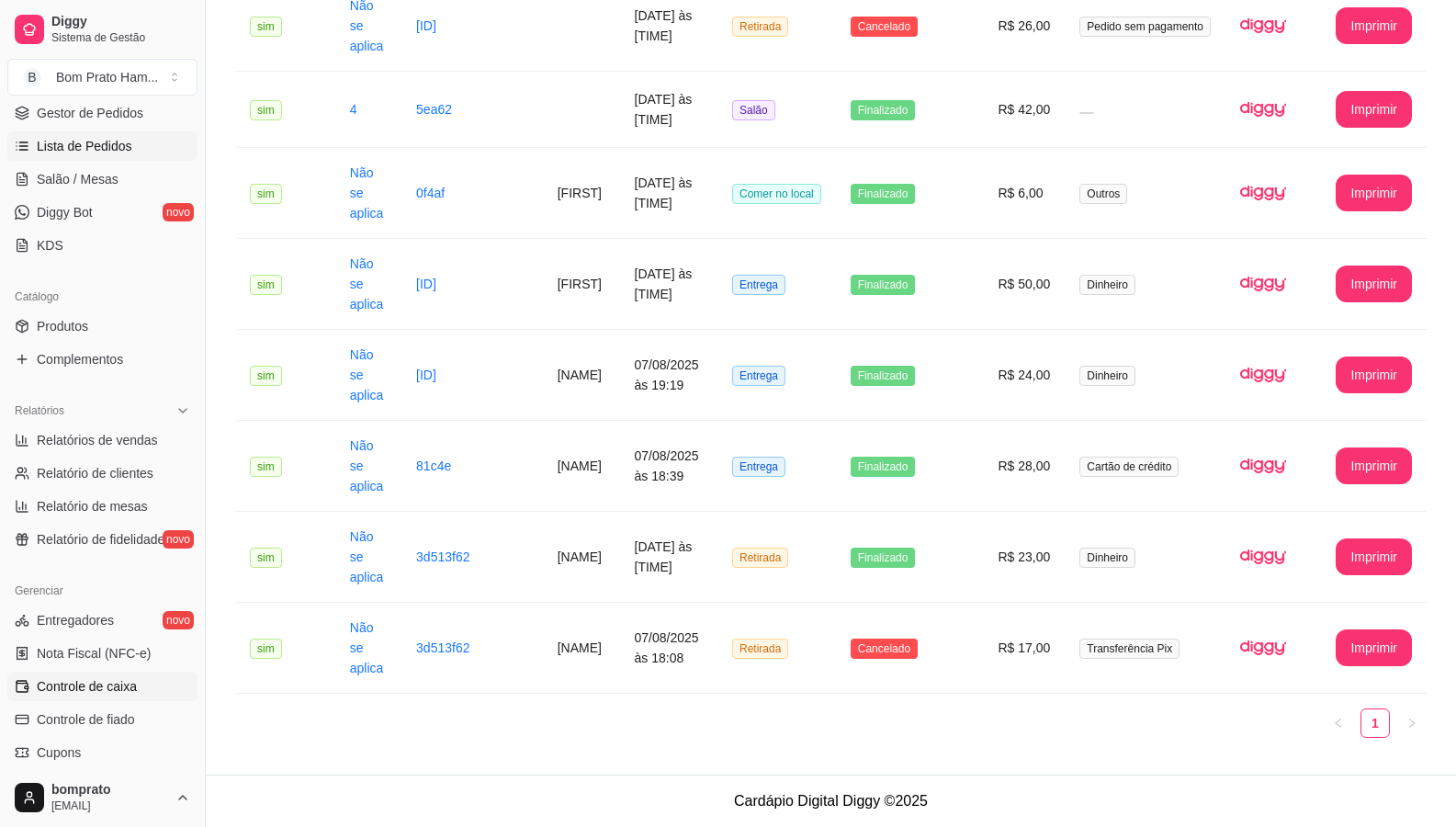 click on "Controle de caixa" at bounding box center (86, 686) 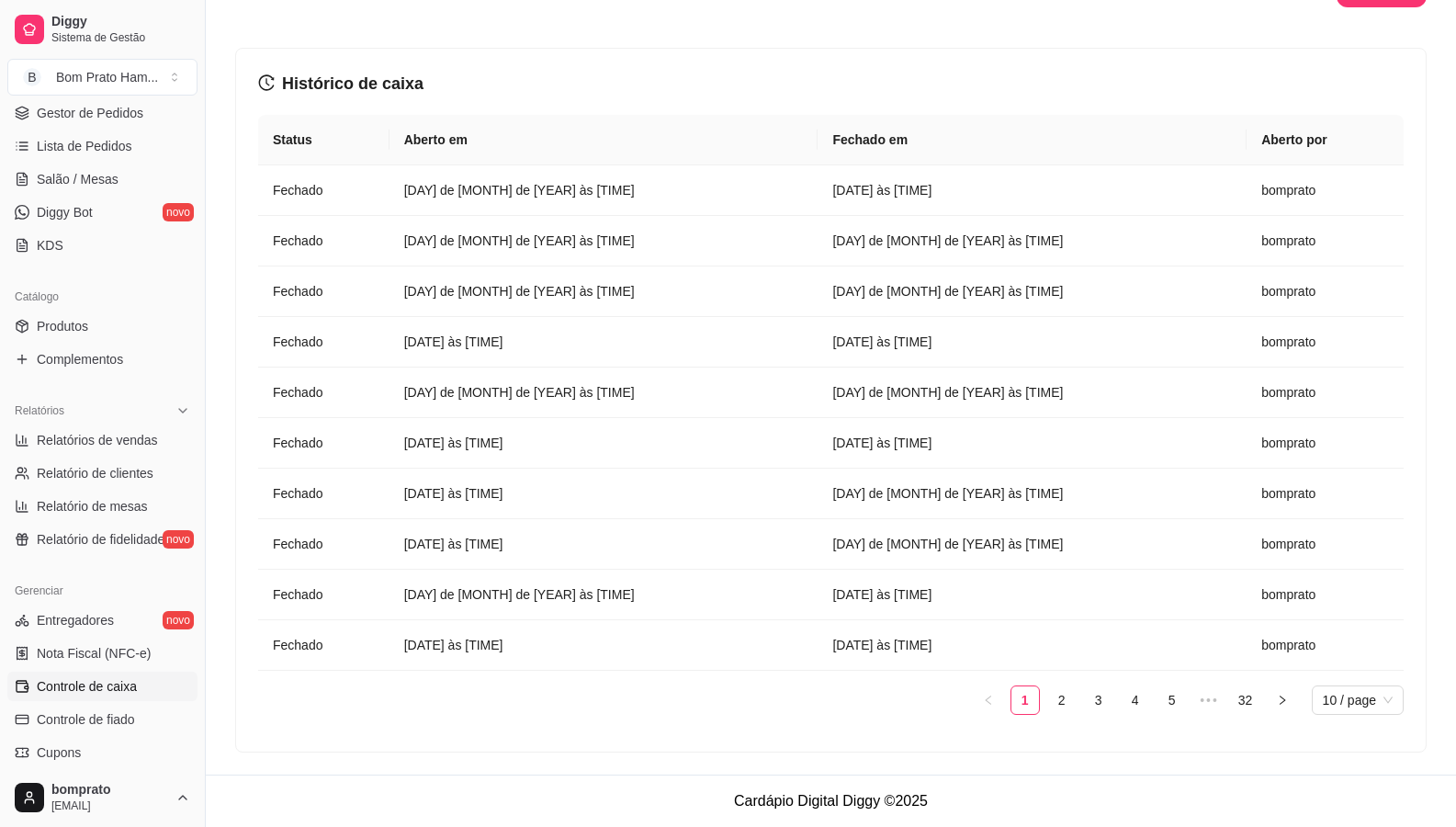 scroll, scrollTop: 0, scrollLeft: 0, axis: both 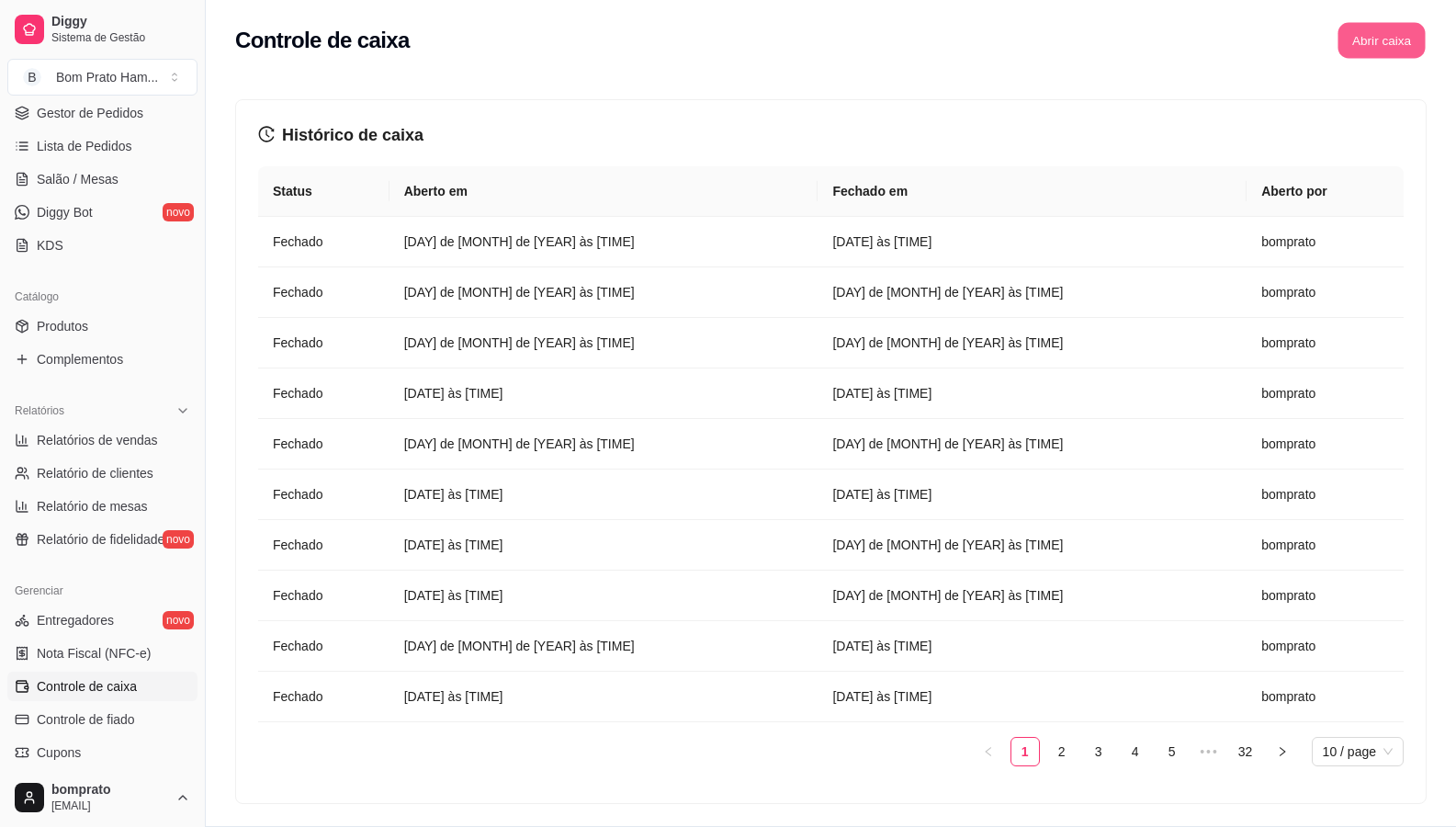 click on "Abrir caixa" at bounding box center [1381, 40] 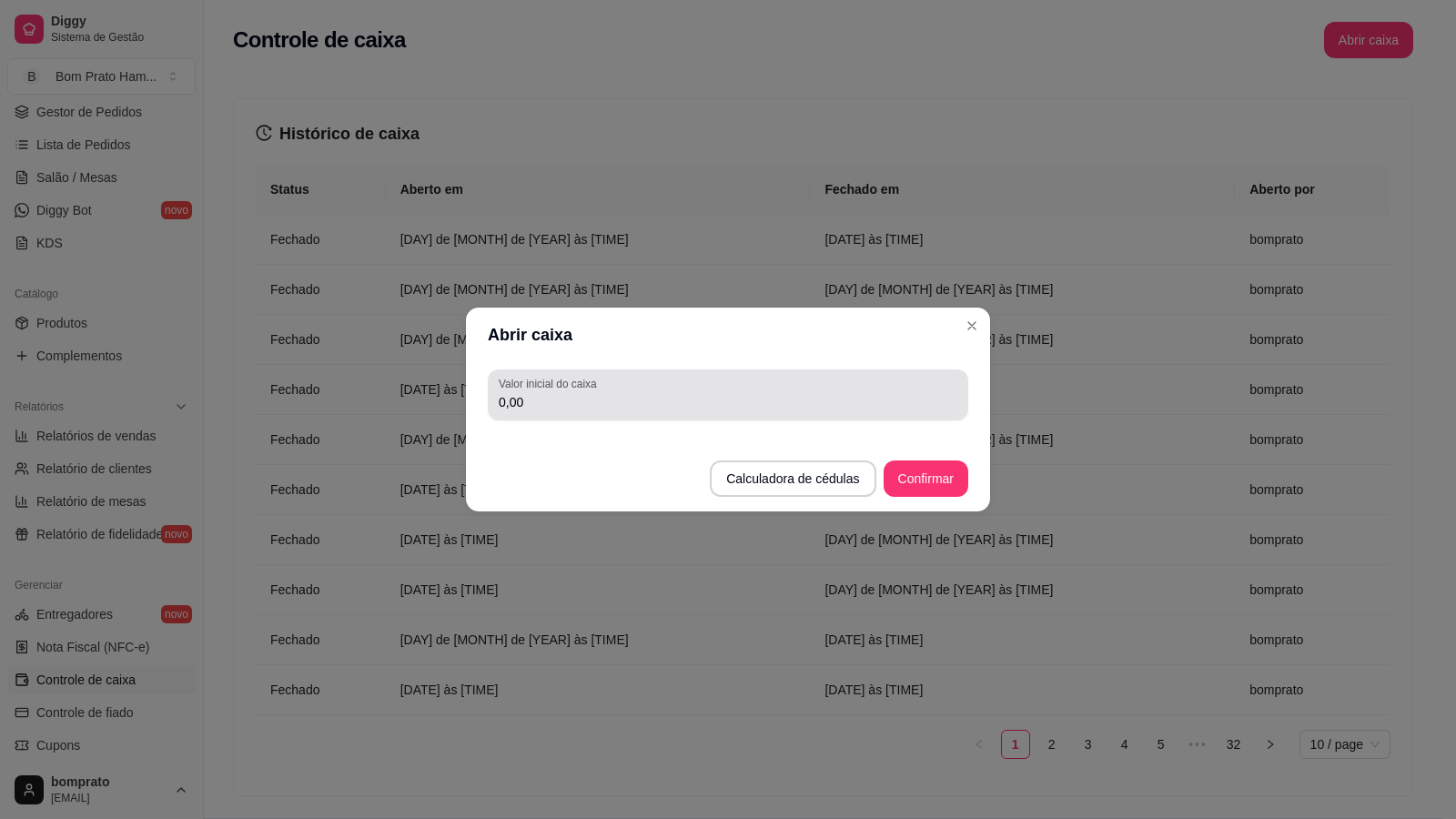 click on "0,00" at bounding box center [728, 395] 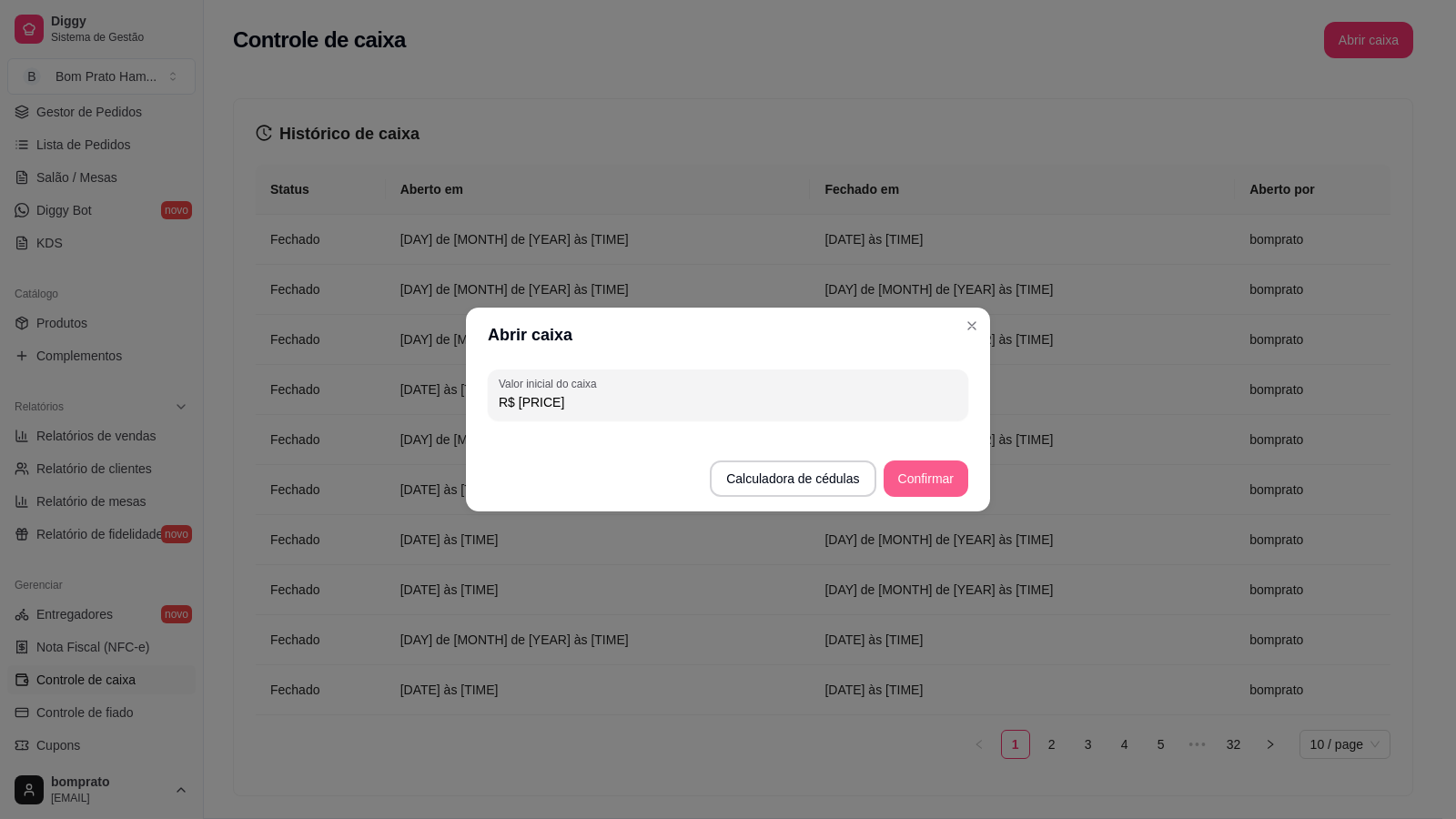 type on "R$ [PRICE]" 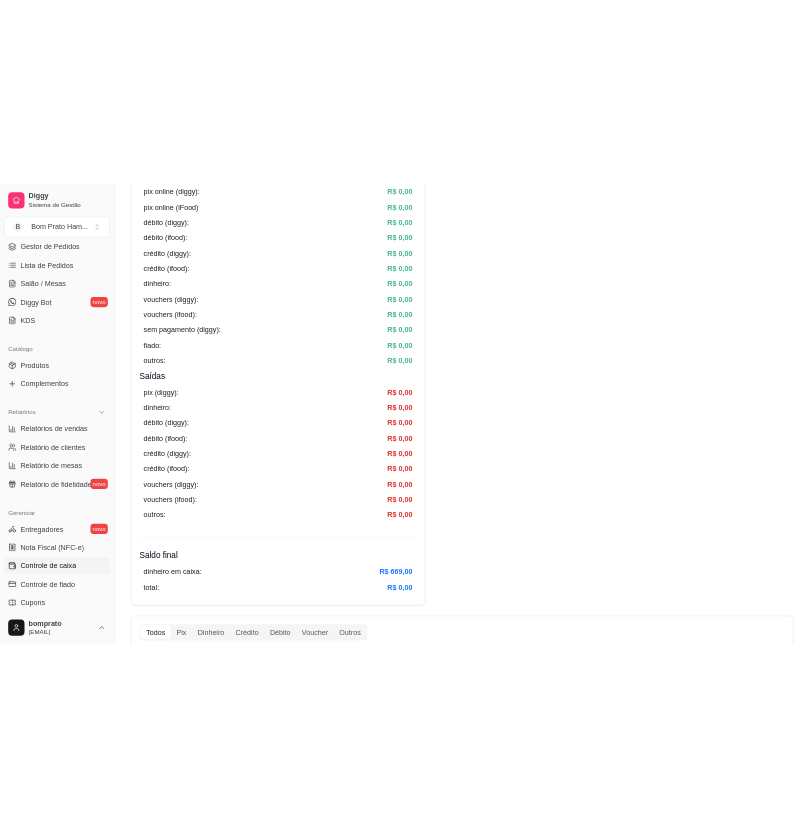 scroll, scrollTop: 400, scrollLeft: 0, axis: vertical 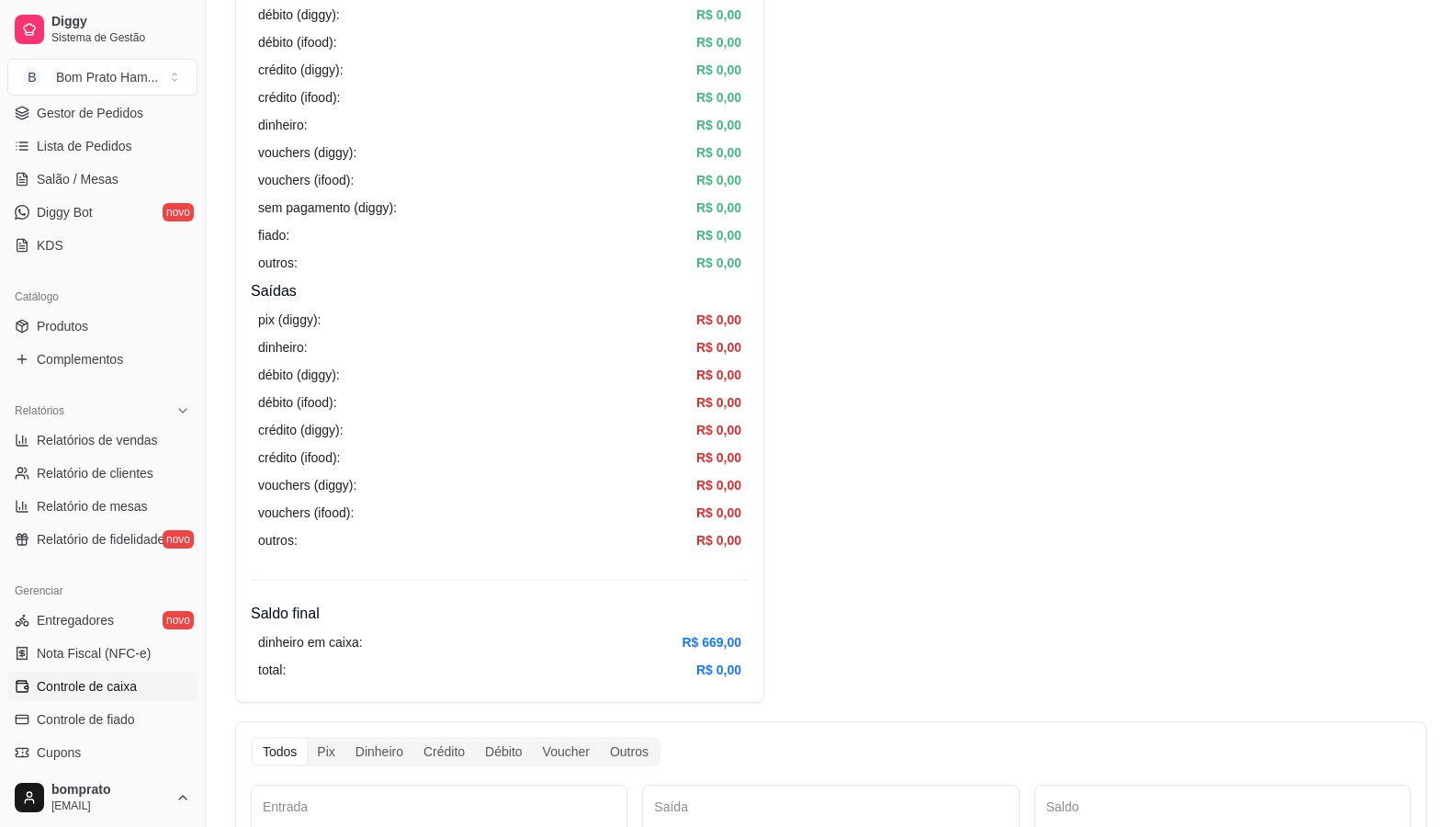 click on "R$ 0,00" at bounding box center [718, 375] 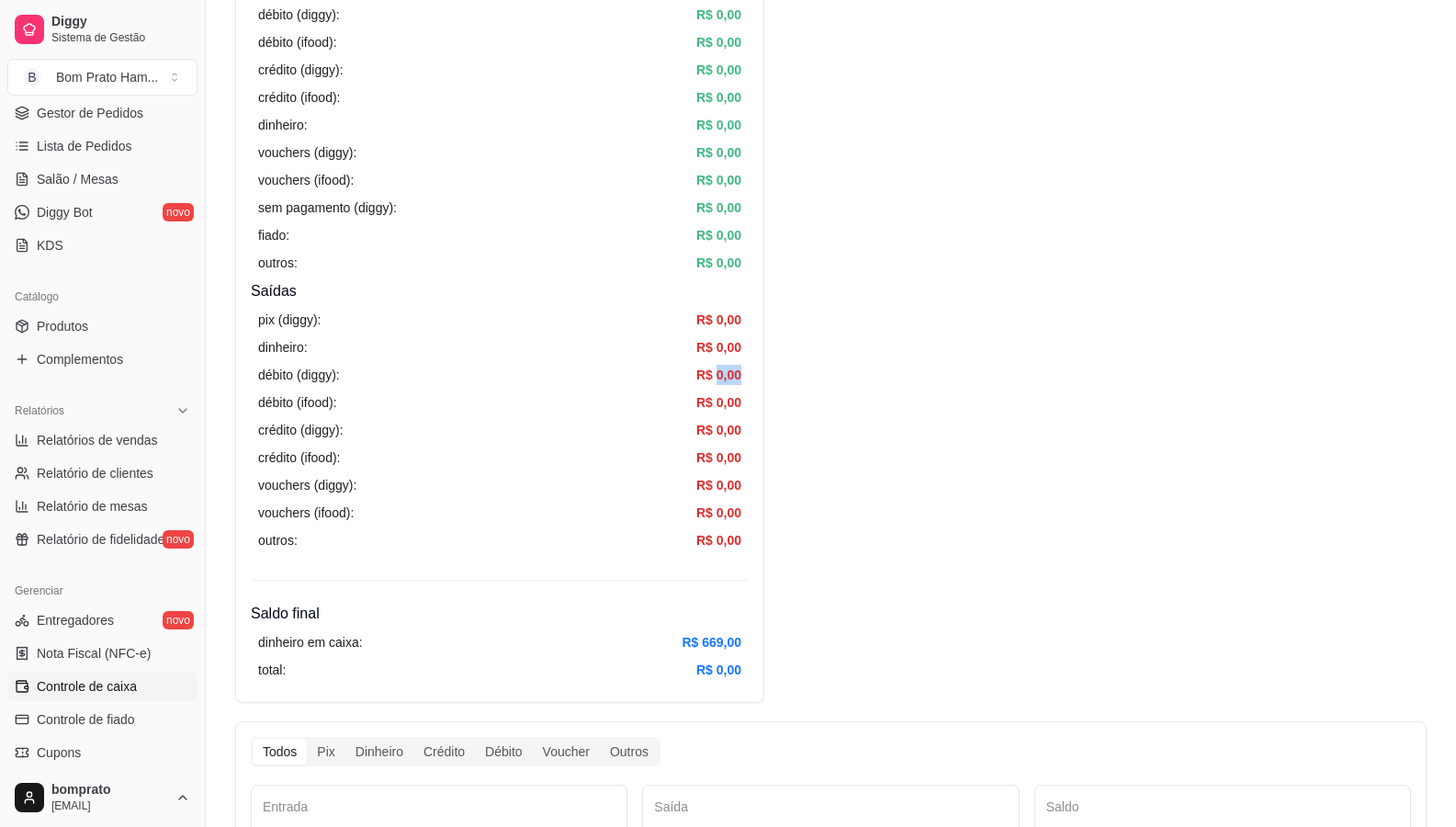 click on "R$ 0,00" at bounding box center [718, 375] 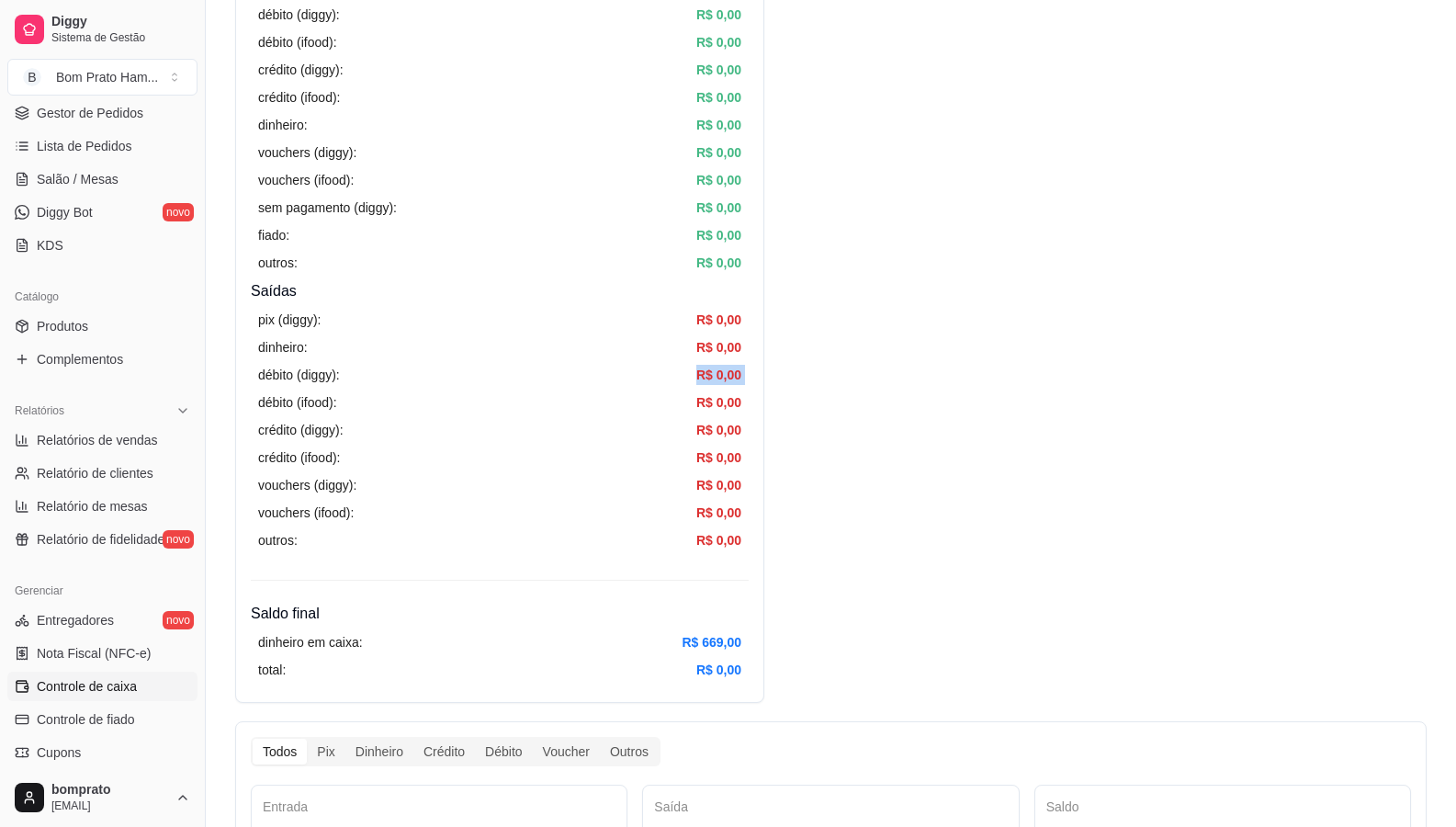 click on "R$ 0,00" at bounding box center (718, 375) 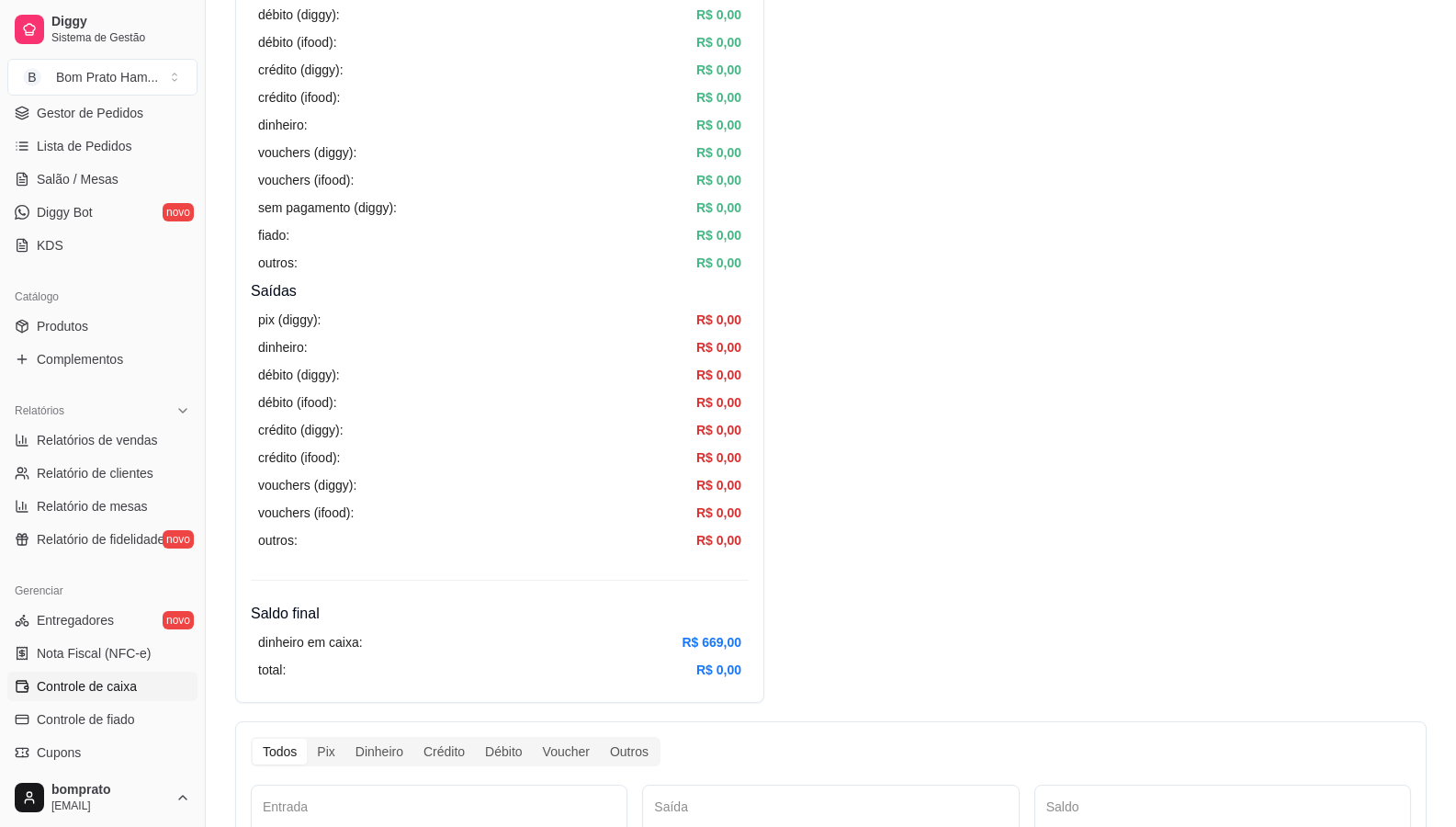 drag, startPoint x: 728, startPoint y: 375, endPoint x: 1316, endPoint y: 289, distance: 594.2558 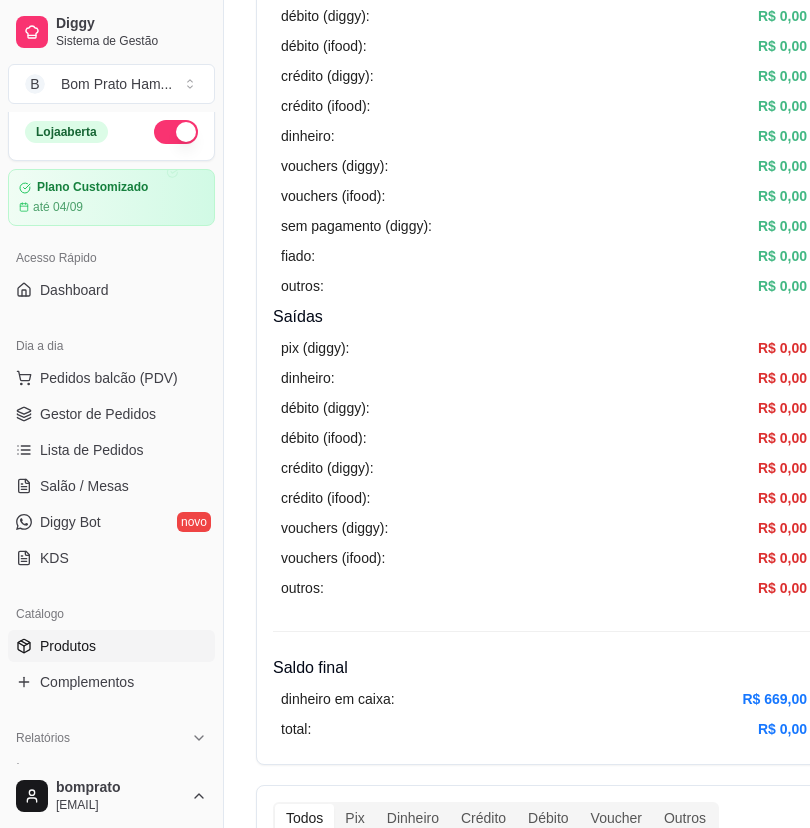 scroll, scrollTop: 0, scrollLeft: 0, axis: both 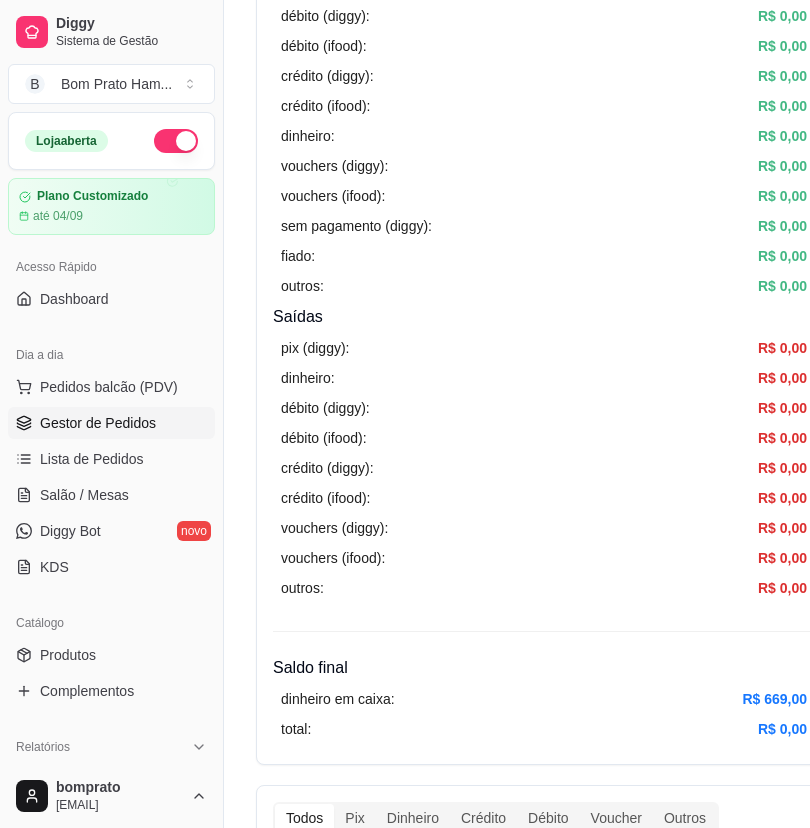 click on "Gestor de Pedidos" at bounding box center (98, 423) 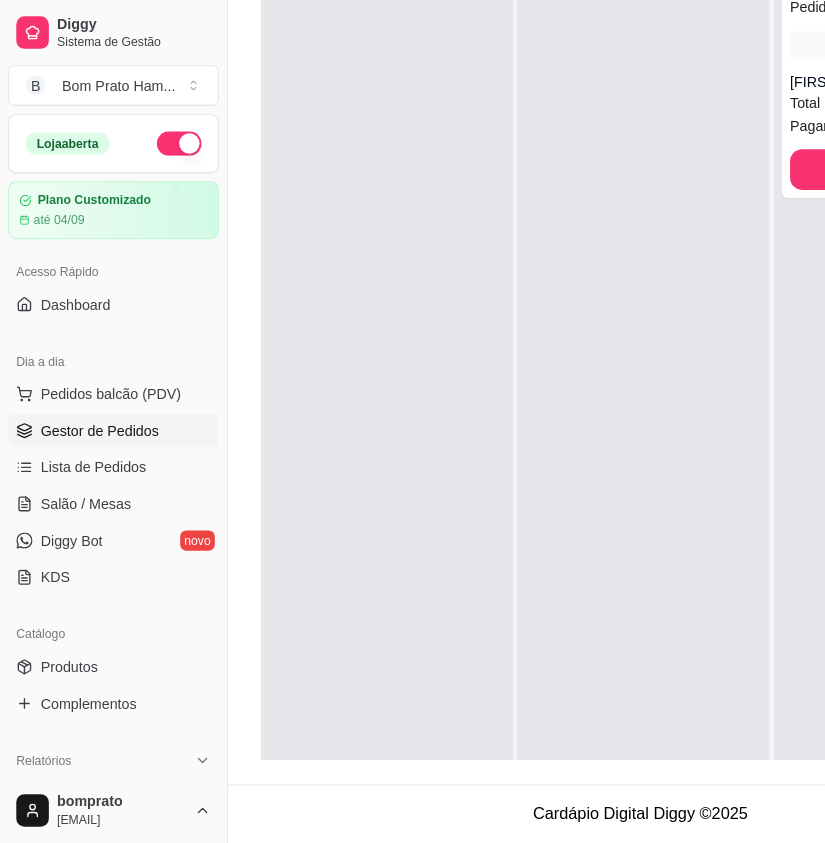 scroll, scrollTop: 0, scrollLeft: 0, axis: both 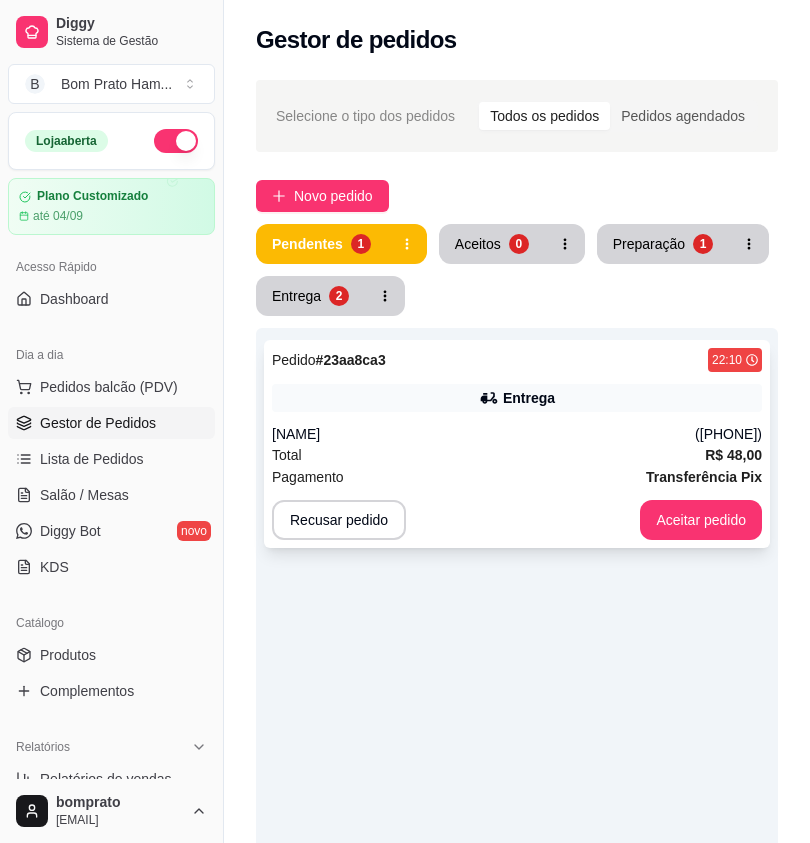 click on "Pedido # 23aa8ca3 [TIME] Entrega [FIRST] ([PHONE]) Total R$ 48,00 Pagamento Transferência Pix Recusar pedido Aceitar pedido" at bounding box center [517, 444] 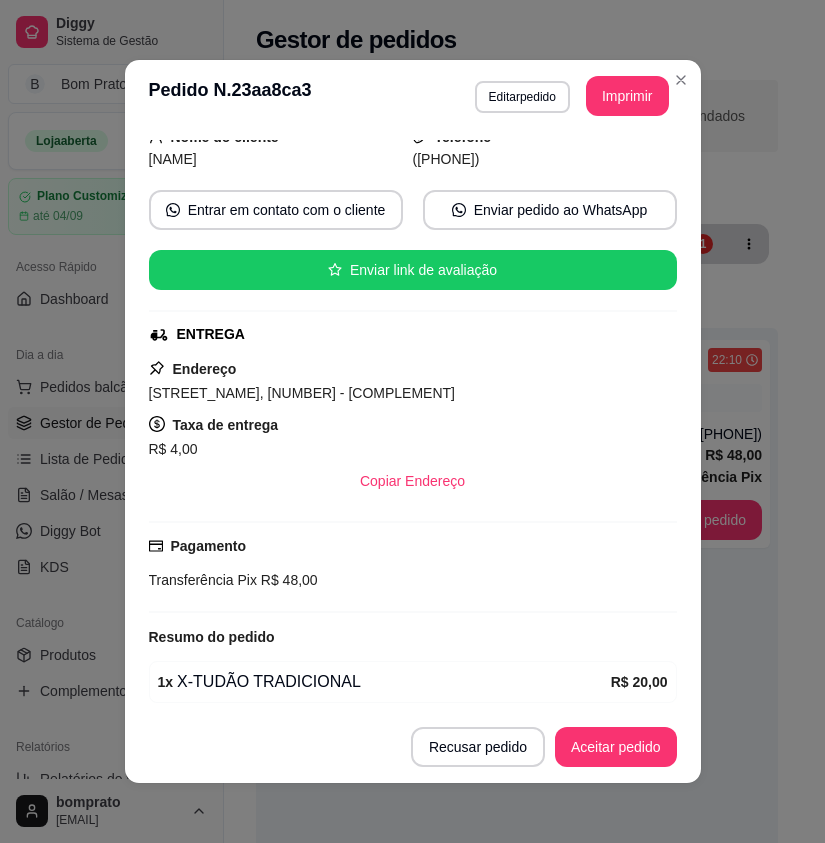 scroll, scrollTop: 338, scrollLeft: 0, axis: vertical 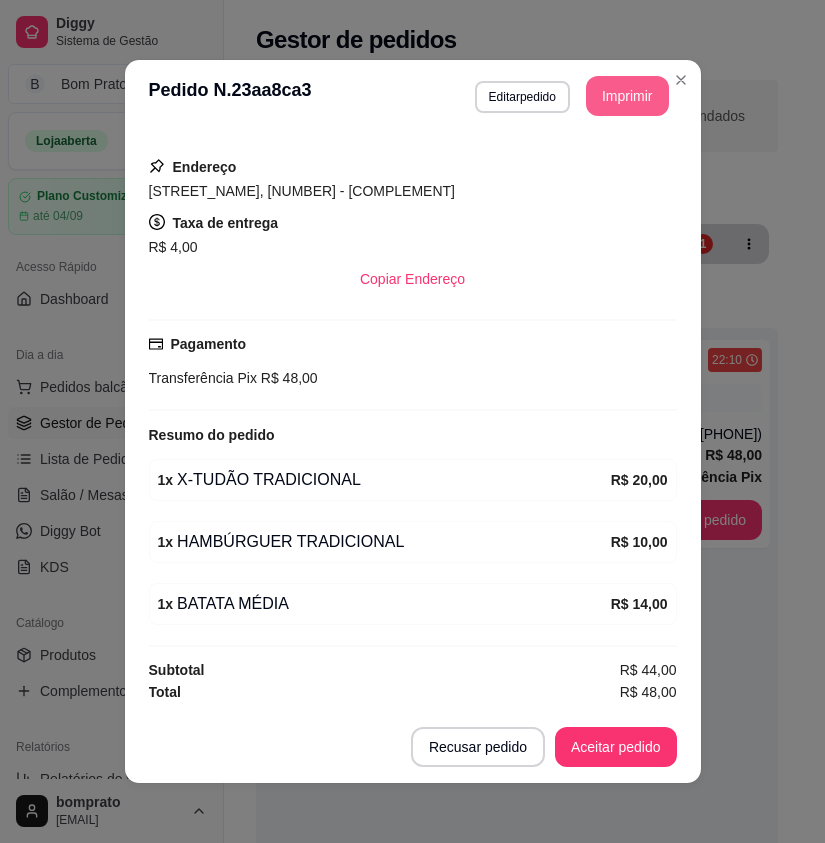 click on "Imprimir" at bounding box center [627, 96] 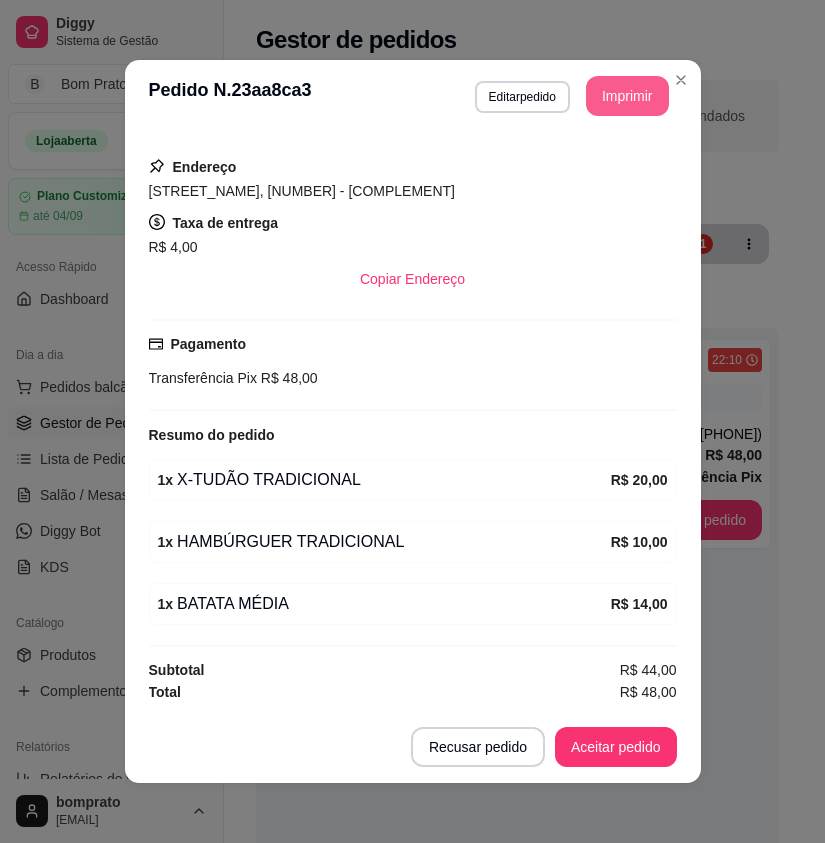 scroll, scrollTop: 0, scrollLeft: 0, axis: both 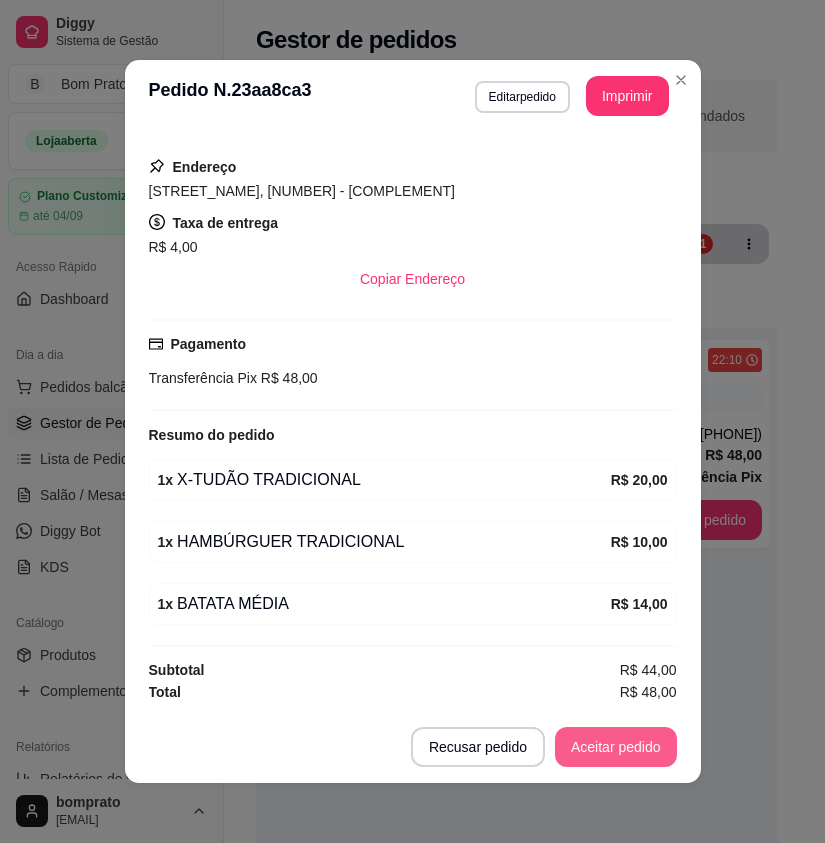 click on "Aceitar pedido" at bounding box center (616, 747) 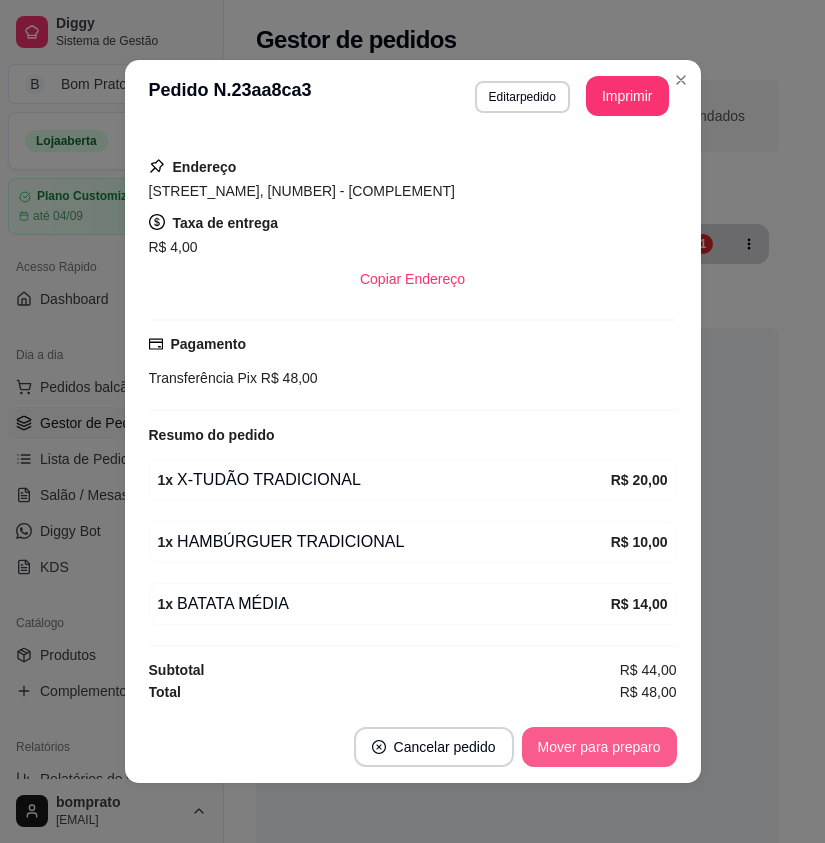 click on "Mover para preparo" at bounding box center (599, 747) 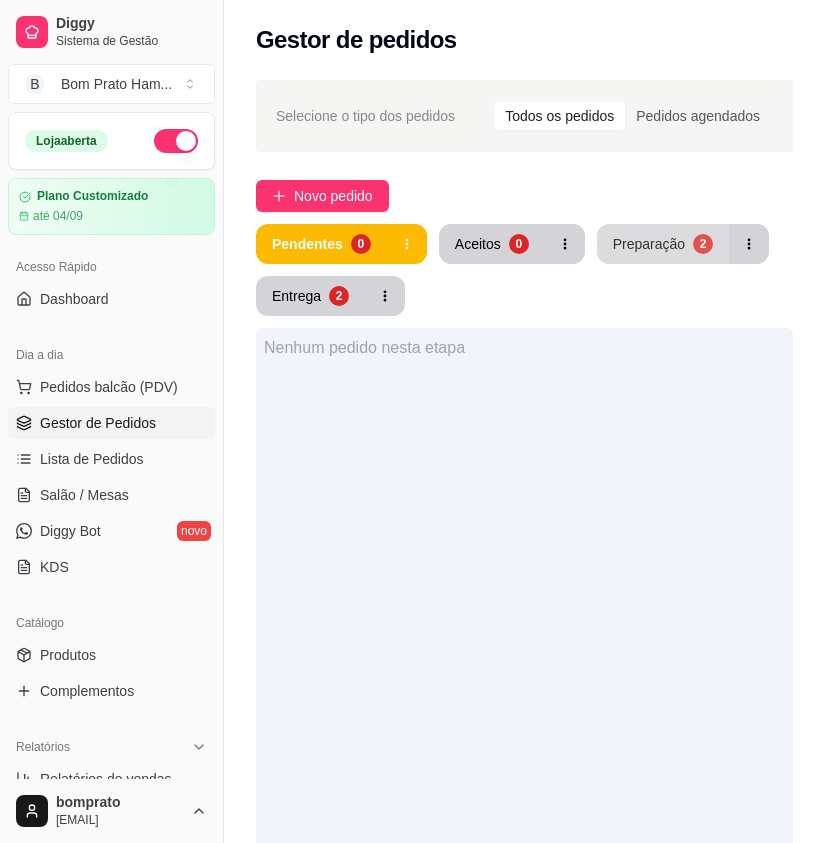 click on "Preparação" at bounding box center (649, 244) 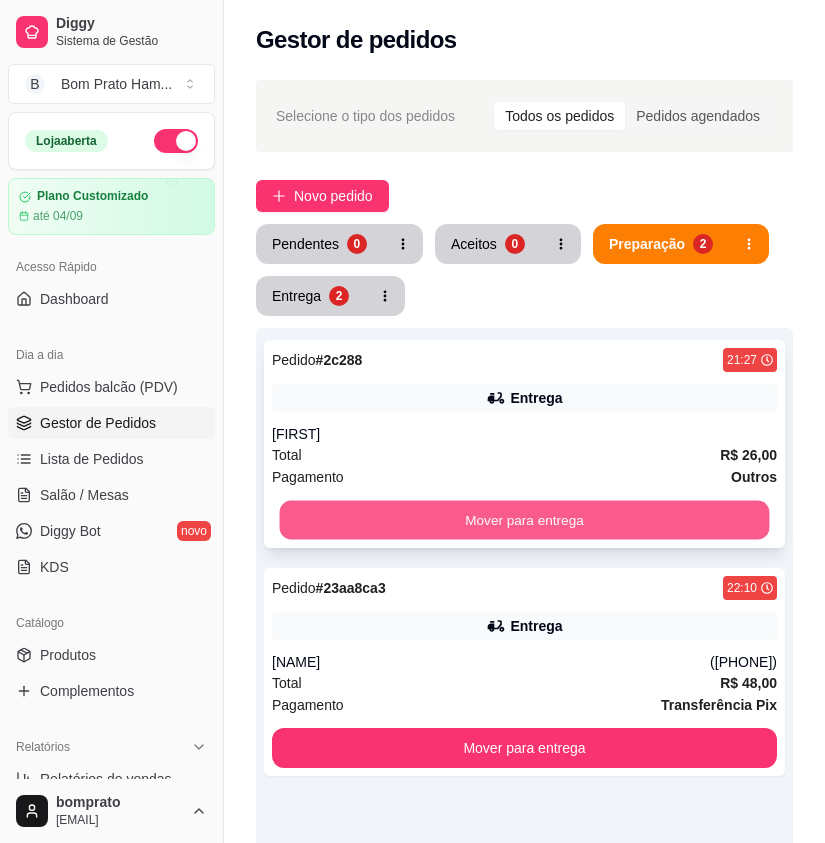 click on "Mover para entrega" at bounding box center [525, 520] 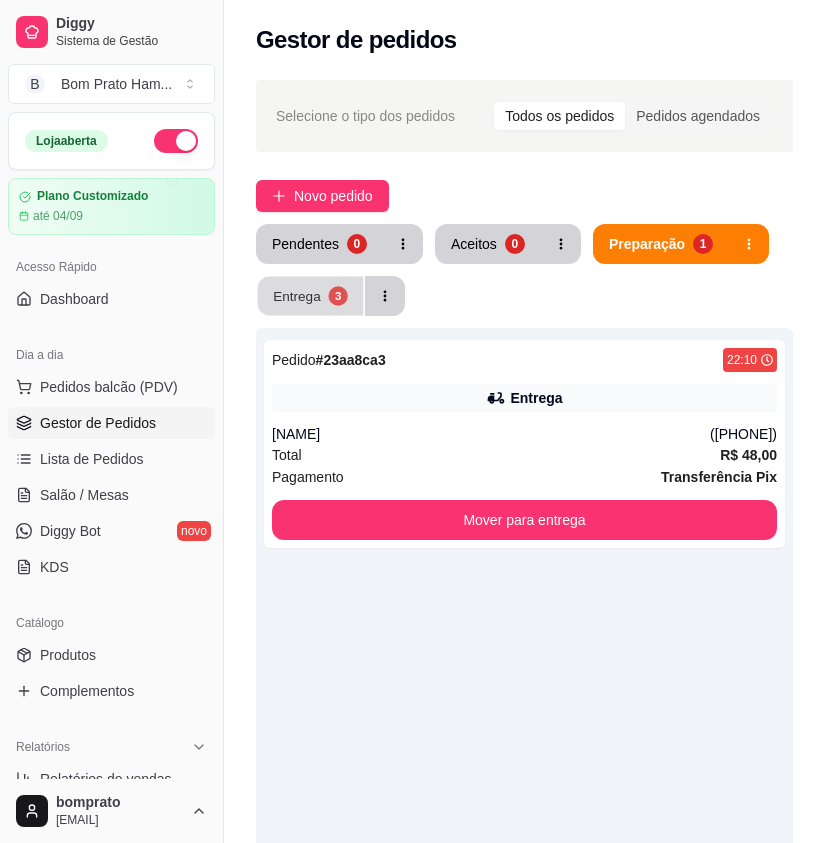 click on "Entrega [NUMBER]" at bounding box center [311, 296] 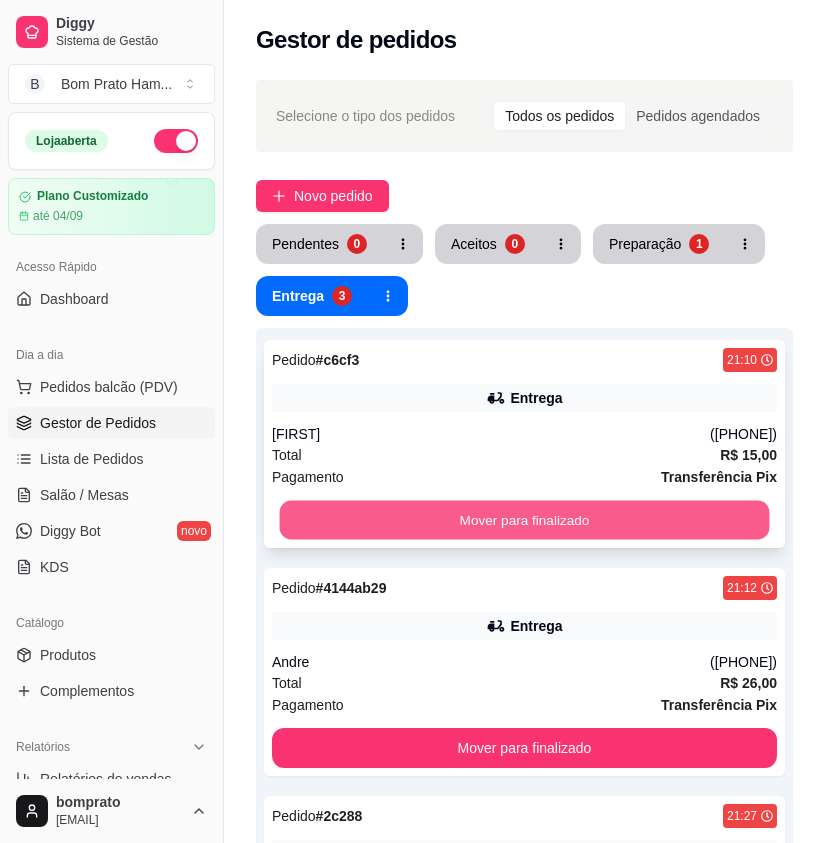 click on "Mover para finalizado" at bounding box center (525, 520) 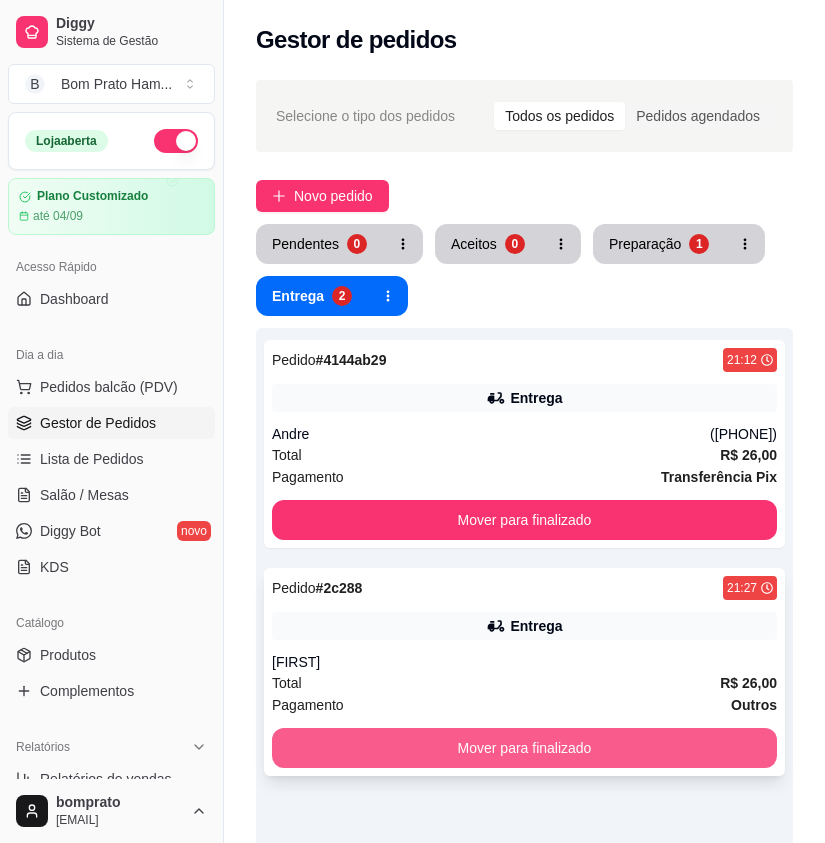 click on "Mover para finalizado" at bounding box center [524, 748] 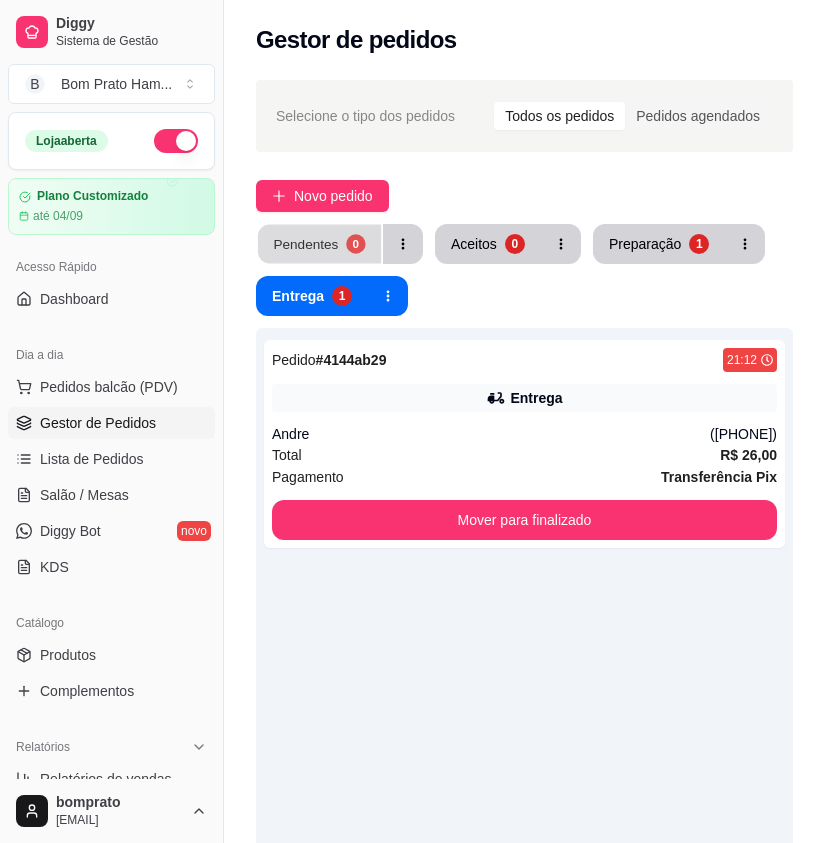 click on "0" at bounding box center [355, 243] 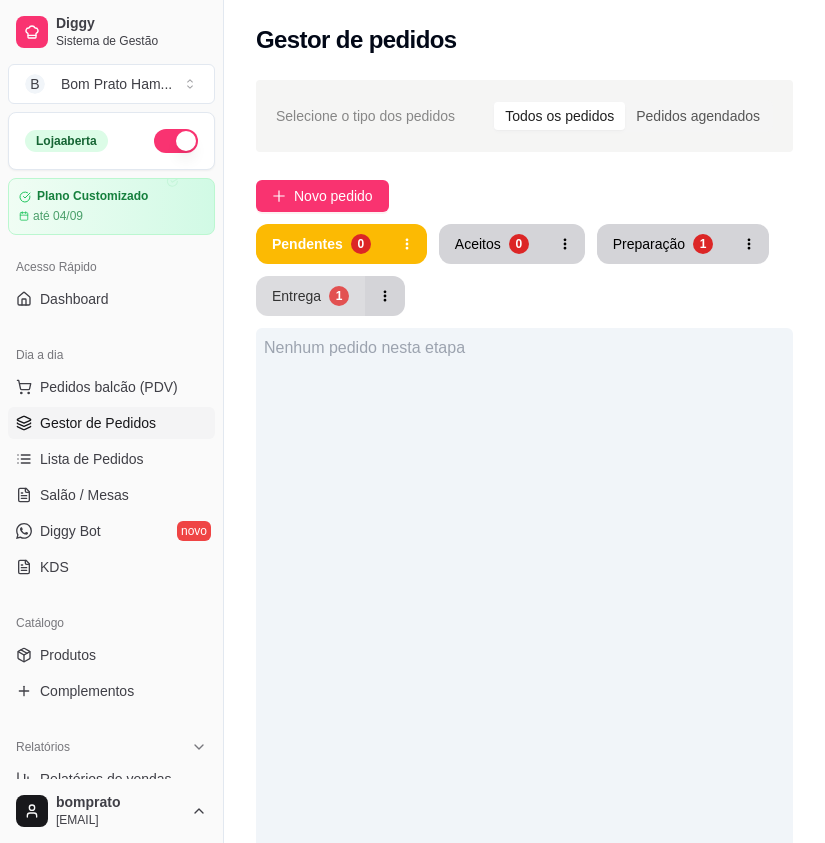 click on "Entrega" at bounding box center [296, 296] 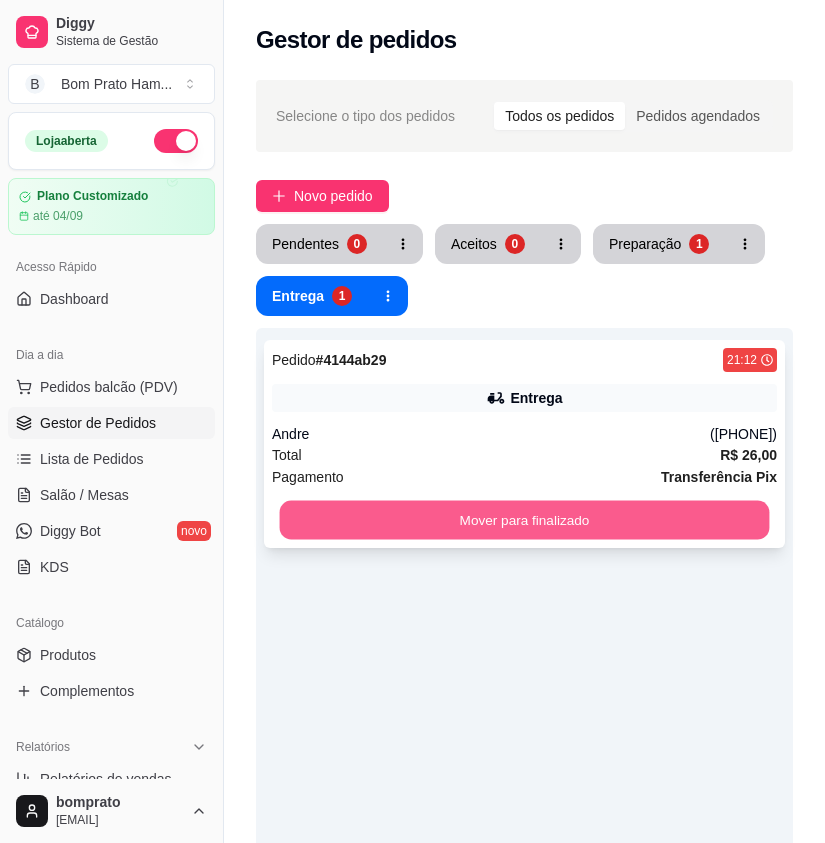 click on "Mover para finalizado" at bounding box center (525, 520) 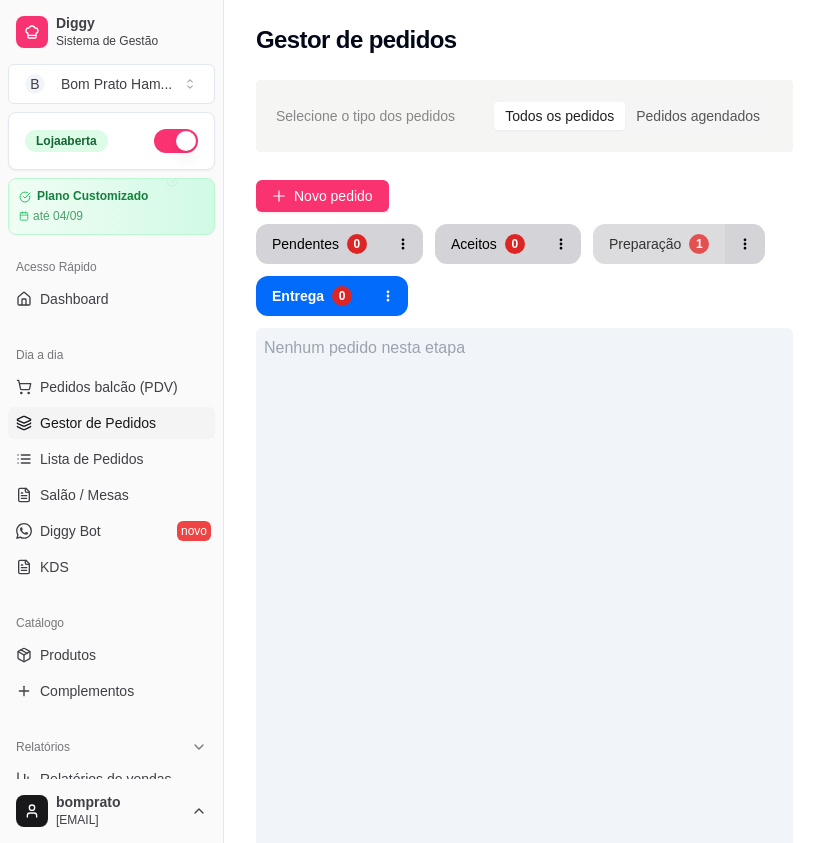 click on "Preparação" at bounding box center [645, 244] 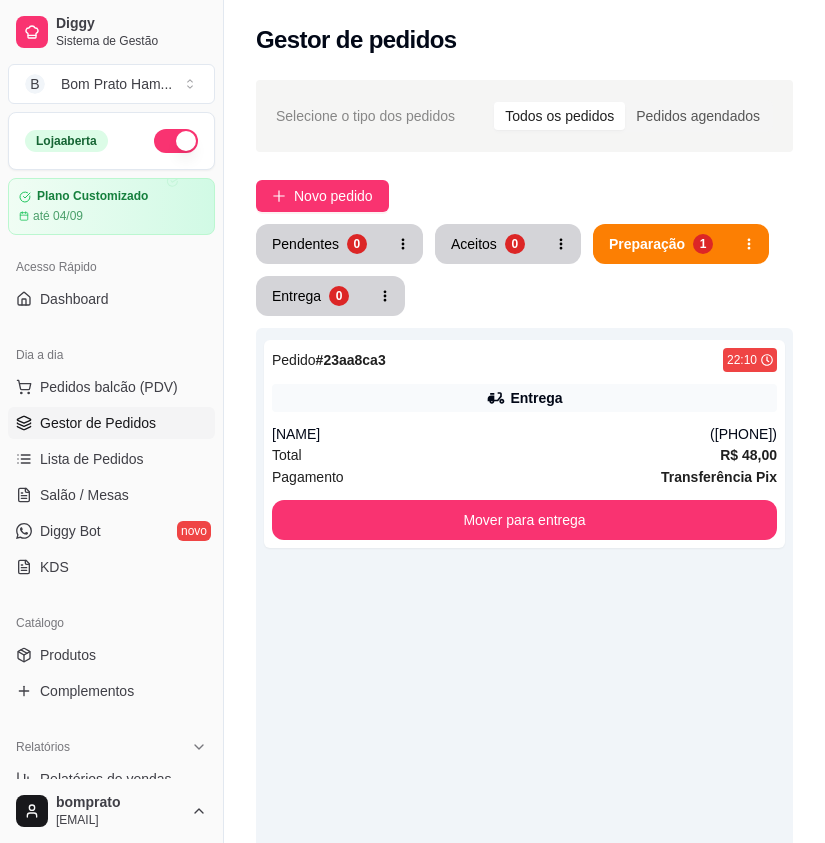 click on "Controle de caixa" at bounding box center [94, 1047] 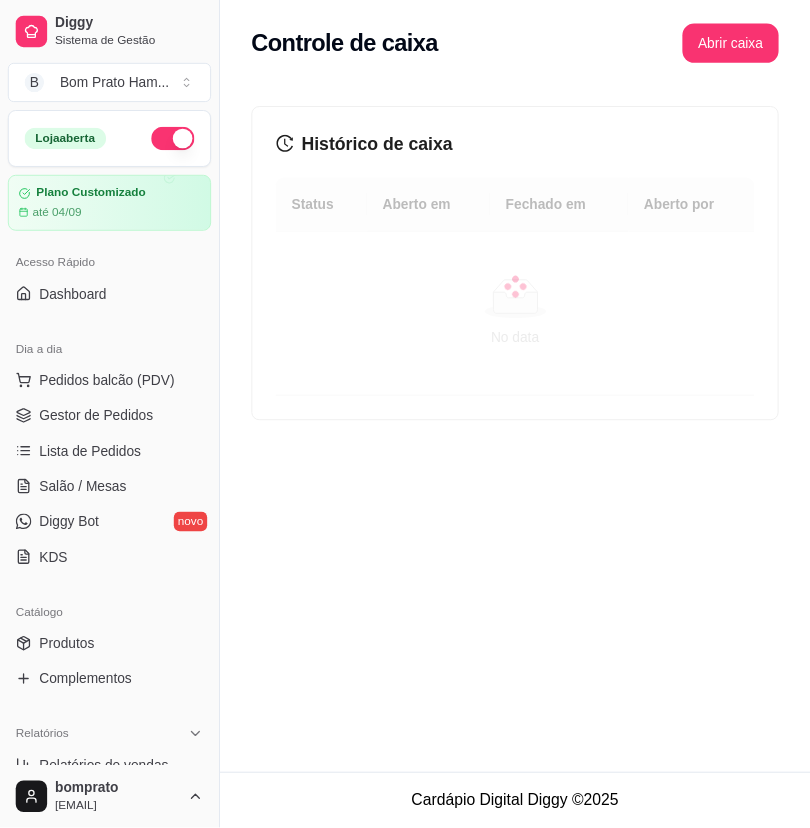 scroll, scrollTop: 400, scrollLeft: 0, axis: vertical 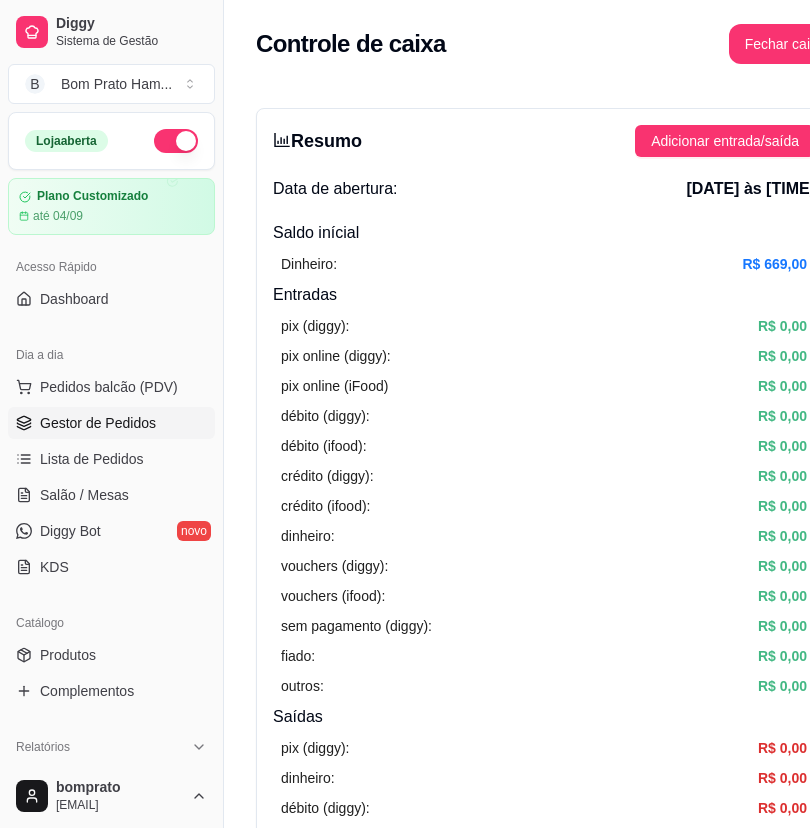 click on "Gestor de Pedidos" at bounding box center [98, 423] 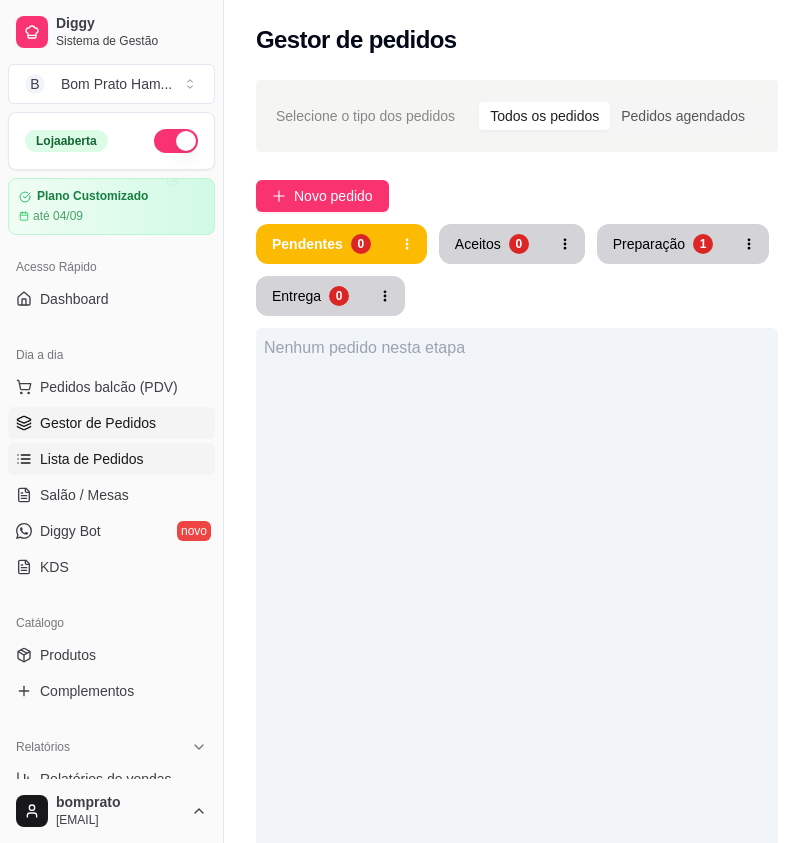 click on "Lista de Pedidos" at bounding box center [111, 459] 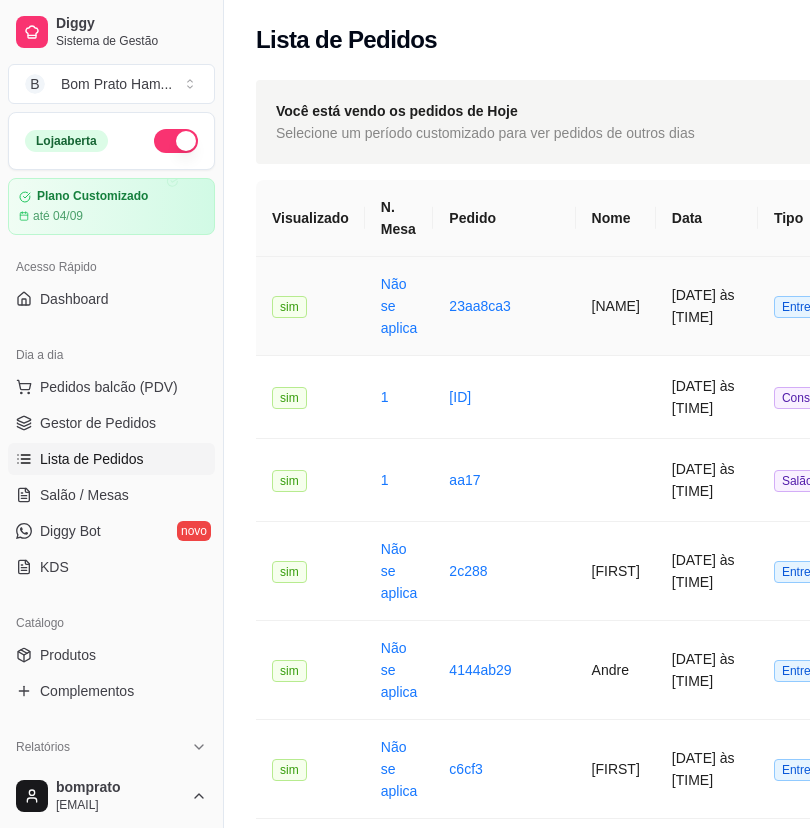 click on "[NAME]" at bounding box center (616, 306) 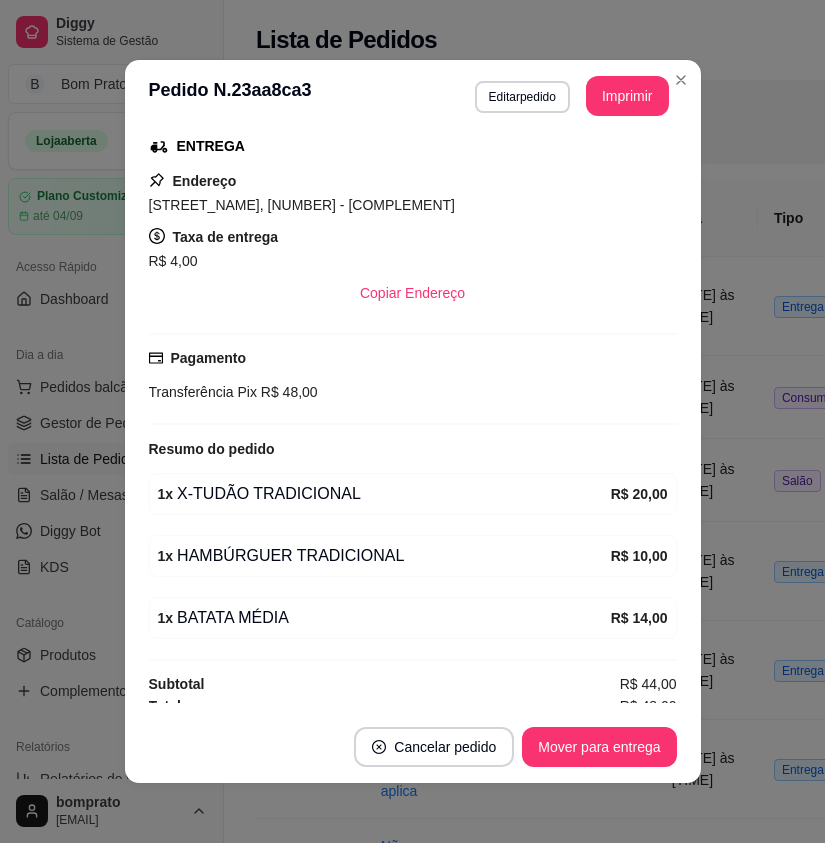 scroll, scrollTop: 338, scrollLeft: 0, axis: vertical 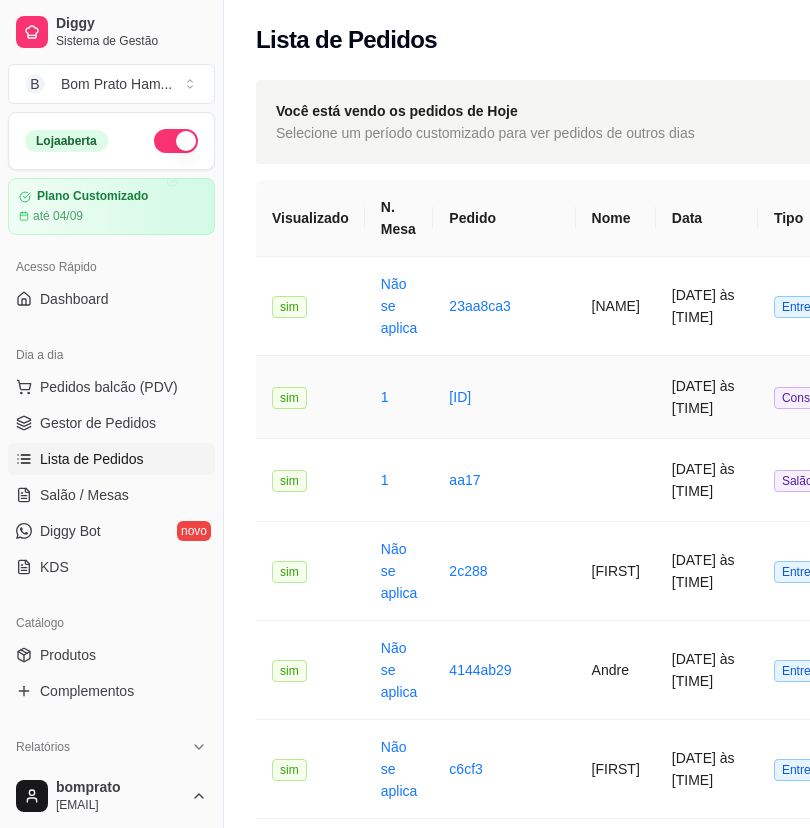 click on "[DATE] às [TIME]" at bounding box center [707, 397] 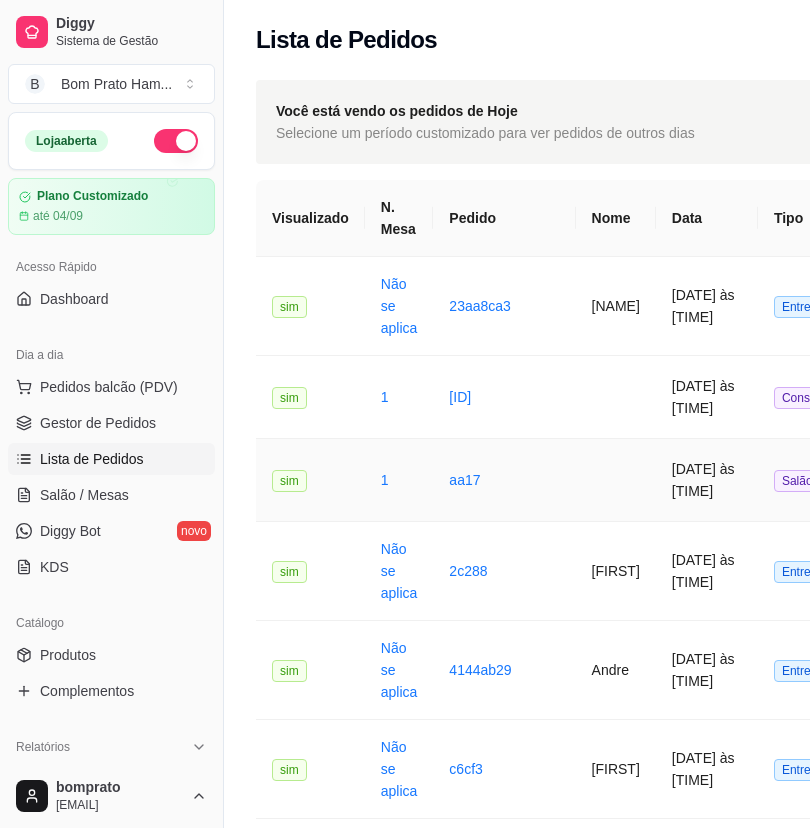 click on "[DATE] às [TIME]" at bounding box center (707, 480) 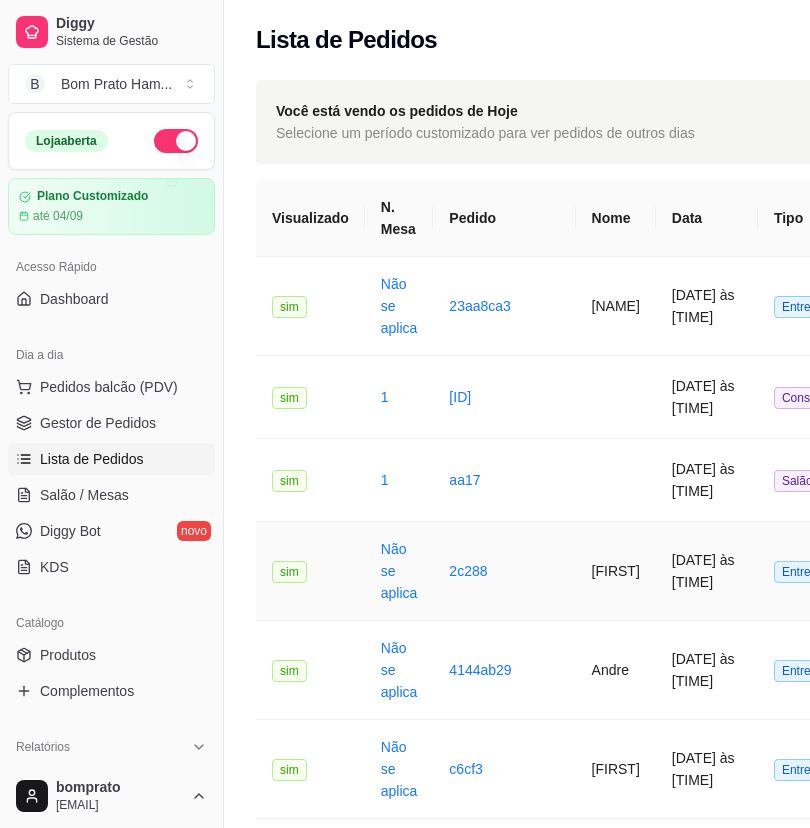 click on "[DATE] às [TIME]" at bounding box center [707, 571] 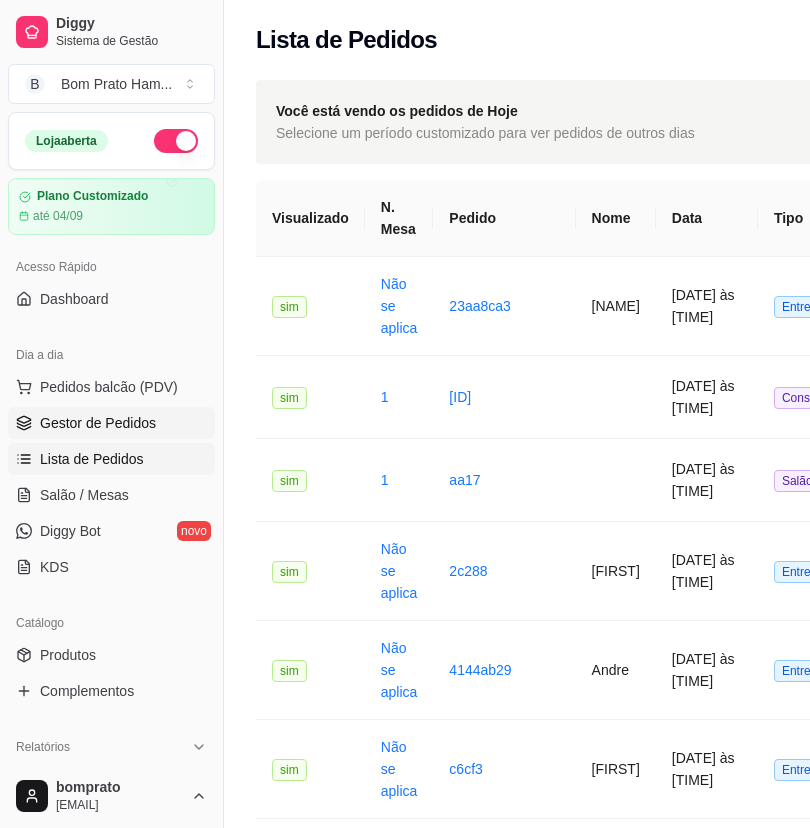 click on "Gestor de Pedidos" at bounding box center (98, 423) 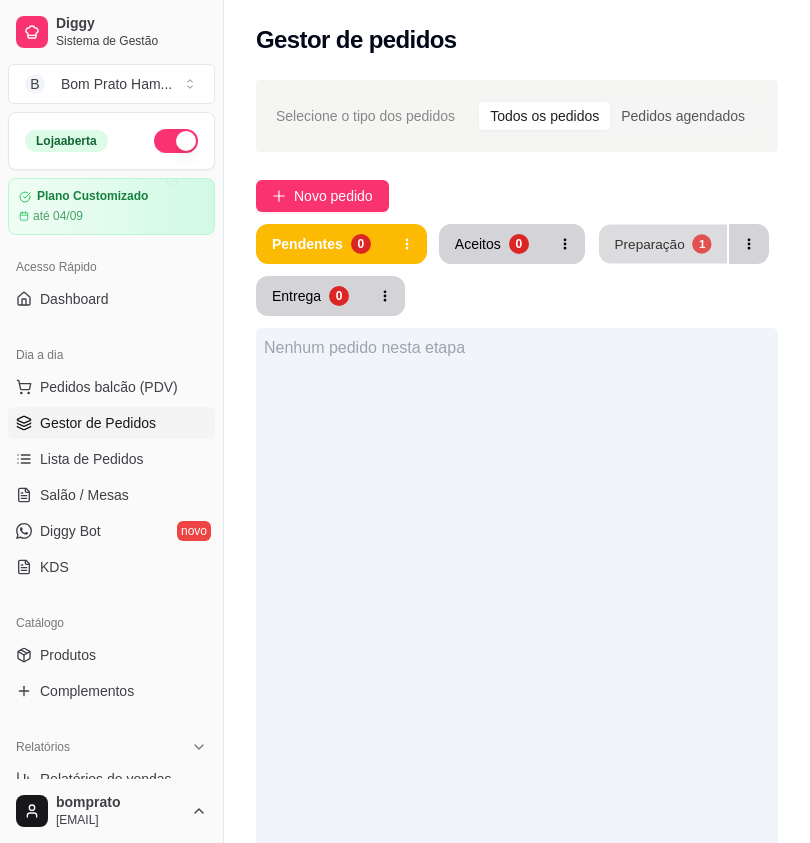 click on "Preparação" at bounding box center [649, 243] 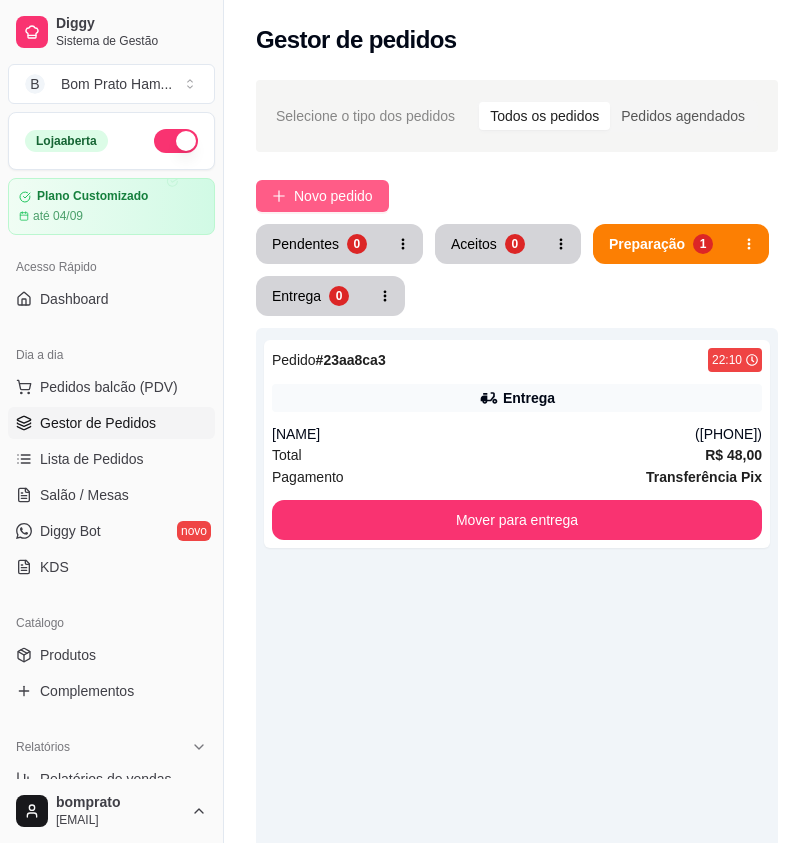 click on "Novo pedido" at bounding box center [322, 196] 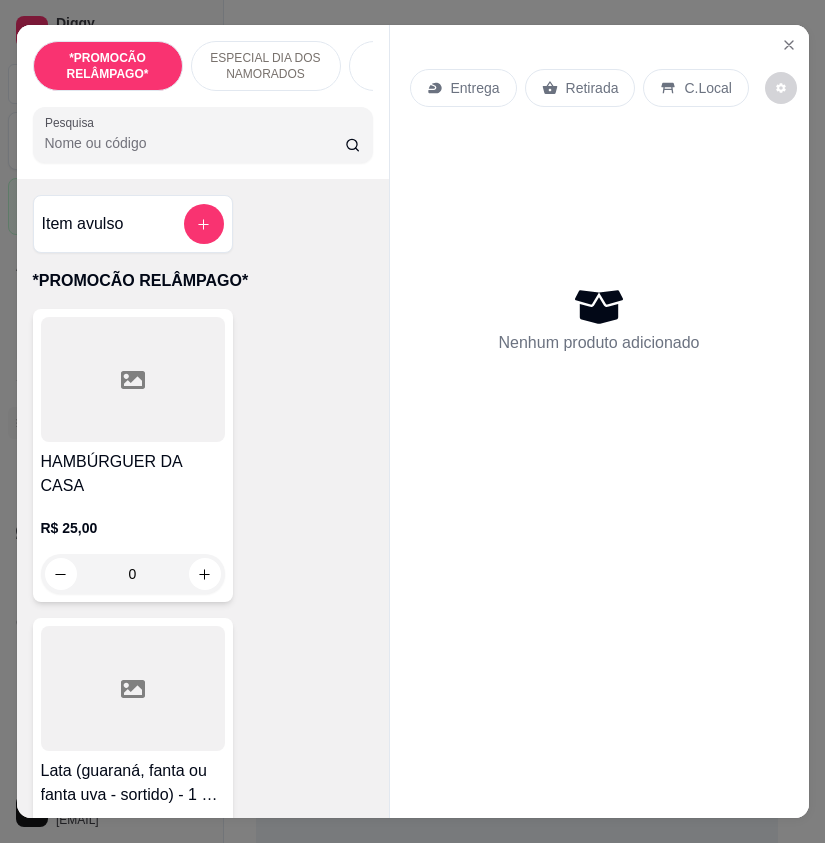 click on "Pesquisa" at bounding box center [195, 143] 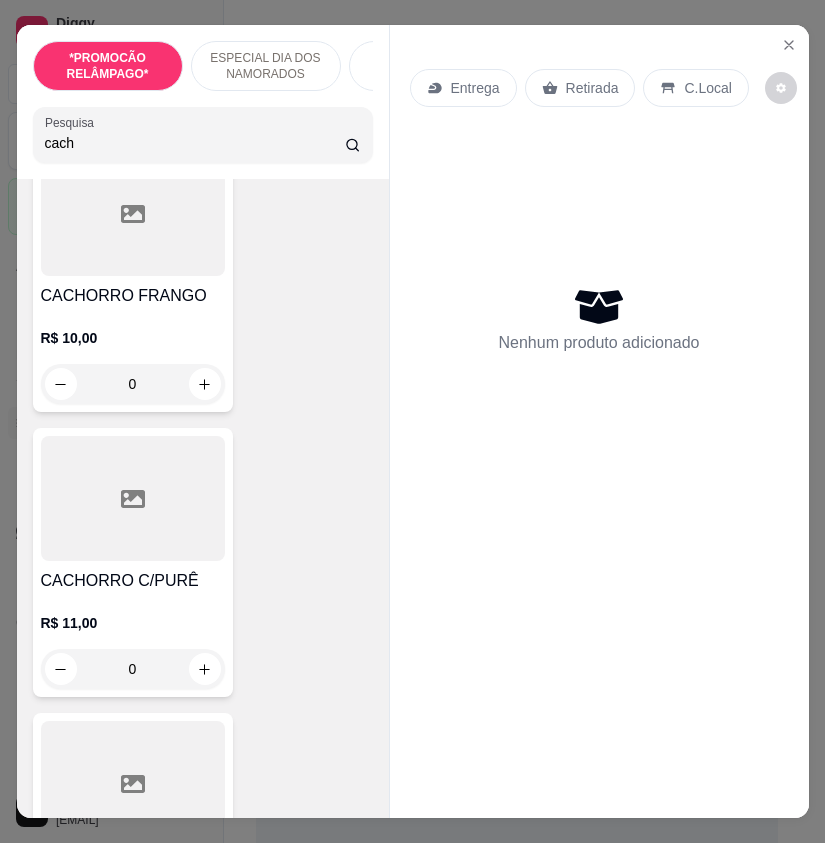 scroll, scrollTop: 900, scrollLeft: 0, axis: vertical 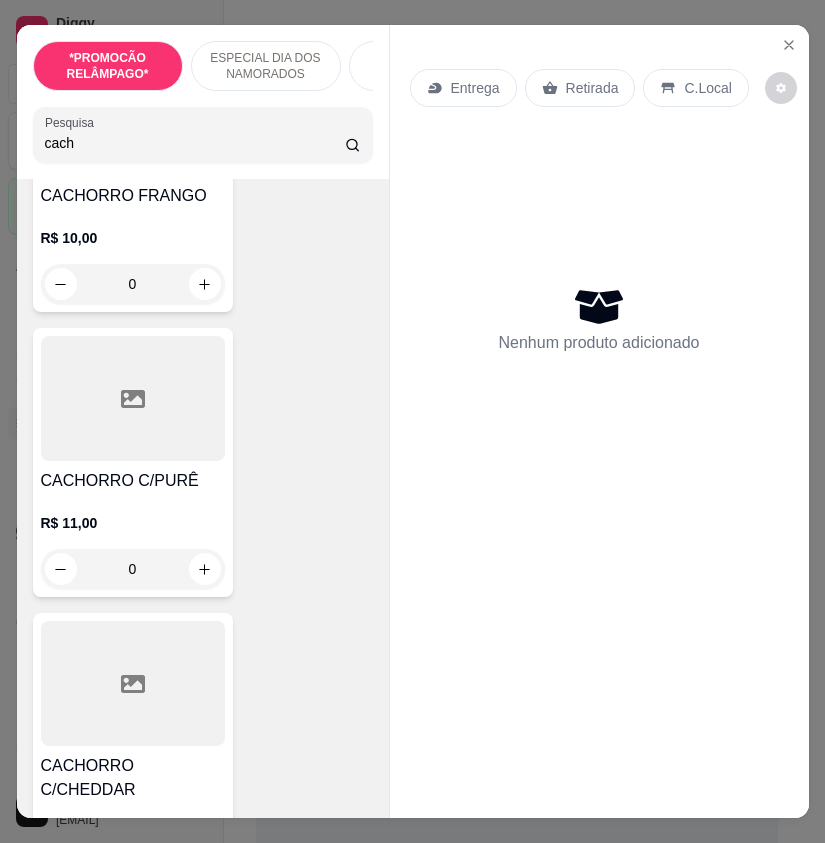 type on "cach" 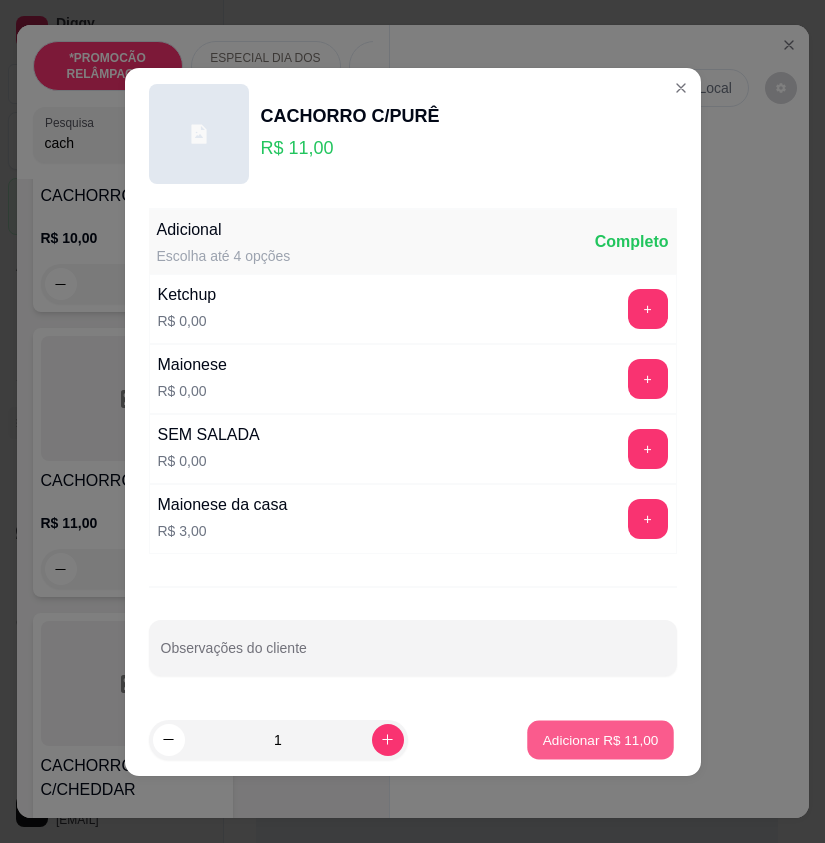 click on "Adicionar   R$ 11,00" at bounding box center (601, 739) 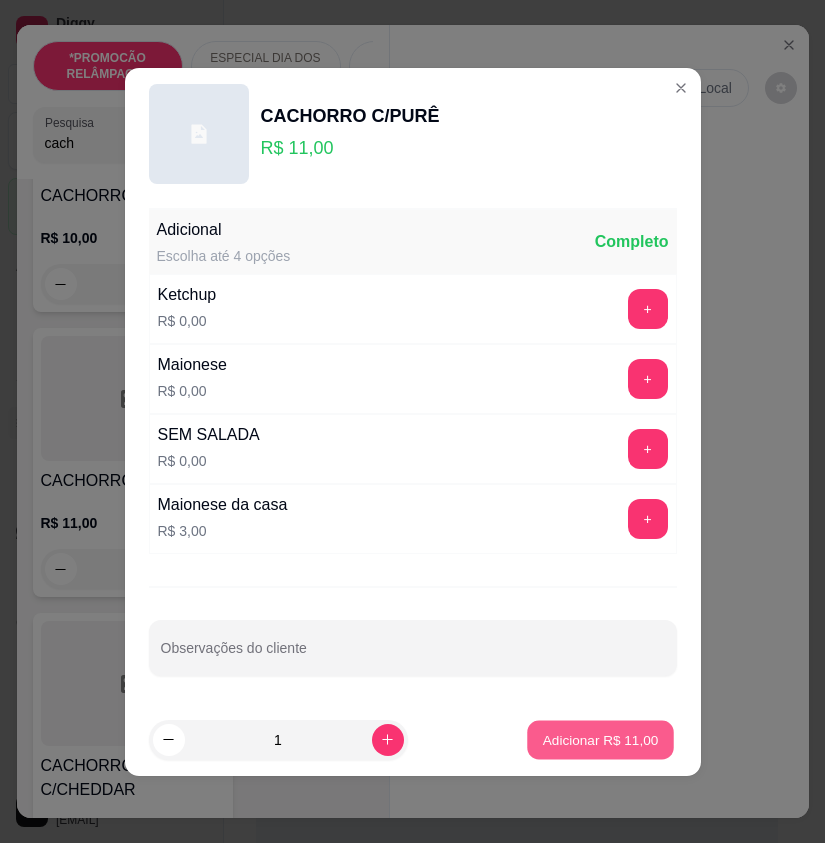 type on "1" 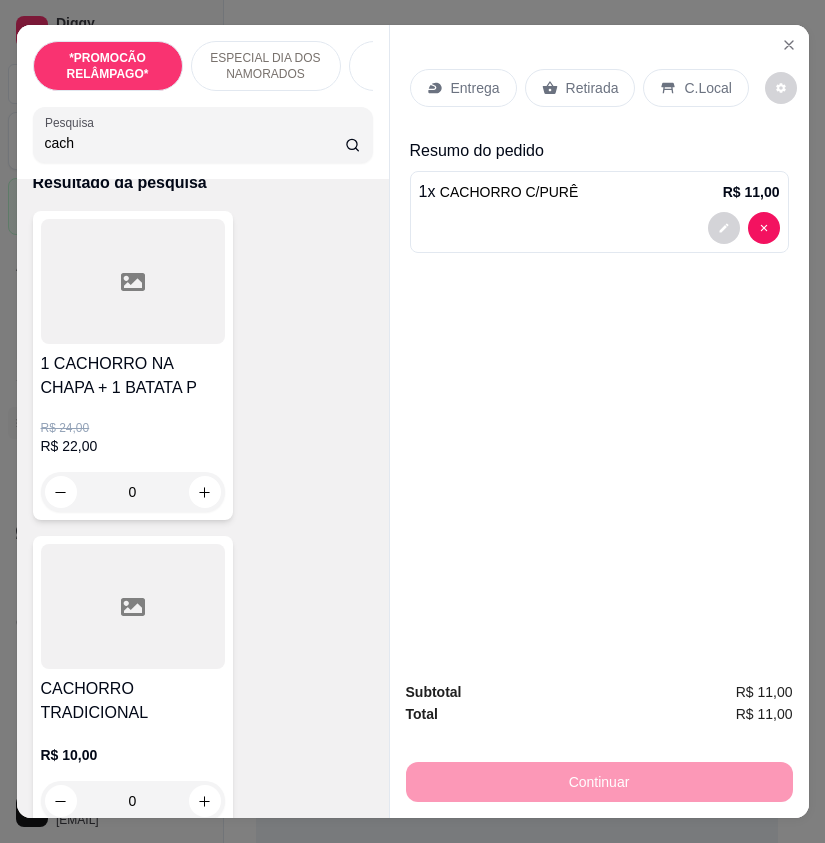 scroll, scrollTop: 0, scrollLeft: 0, axis: both 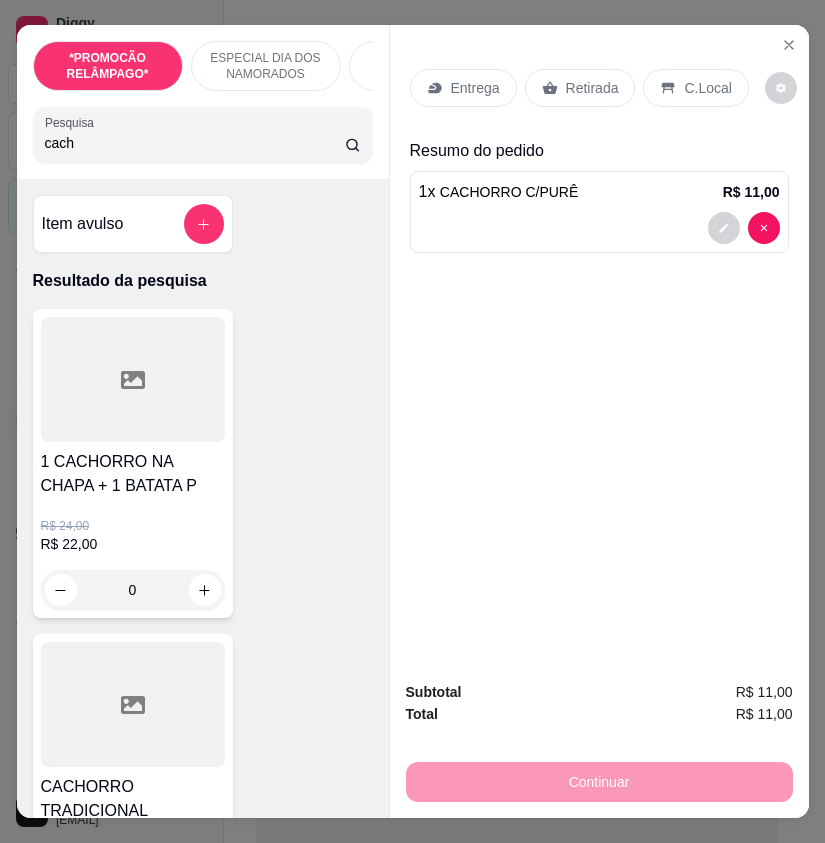 click on "cach" at bounding box center [195, 143] 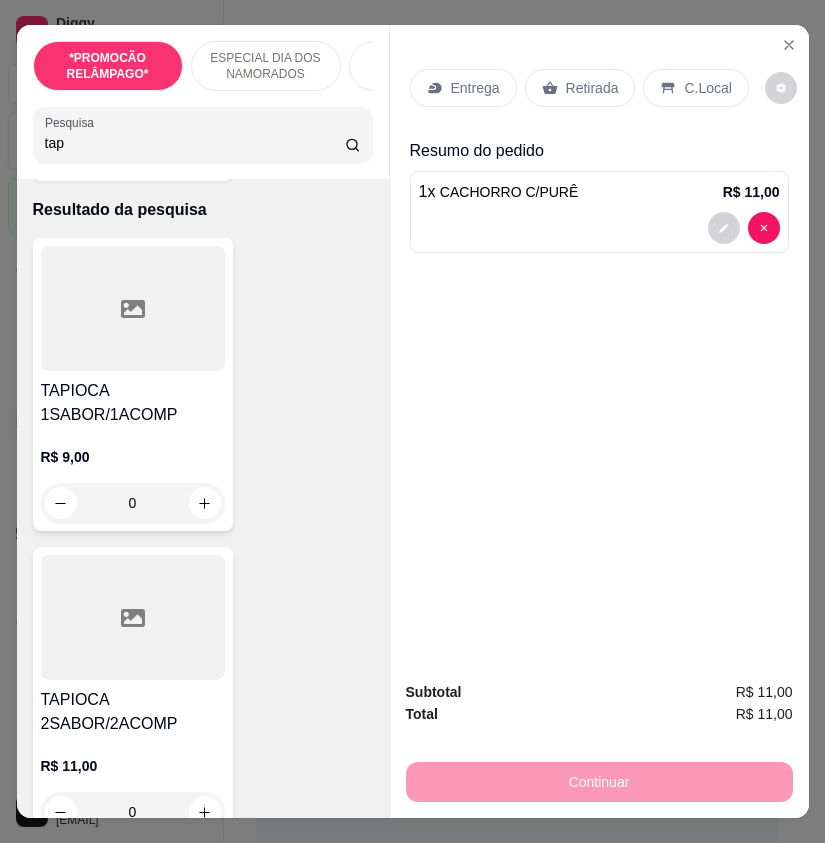 scroll, scrollTop: 100, scrollLeft: 0, axis: vertical 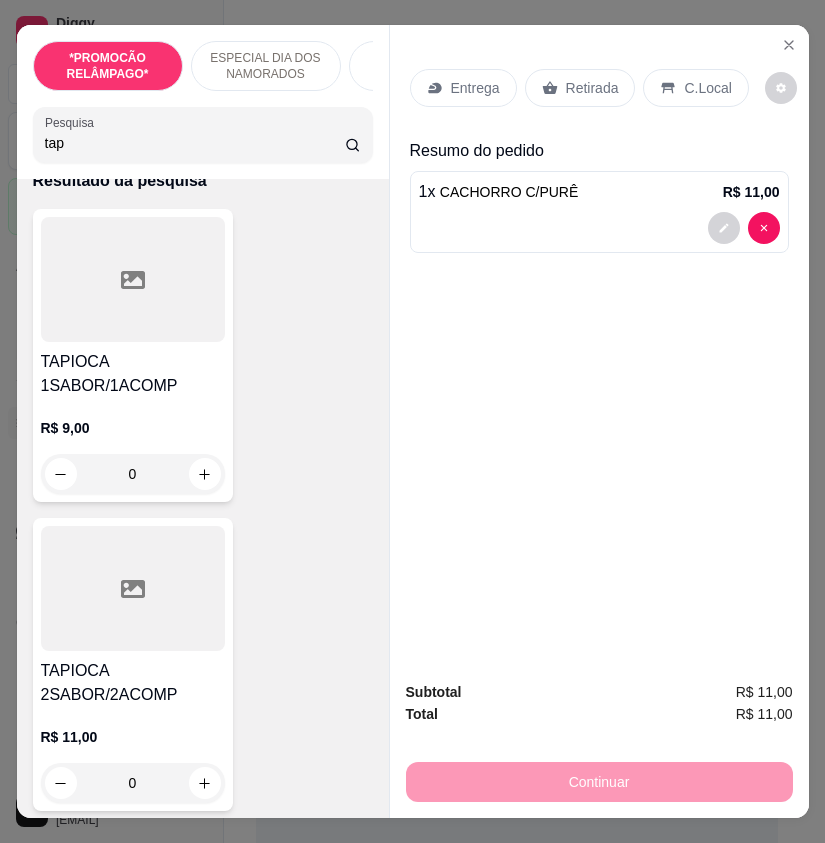 type on "tap" 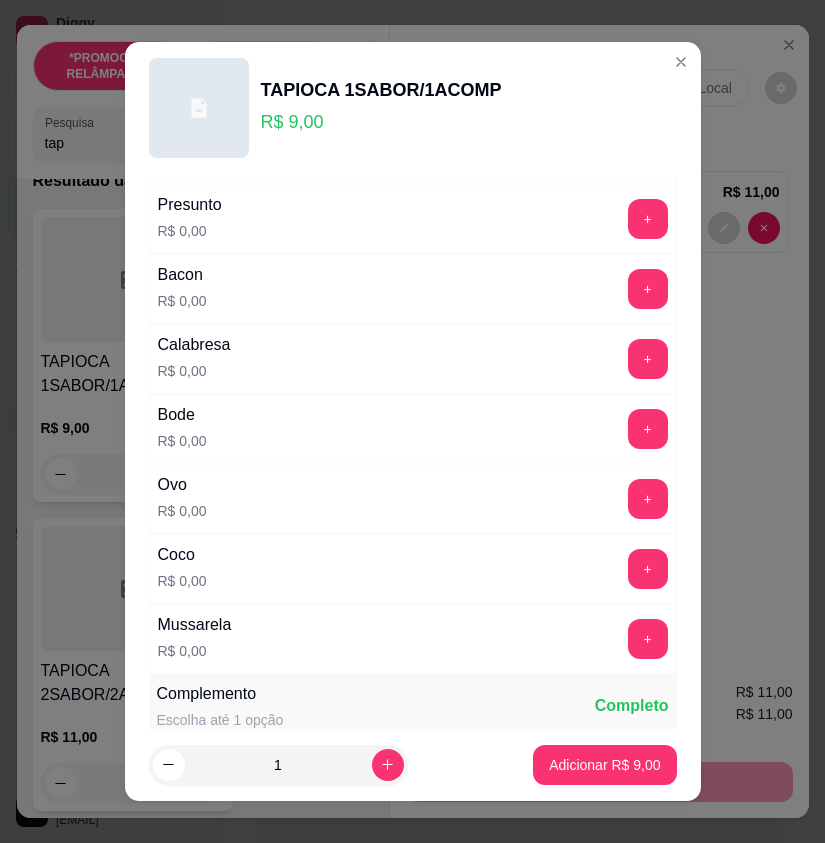 scroll, scrollTop: 500, scrollLeft: 0, axis: vertical 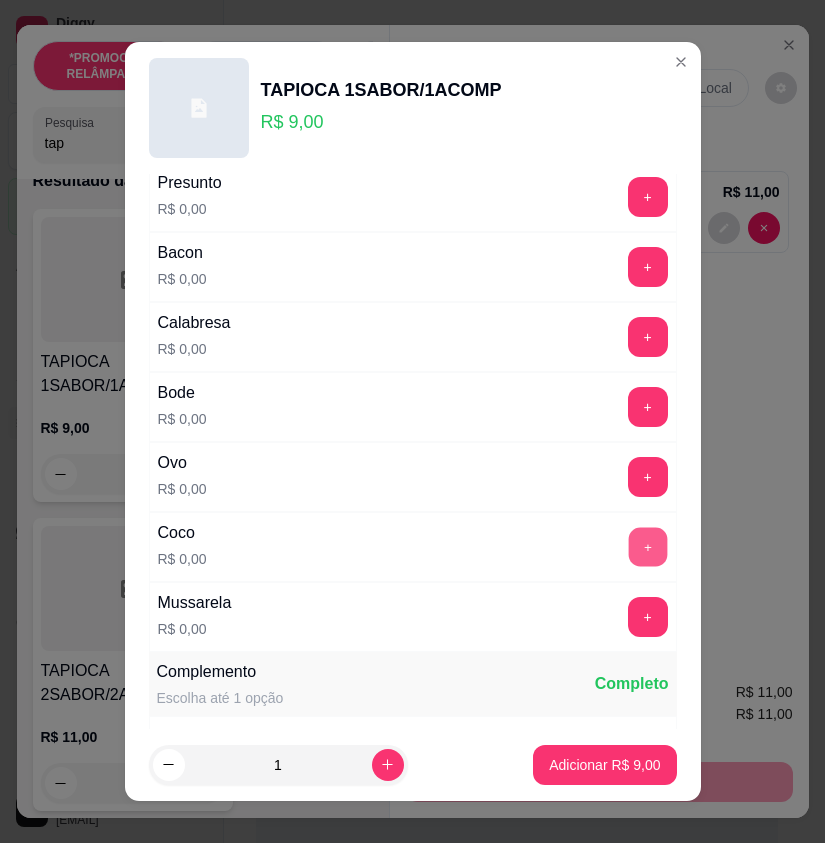 click on "+" at bounding box center (647, 547) 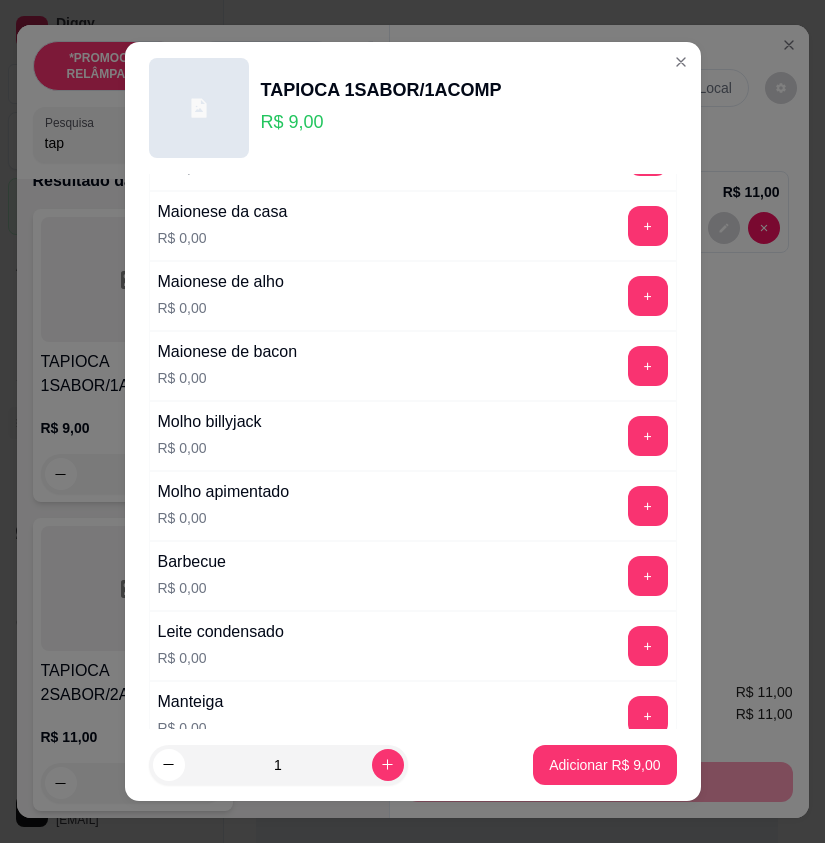 scroll, scrollTop: 1200, scrollLeft: 0, axis: vertical 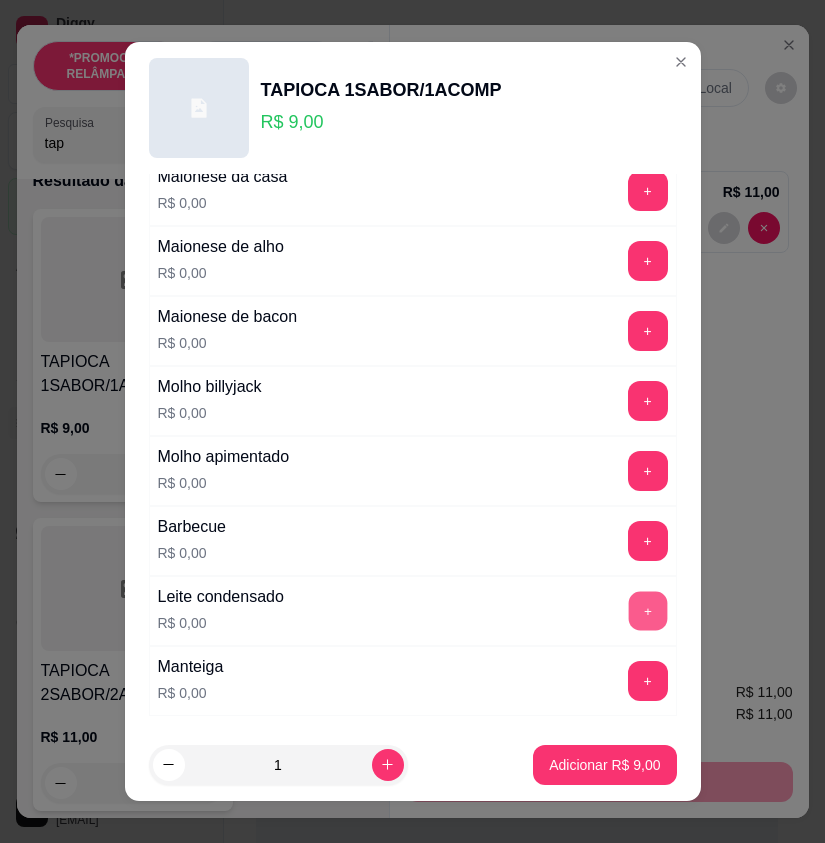 click on "+" at bounding box center (647, 611) 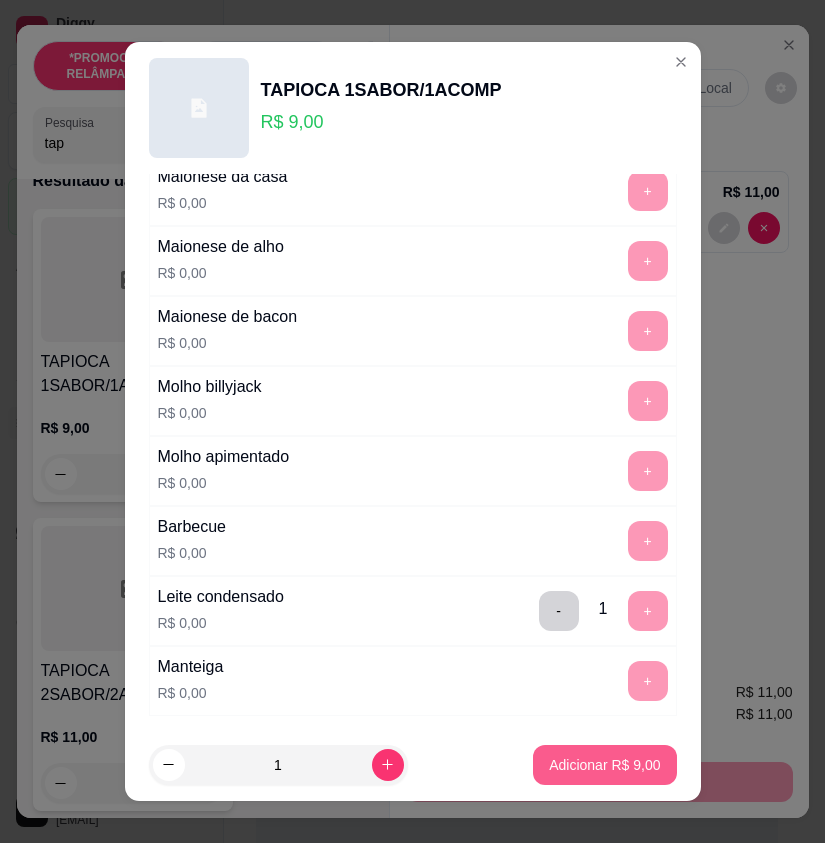 click on "Adicionar   R$ 9,00" at bounding box center (604, 765) 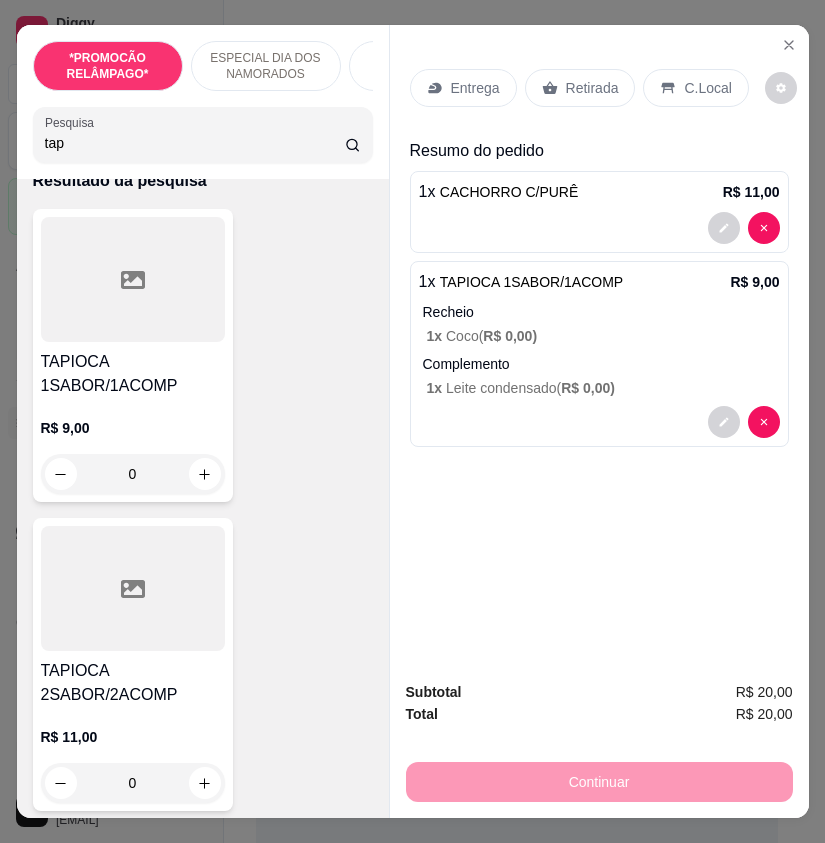 click on "Entrega" at bounding box center [463, 88] 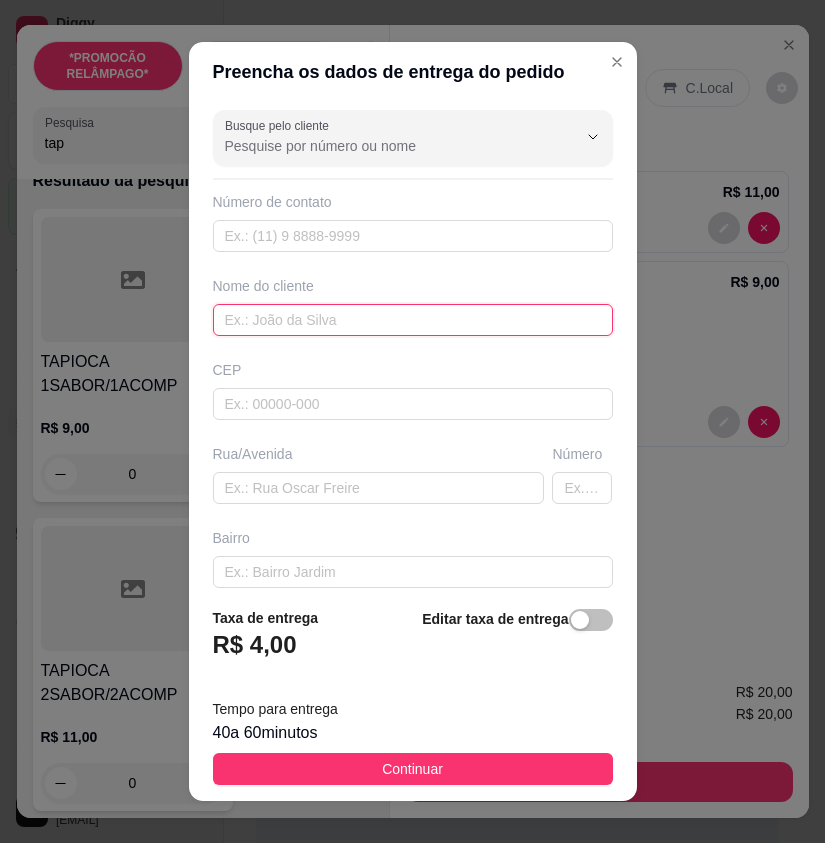 paste on "Tainy" 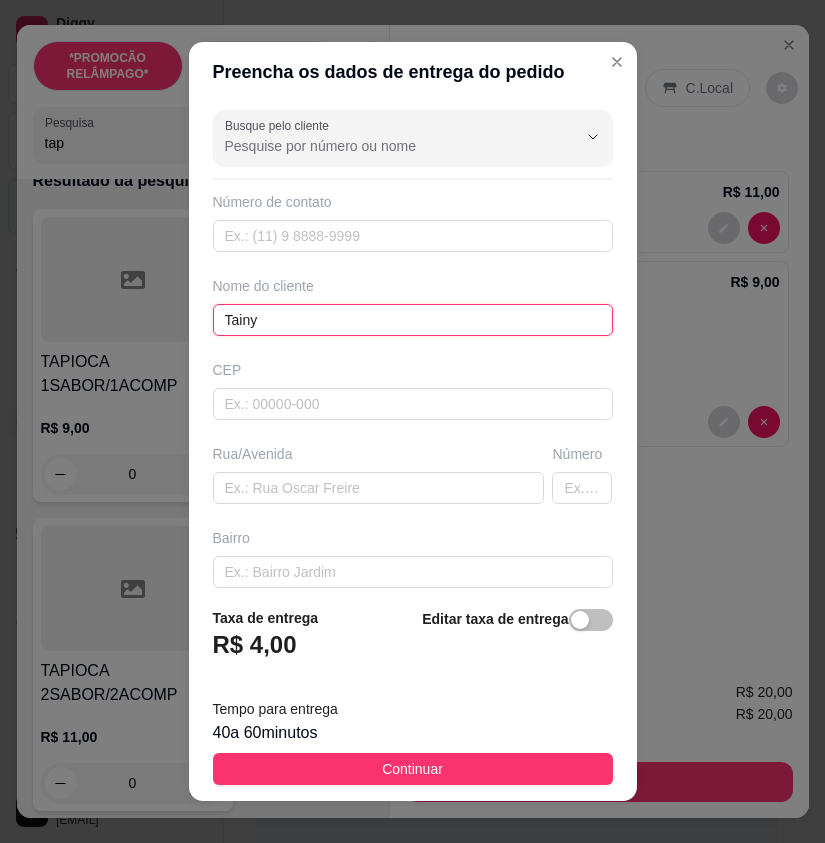 type on "Tainy" 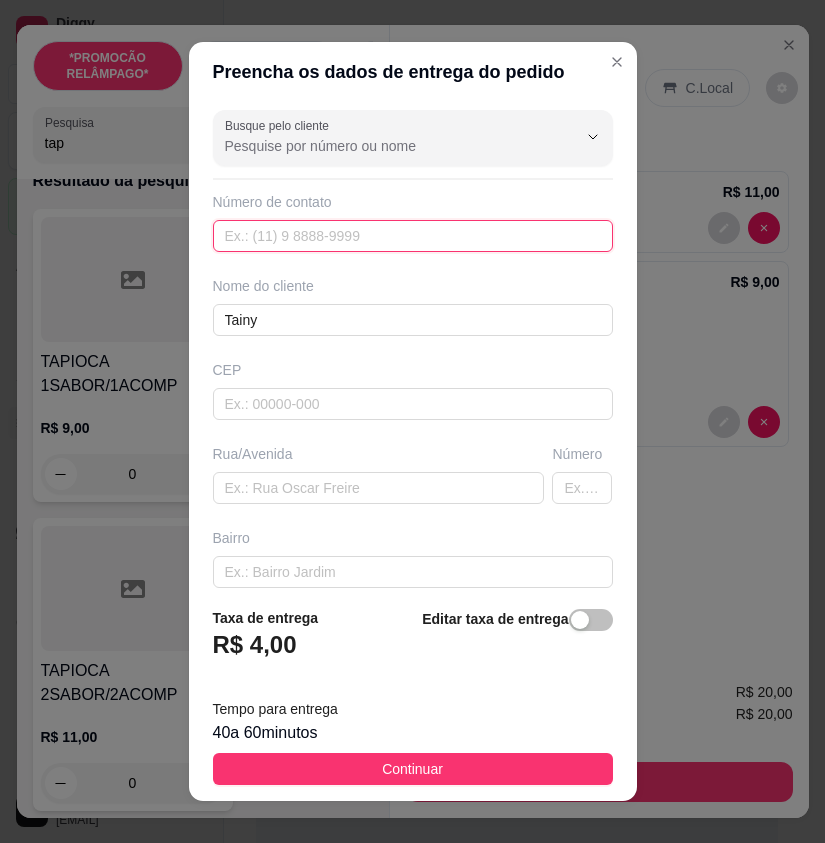 paste on "([PHONE])" 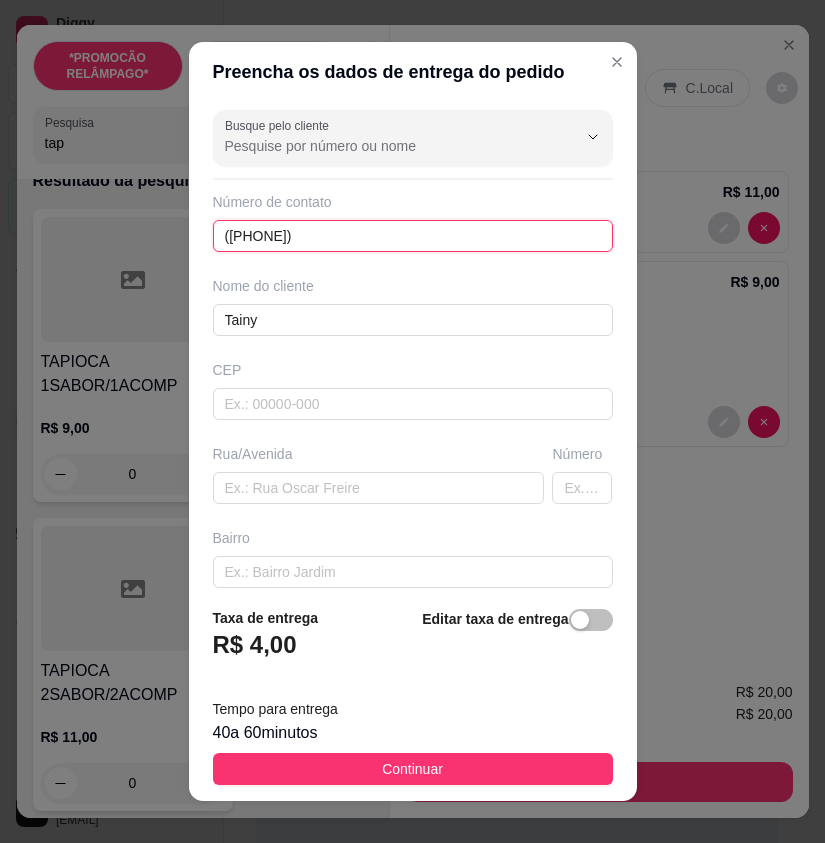 type on "([PHONE])" 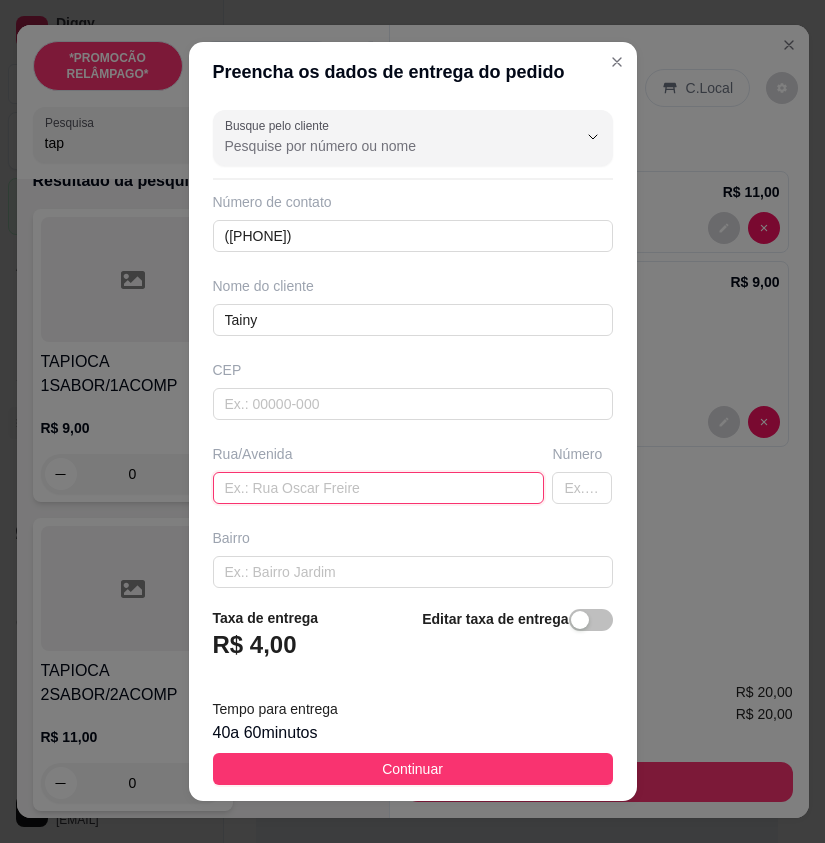 paste on "Em frente a rodoviária só que por trás dela em um prédio Azul número 88 perto do bar de Edson bar dos amigo" 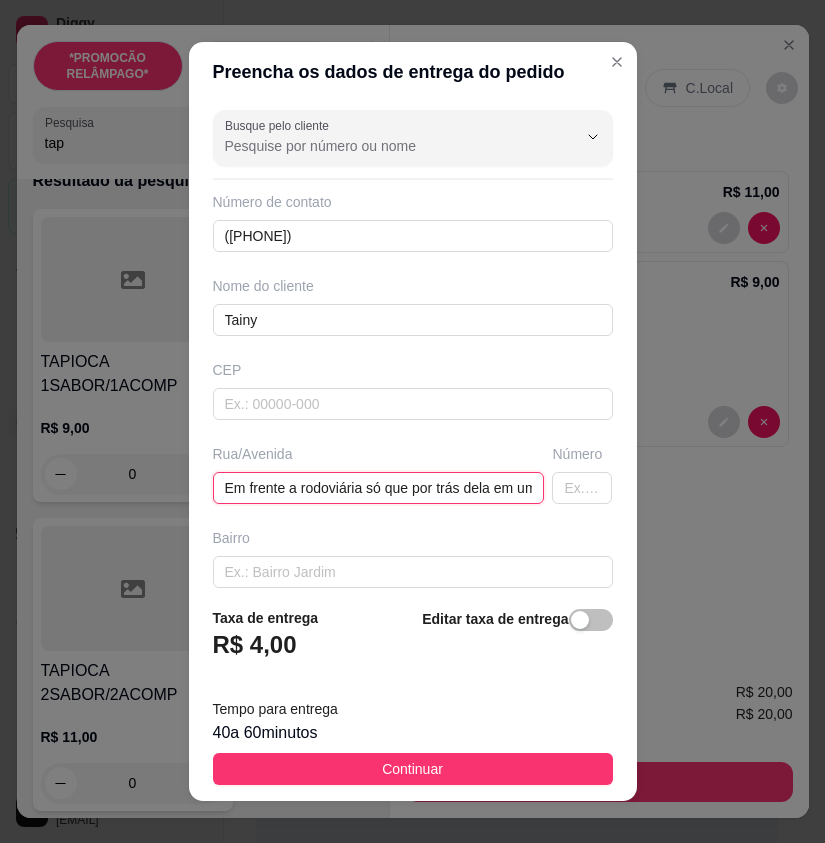 scroll, scrollTop: 0, scrollLeft: 408, axis: horizontal 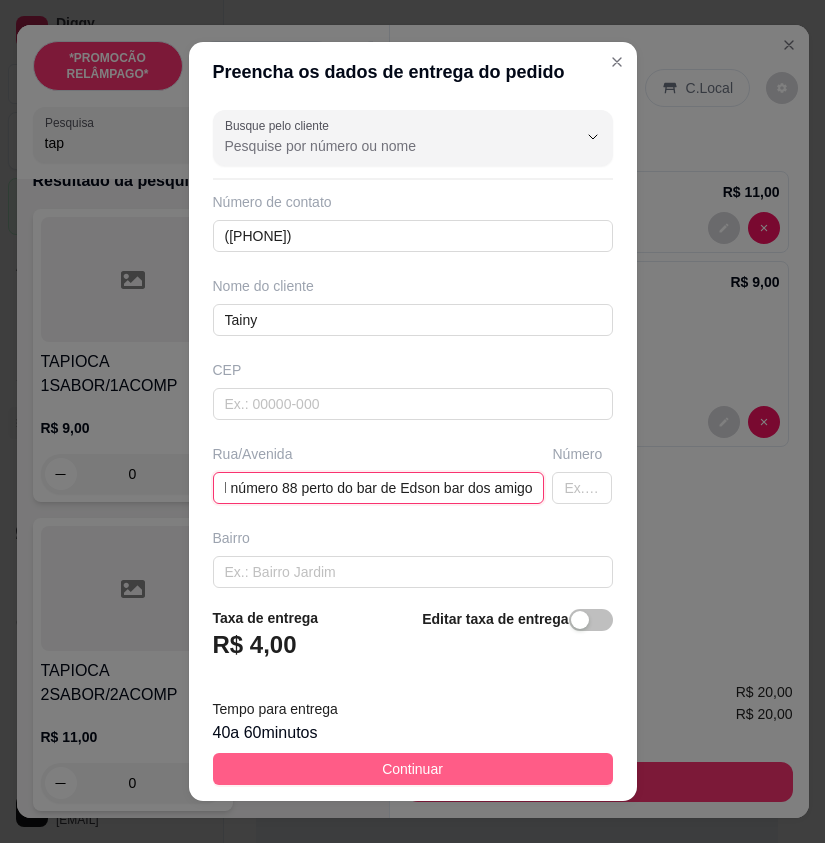 type on "Em frente a rodoviária só que por trás dela em um prédio Azul número 88 perto do bar de Edson bar dos amigo" 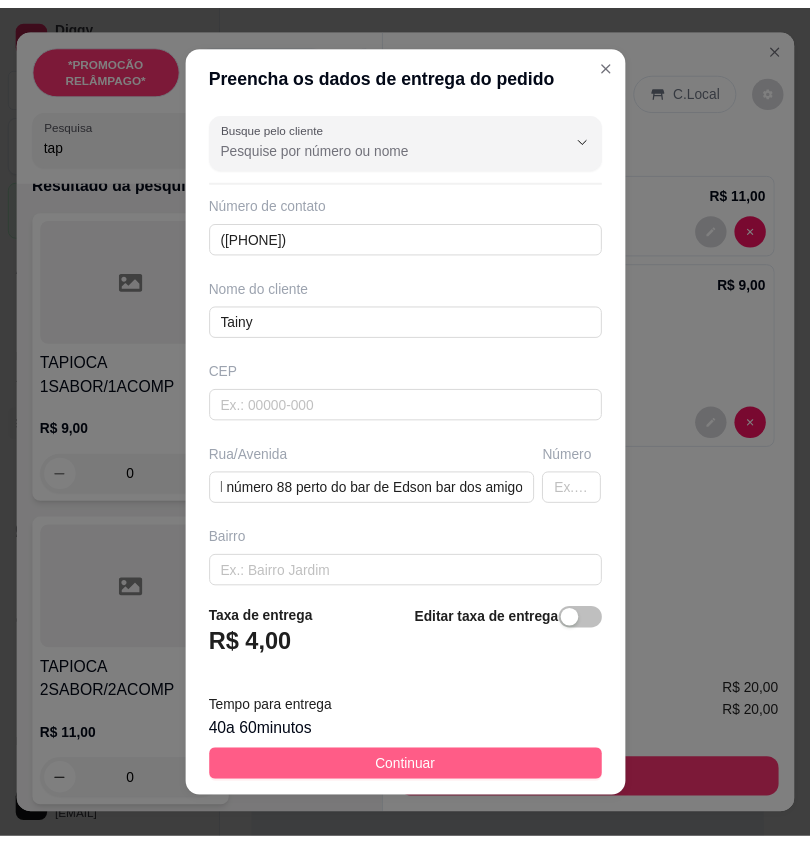 scroll, scrollTop: 0, scrollLeft: 0, axis: both 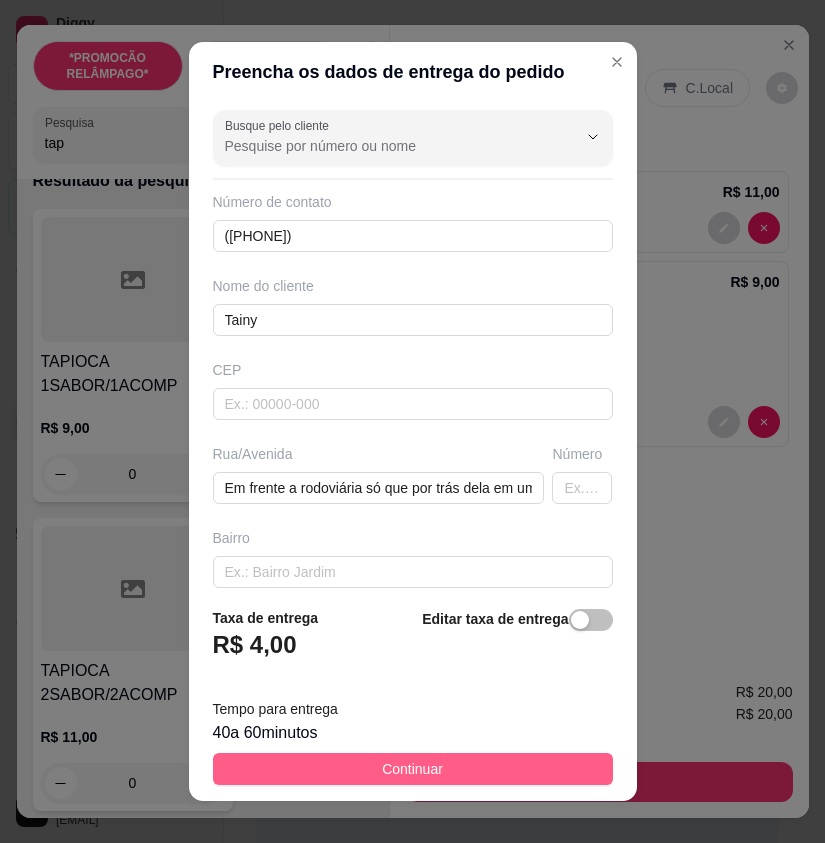 click on "Continuar" at bounding box center [413, 769] 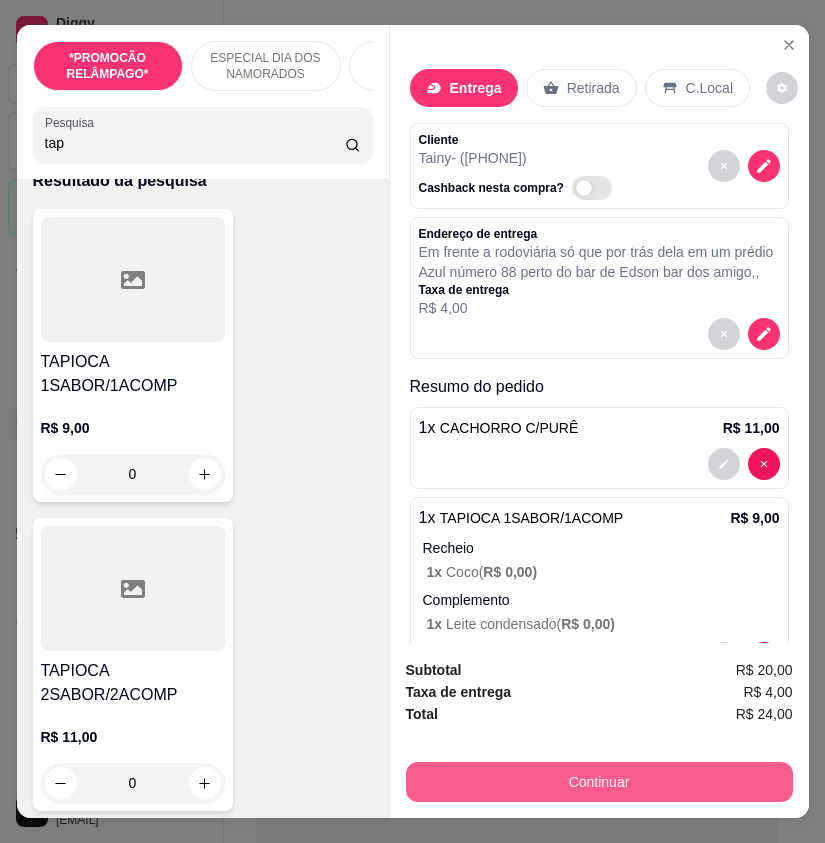 click on "Continuar" at bounding box center [599, 782] 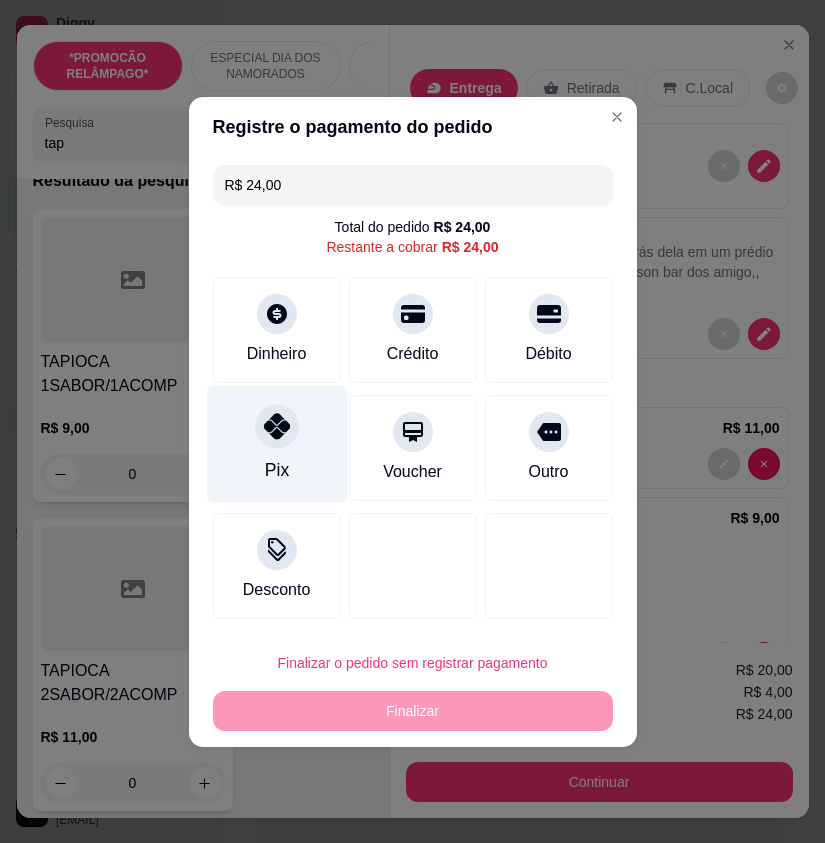 click on "Pix" at bounding box center (276, 470) 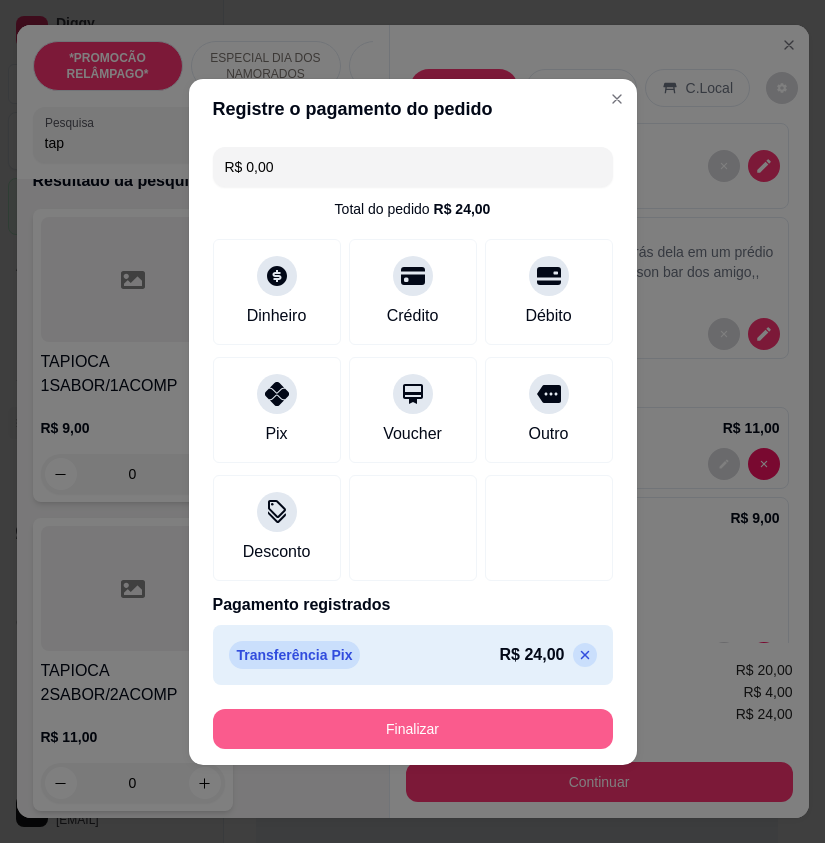 click on "Finalizar" at bounding box center [413, 729] 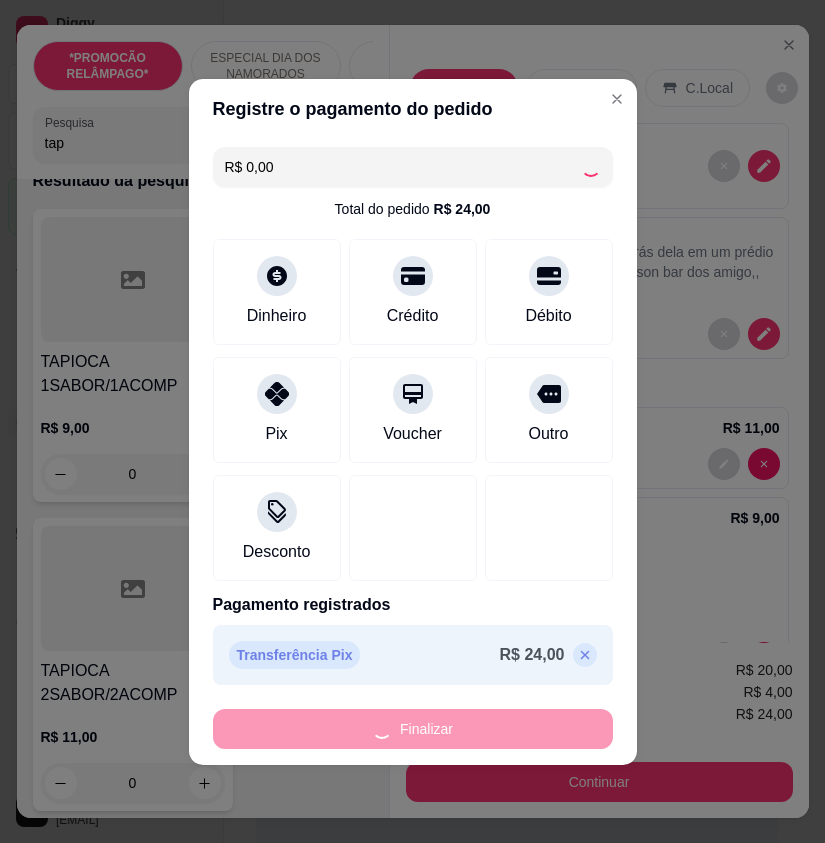 type on "0" 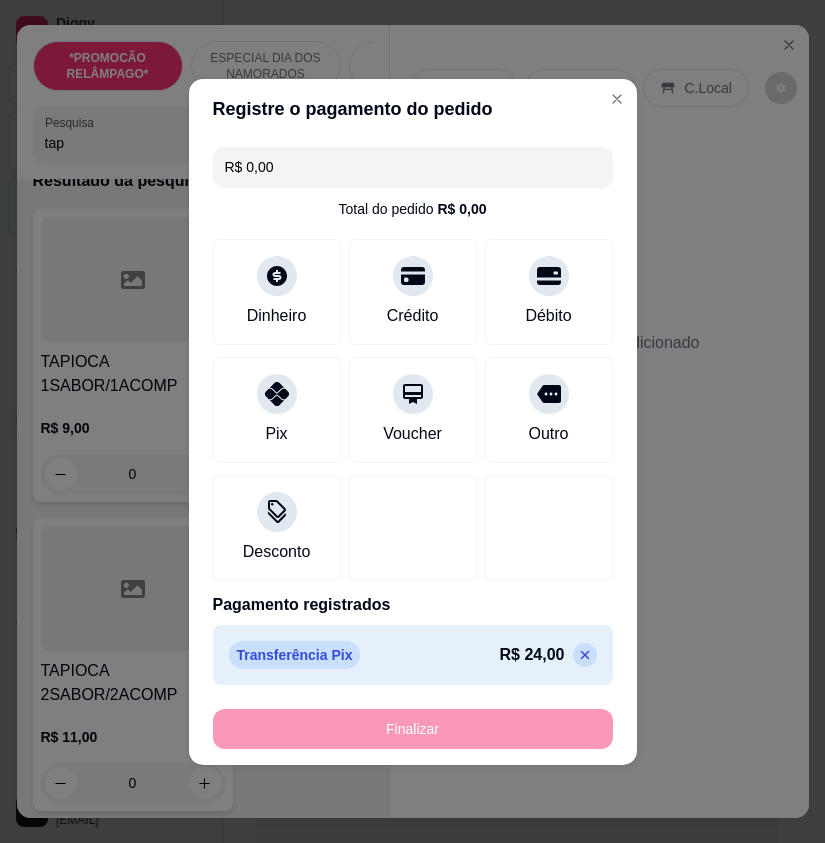 type on "-R$ 24,00" 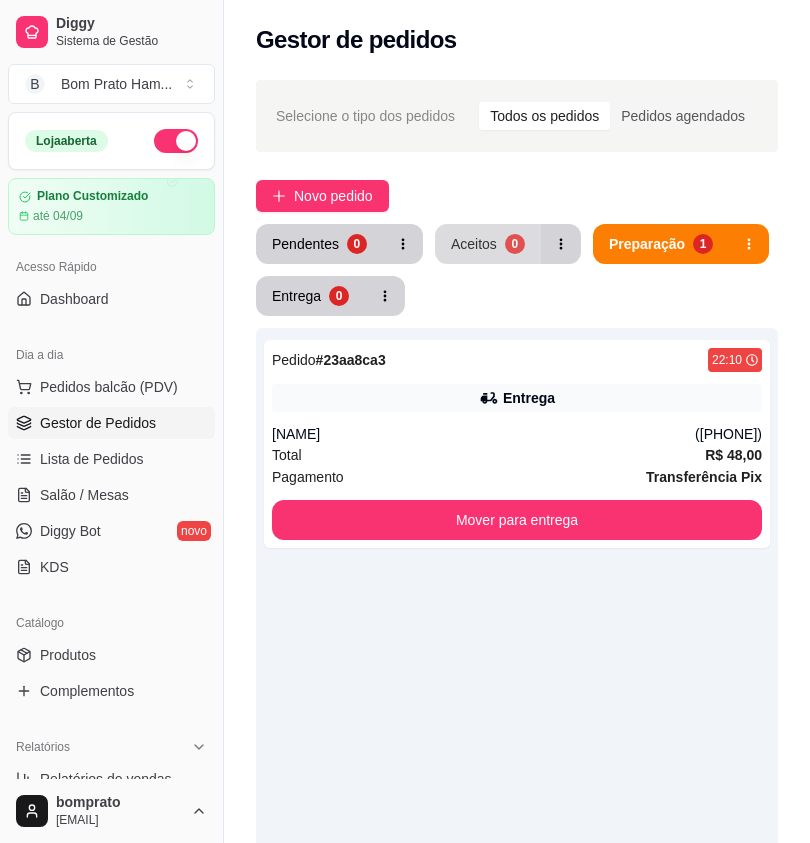 click on "Aceitos 0" at bounding box center (488, 244) 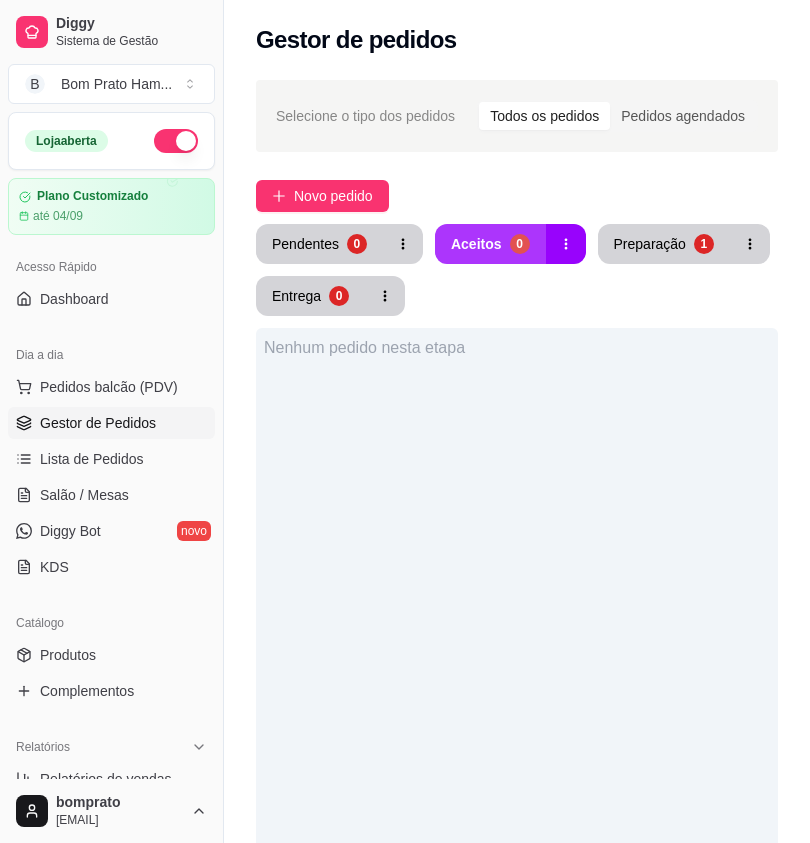 type 